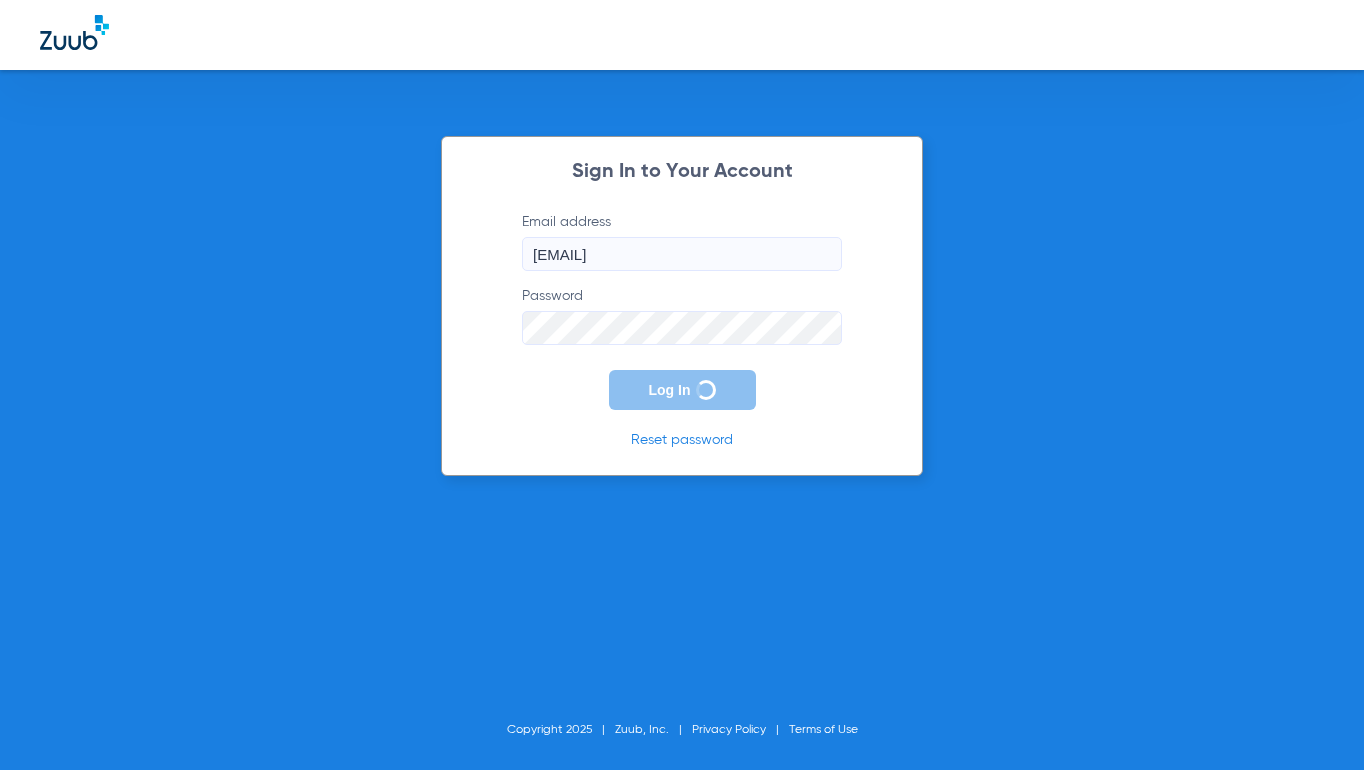 scroll, scrollTop: 0, scrollLeft: 0, axis: both 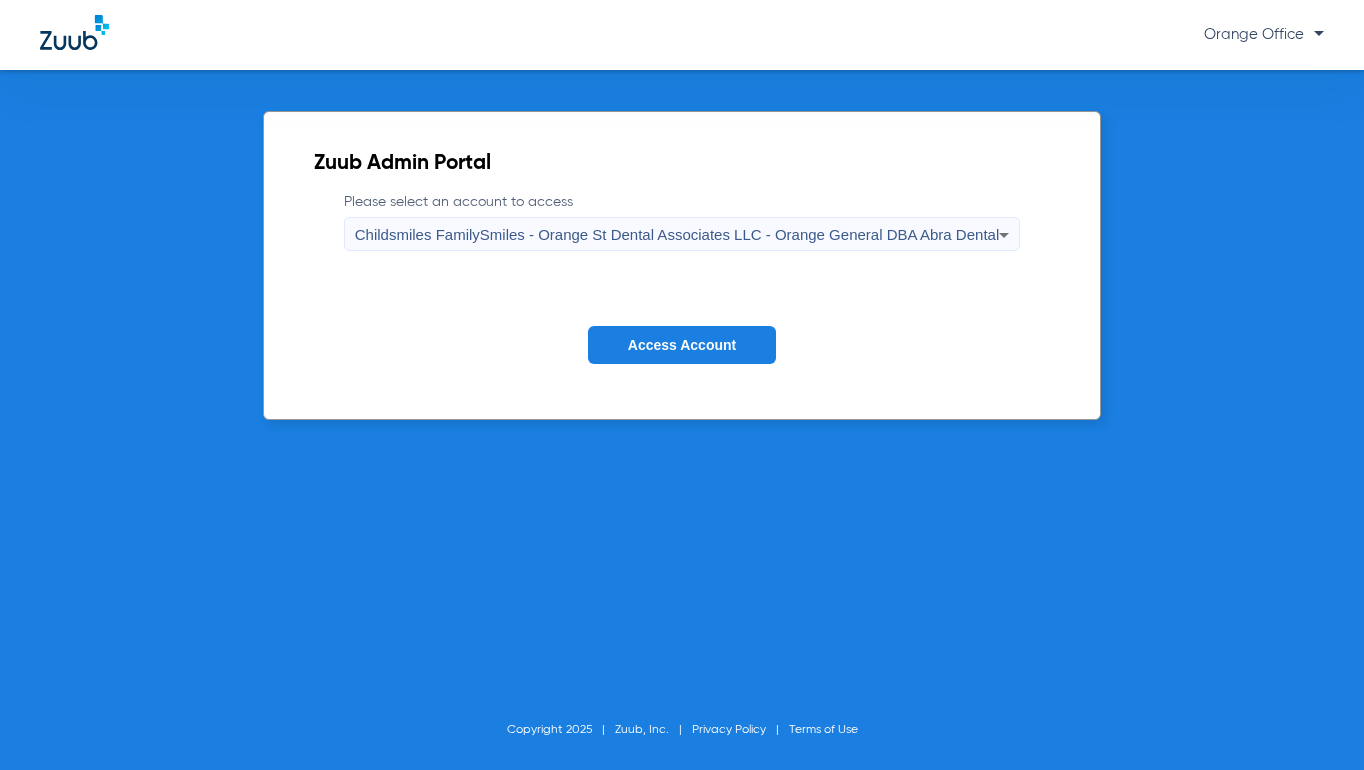 click on "Access Account" 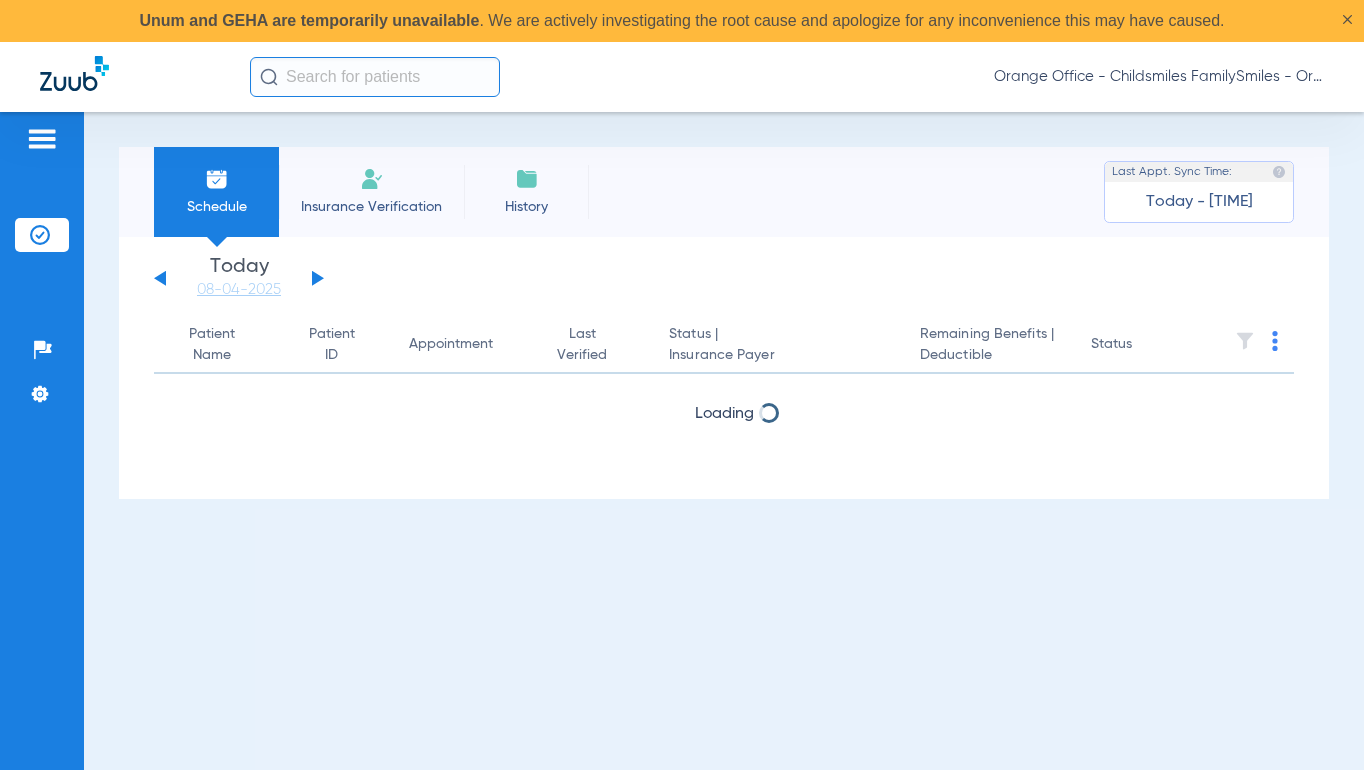 click 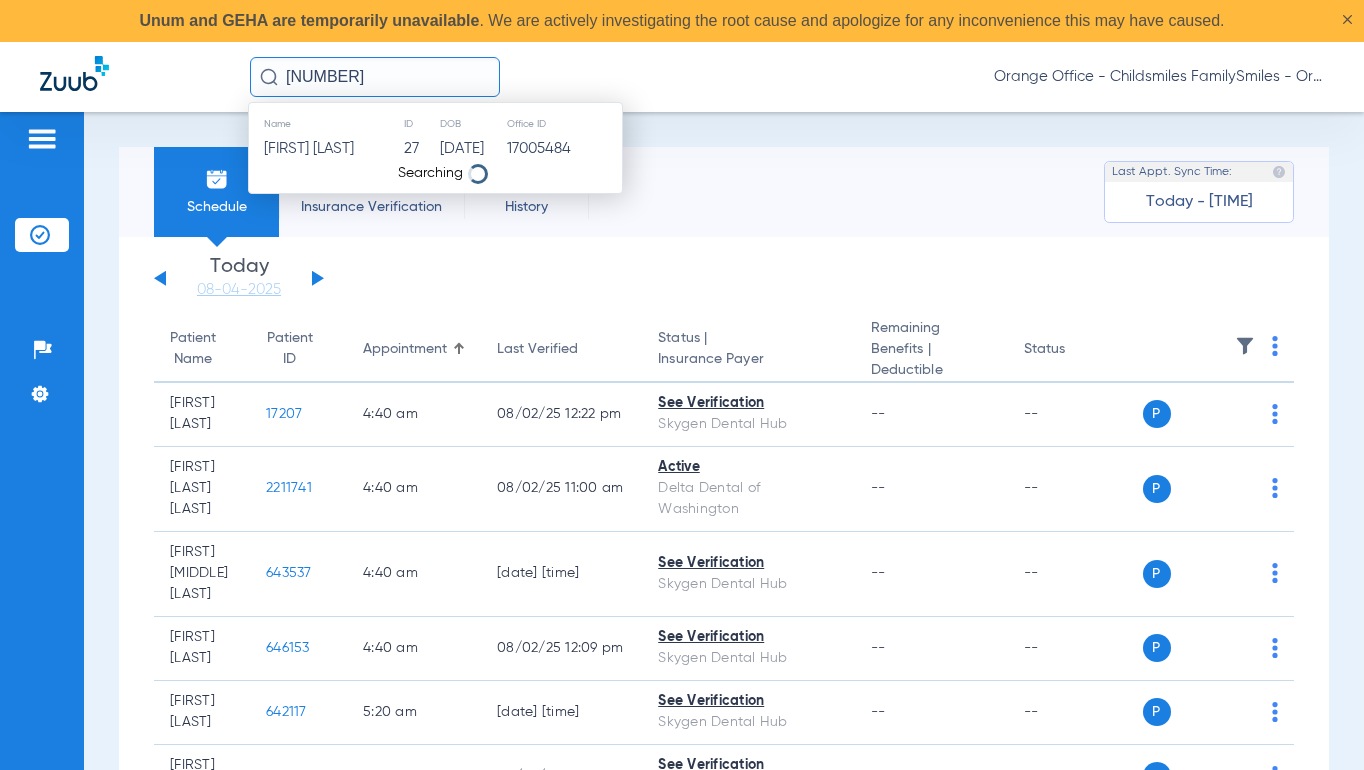 type on "276326" 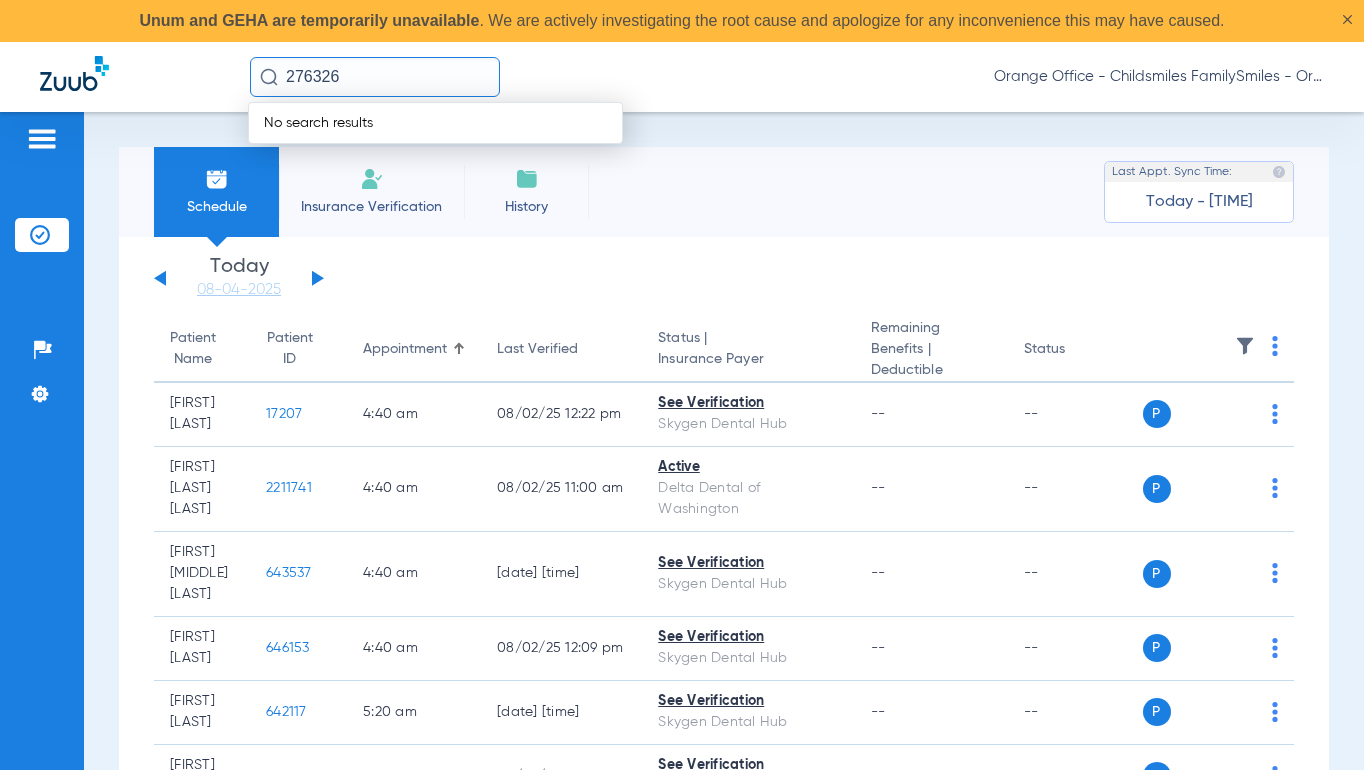 click on "276326" 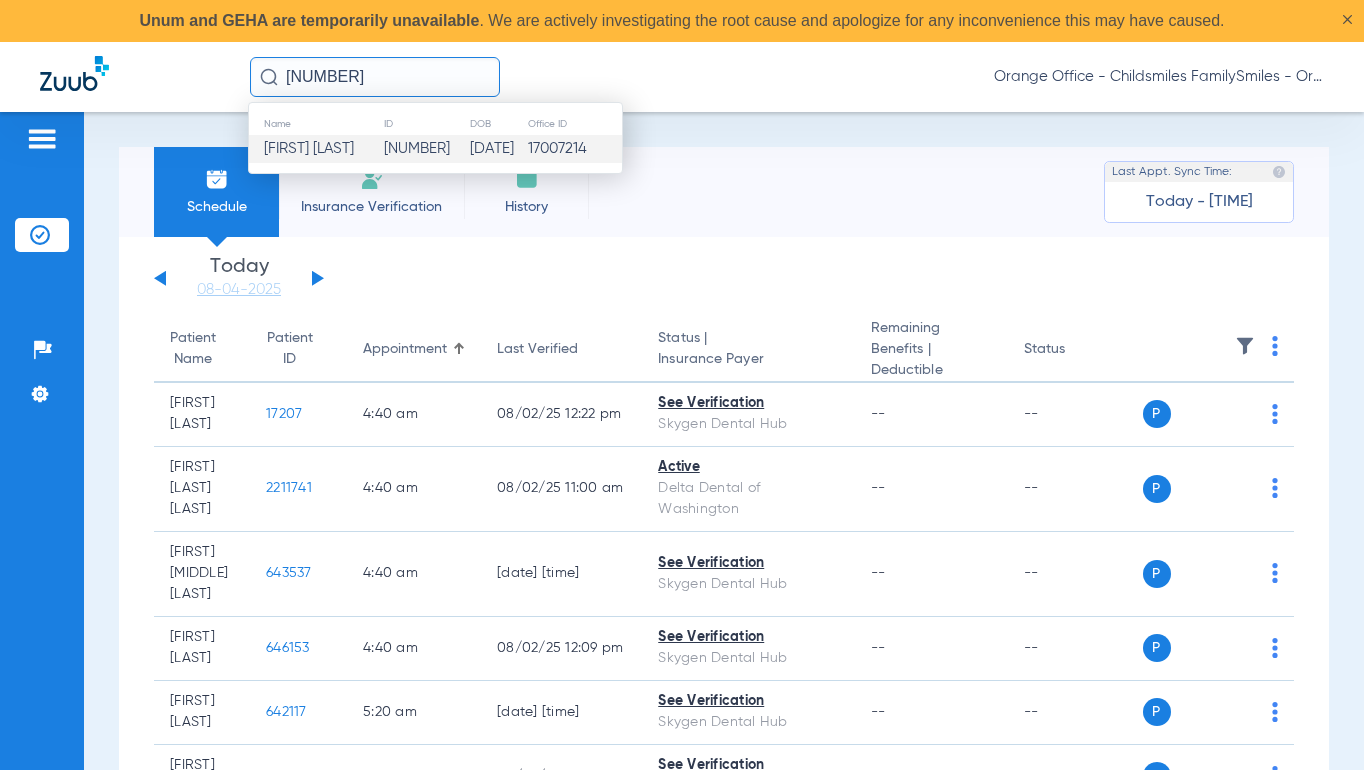 type on "[NUMBER]" 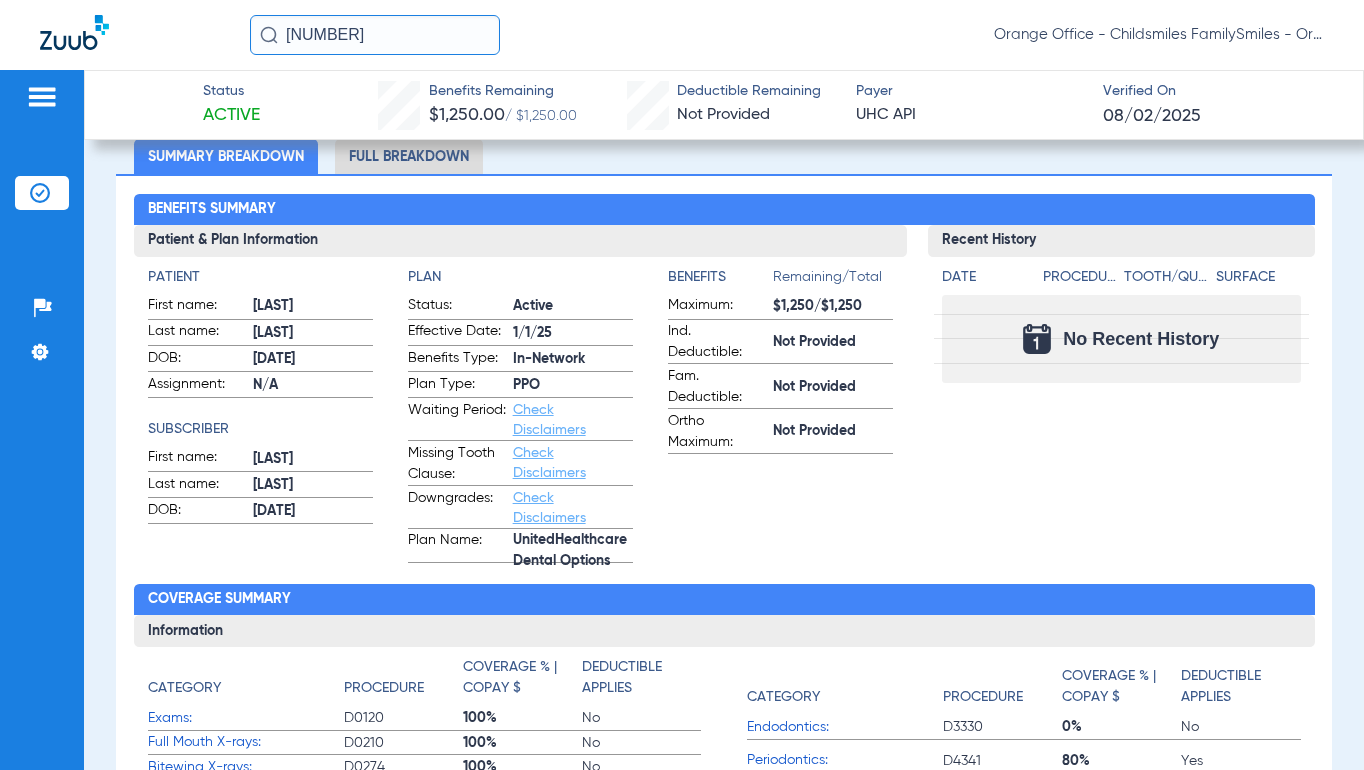 scroll, scrollTop: 100, scrollLeft: 0, axis: vertical 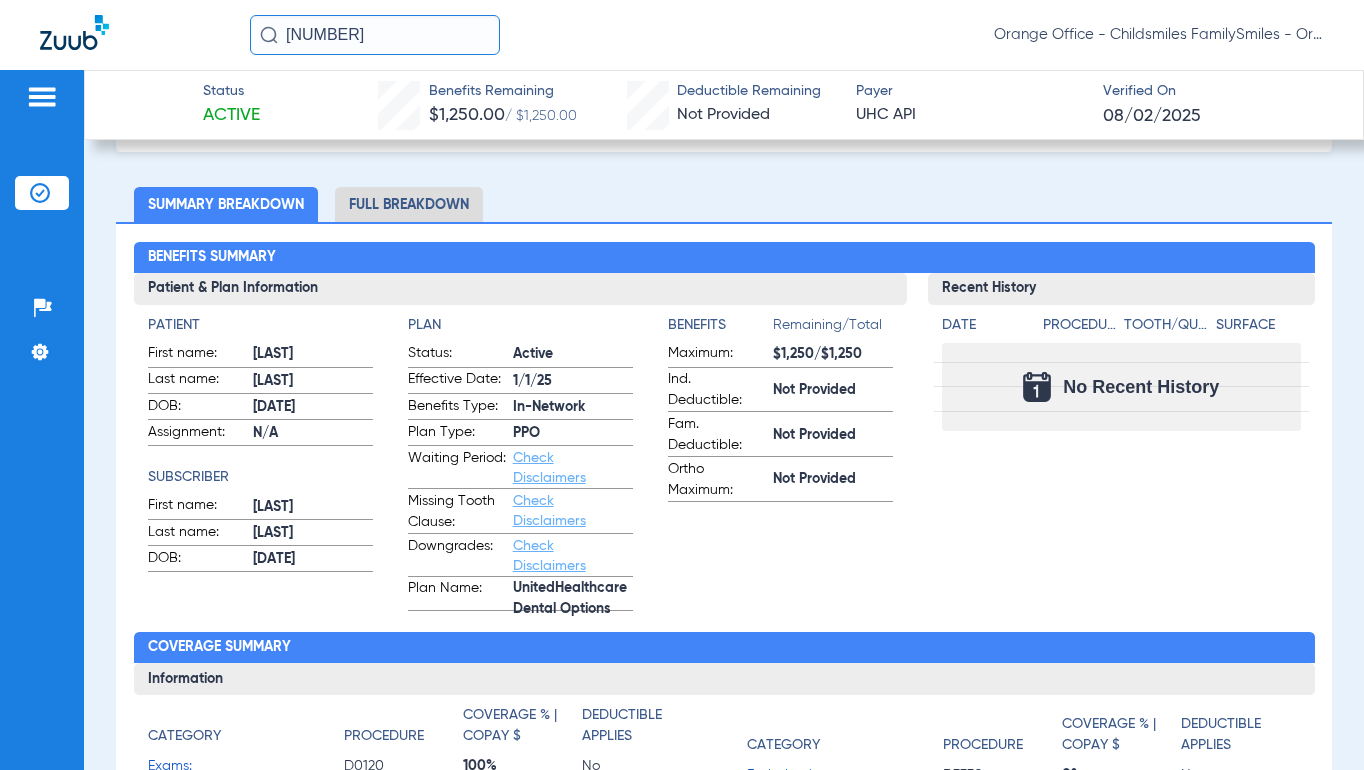 click on "Full Breakdown" 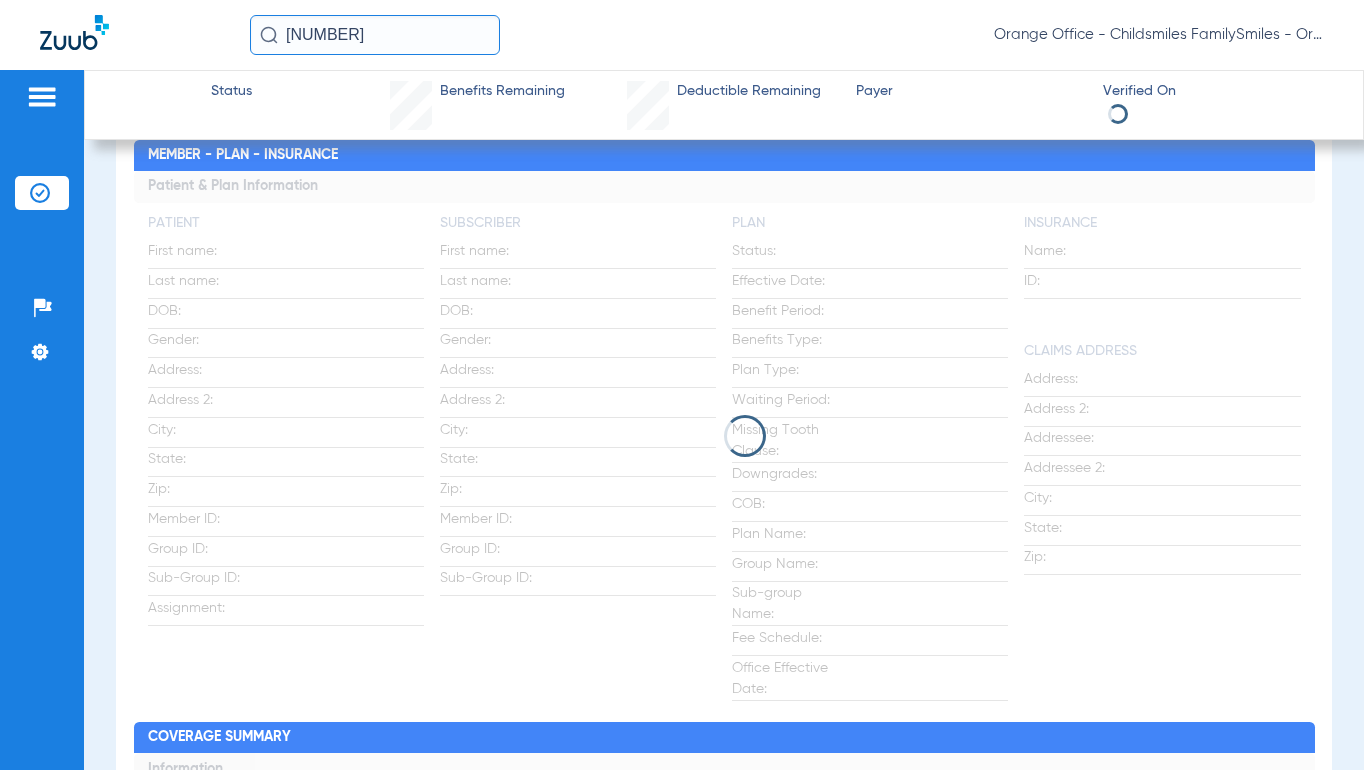 scroll, scrollTop: 200, scrollLeft: 0, axis: vertical 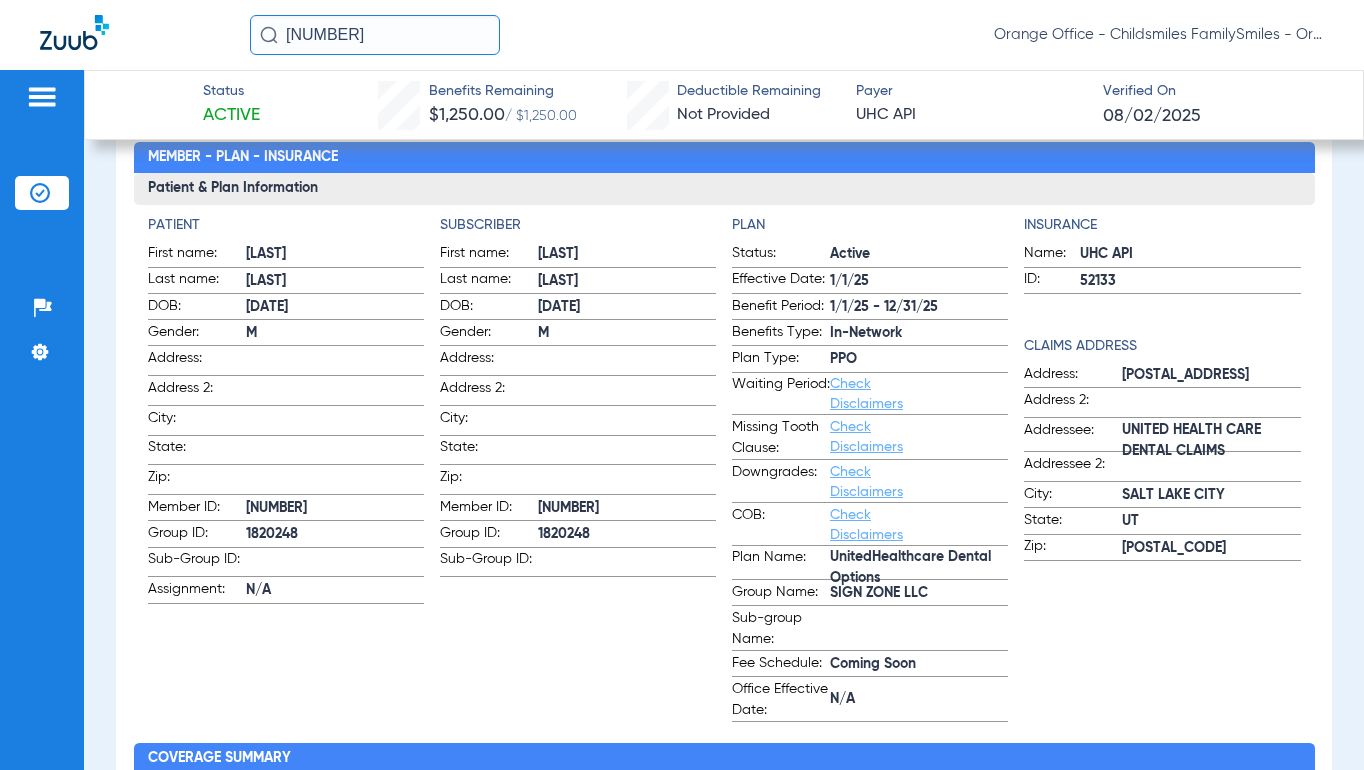 drag, startPoint x: 595, startPoint y: 533, endPoint x: 531, endPoint y: 526, distance: 64.381676 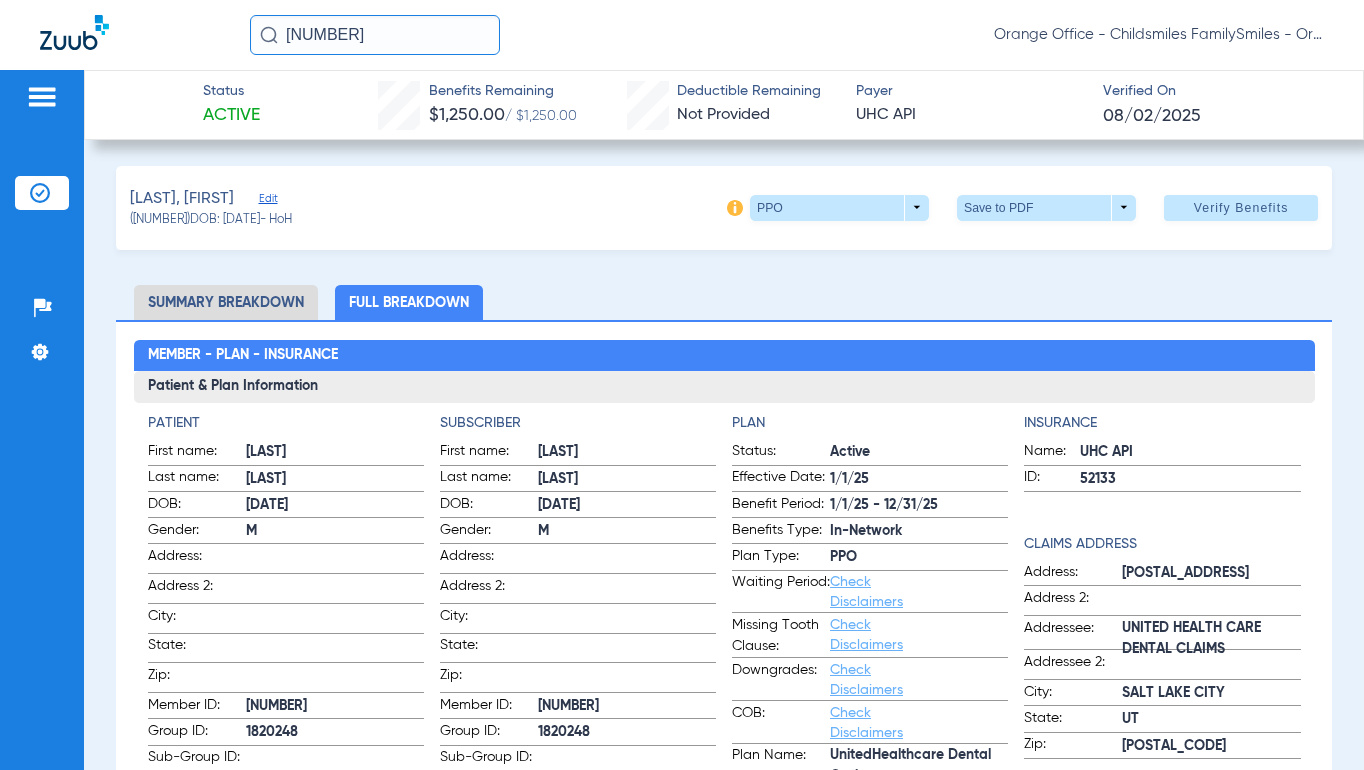 scroll, scrollTop: 0, scrollLeft: 0, axis: both 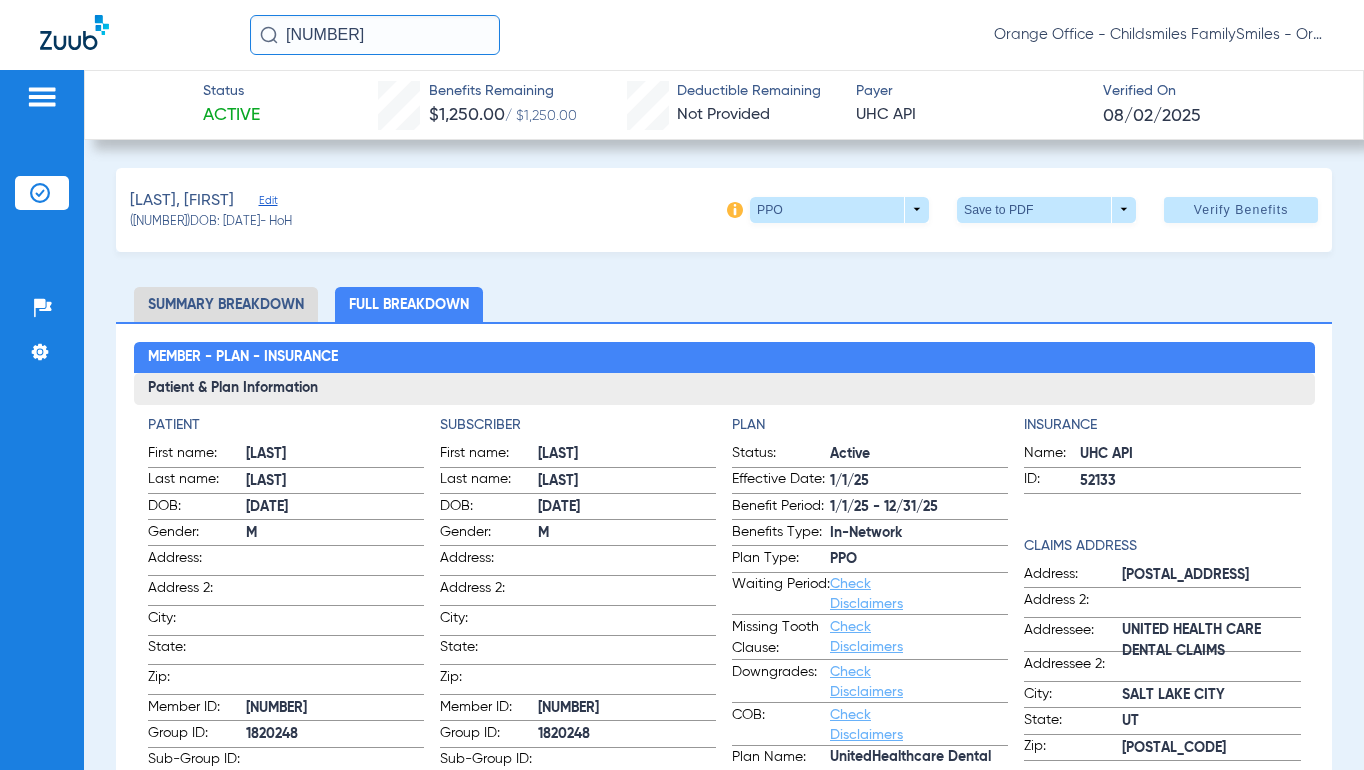 click on "Edit" 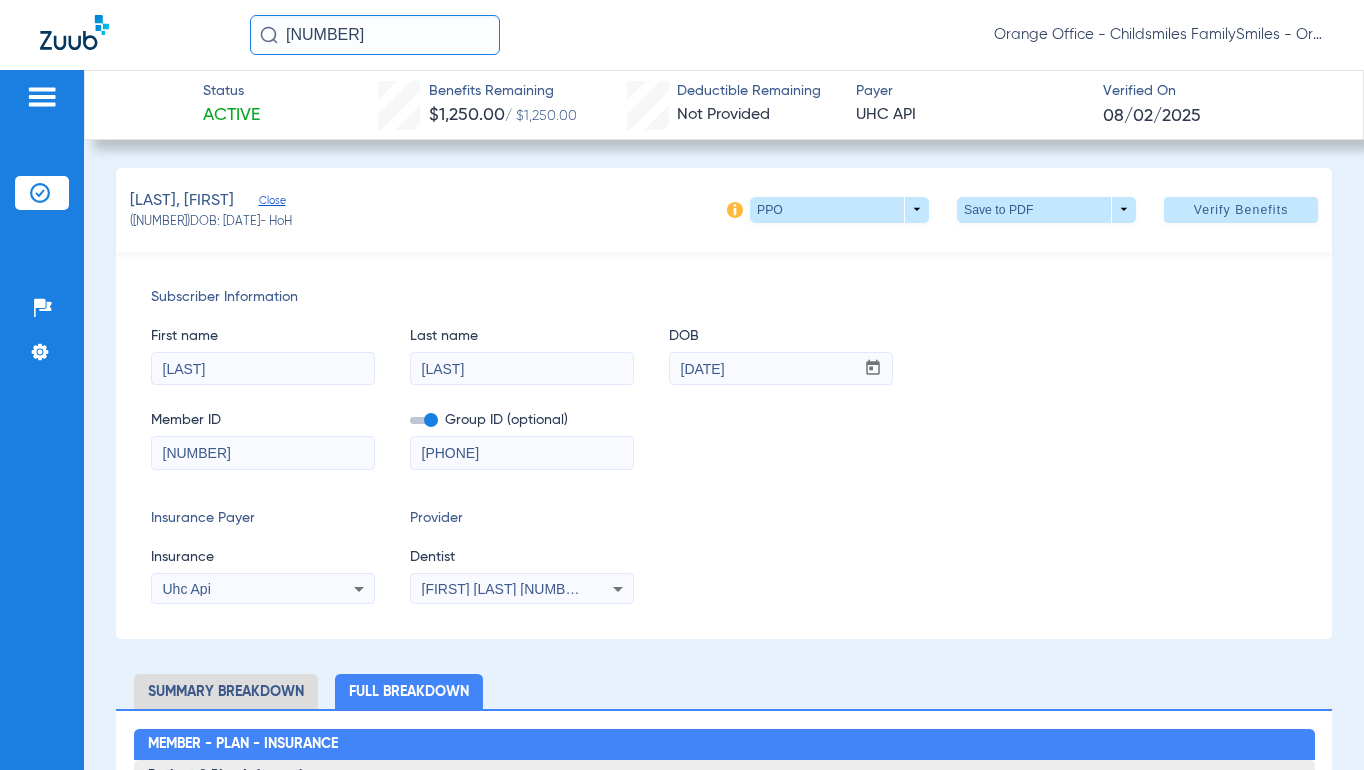 click on "Uhc Api" at bounding box center (263, 589) 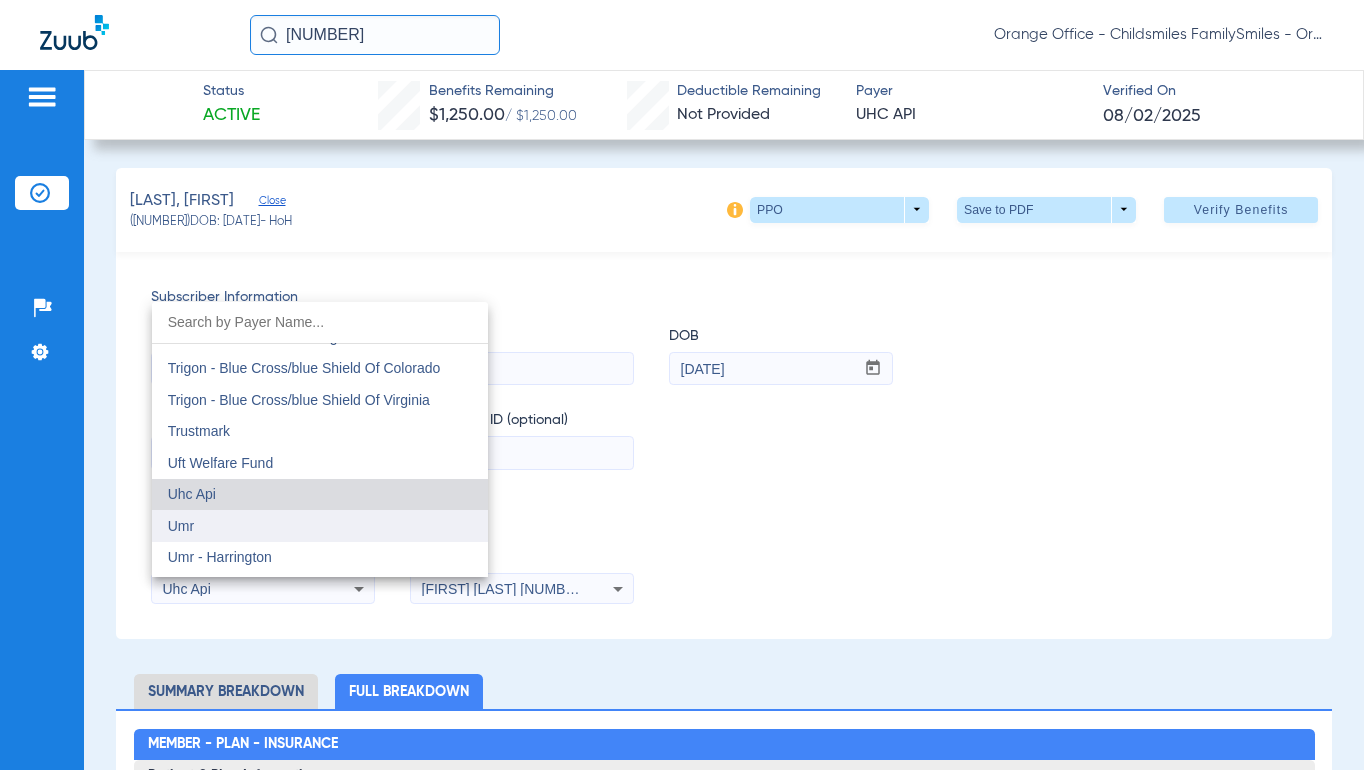 scroll, scrollTop: 11365, scrollLeft: 0, axis: vertical 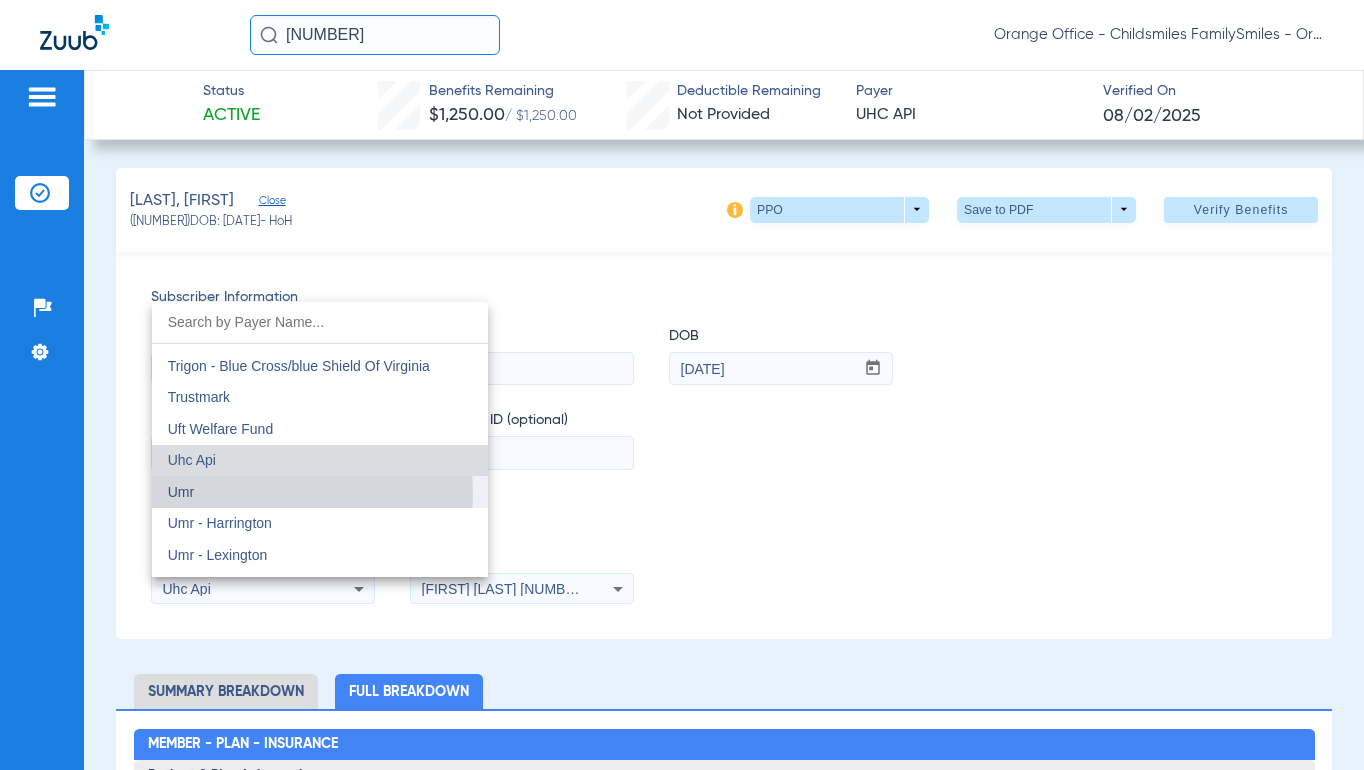 click on "Umr" at bounding box center [320, 492] 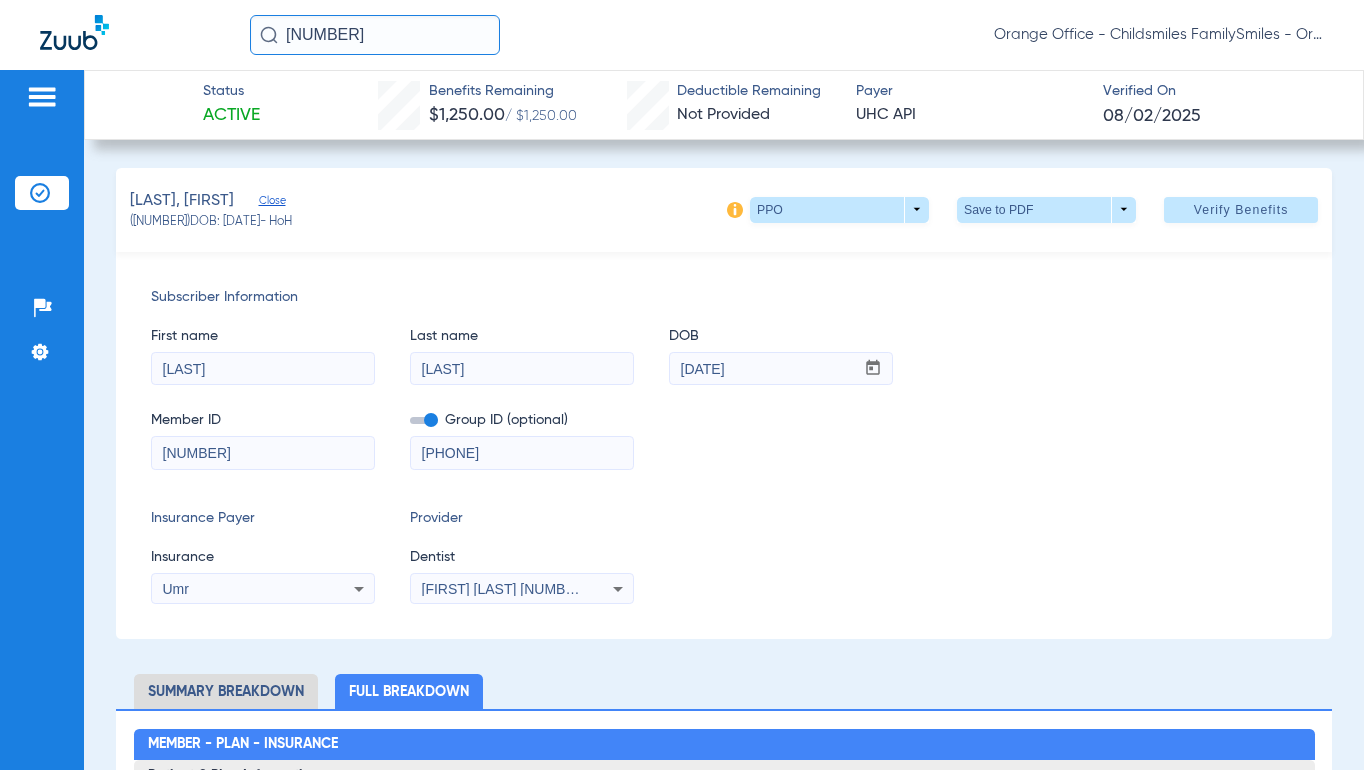 drag, startPoint x: 205, startPoint y: 572, endPoint x: 204, endPoint y: 586, distance: 14.035668 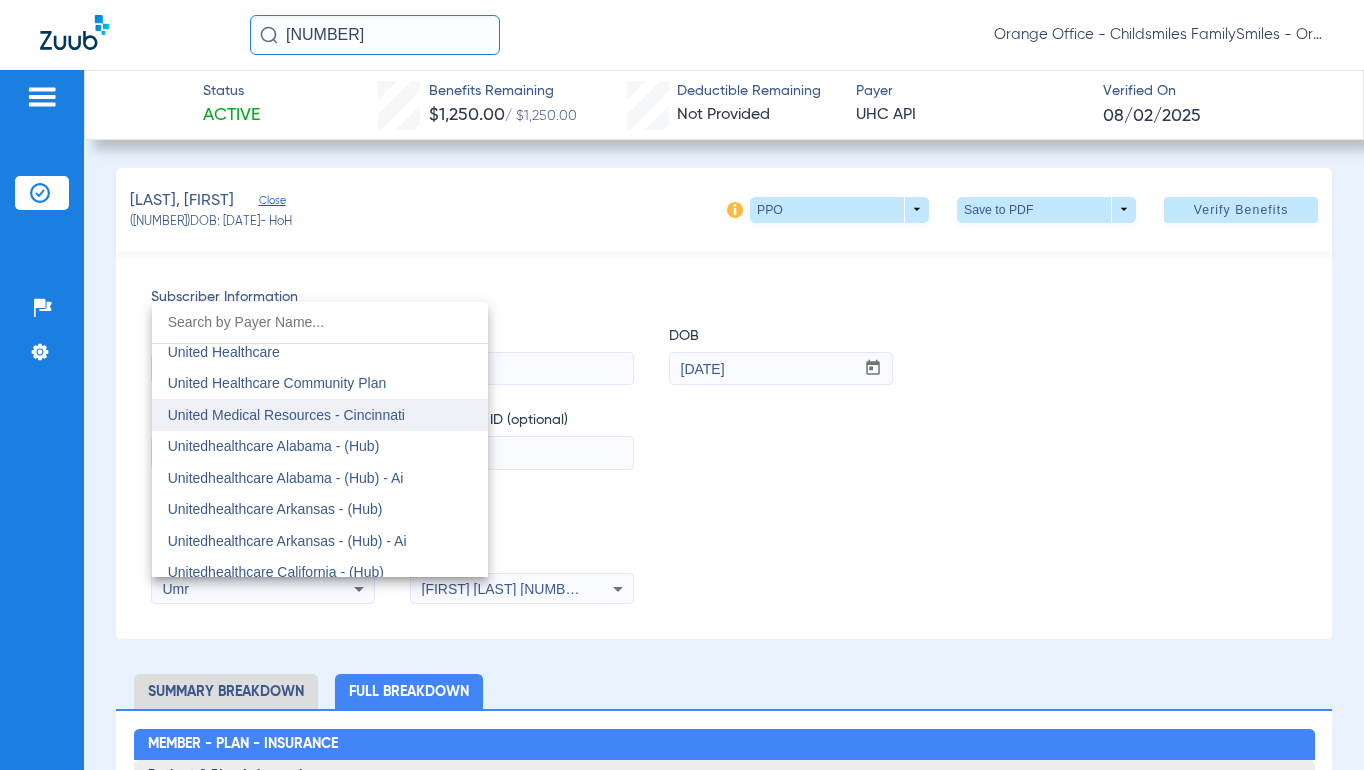 scroll, scrollTop: 11897, scrollLeft: 0, axis: vertical 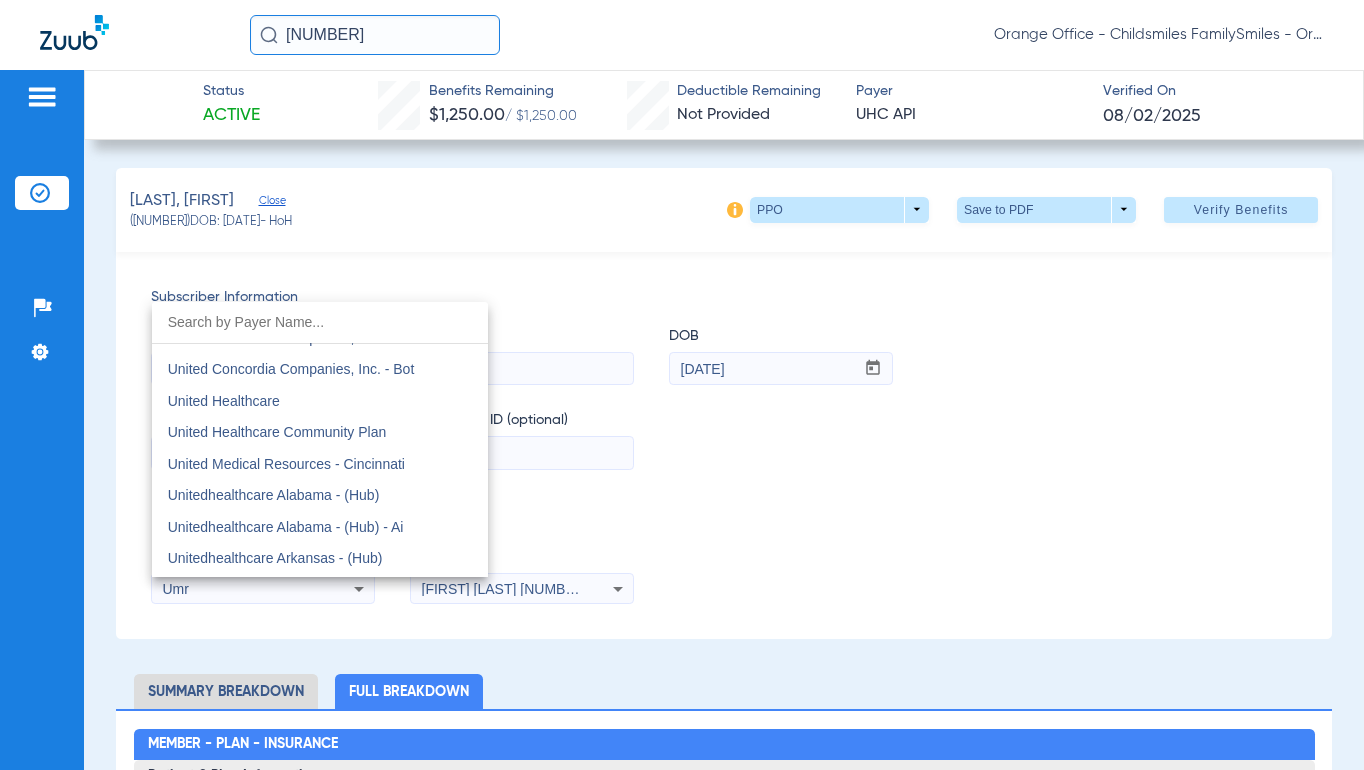 click on "United Healthcare" at bounding box center (320, 401) 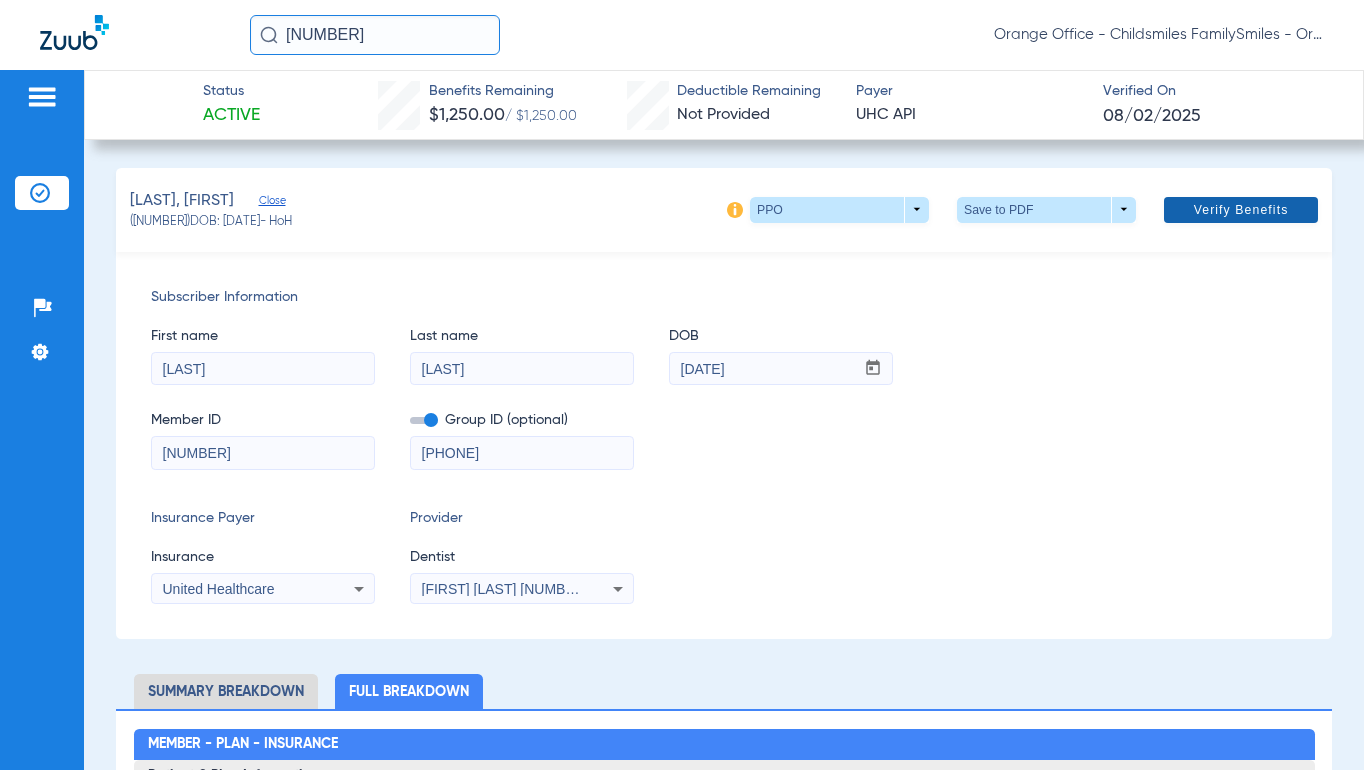 click on "Verify Benefits" 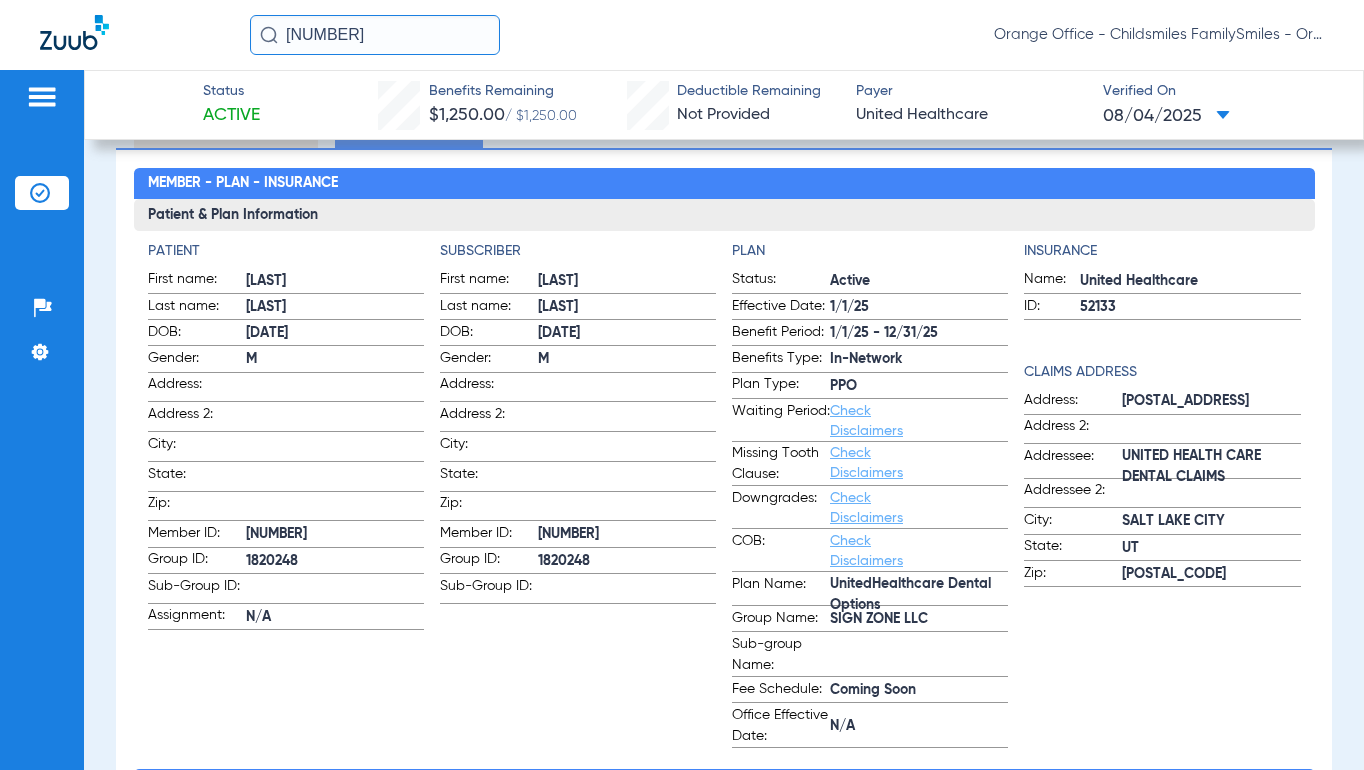 scroll, scrollTop: 562, scrollLeft: 0, axis: vertical 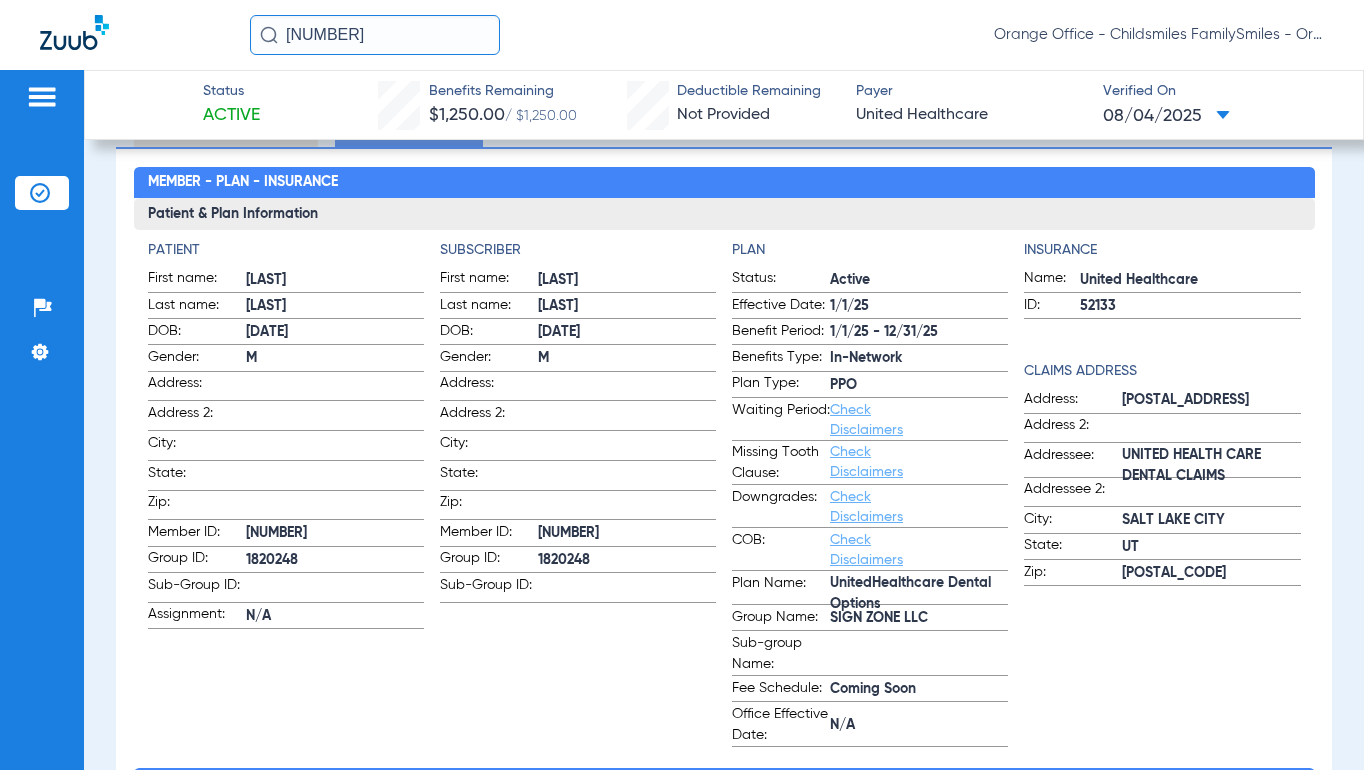 click on "1820248" 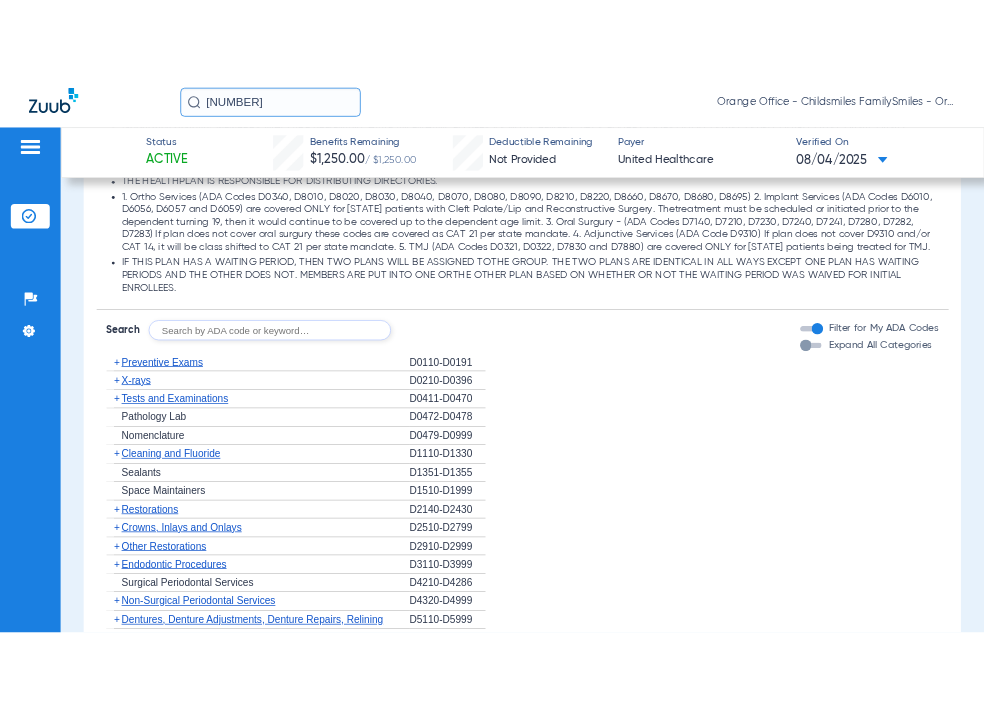 scroll, scrollTop: 2762, scrollLeft: 0, axis: vertical 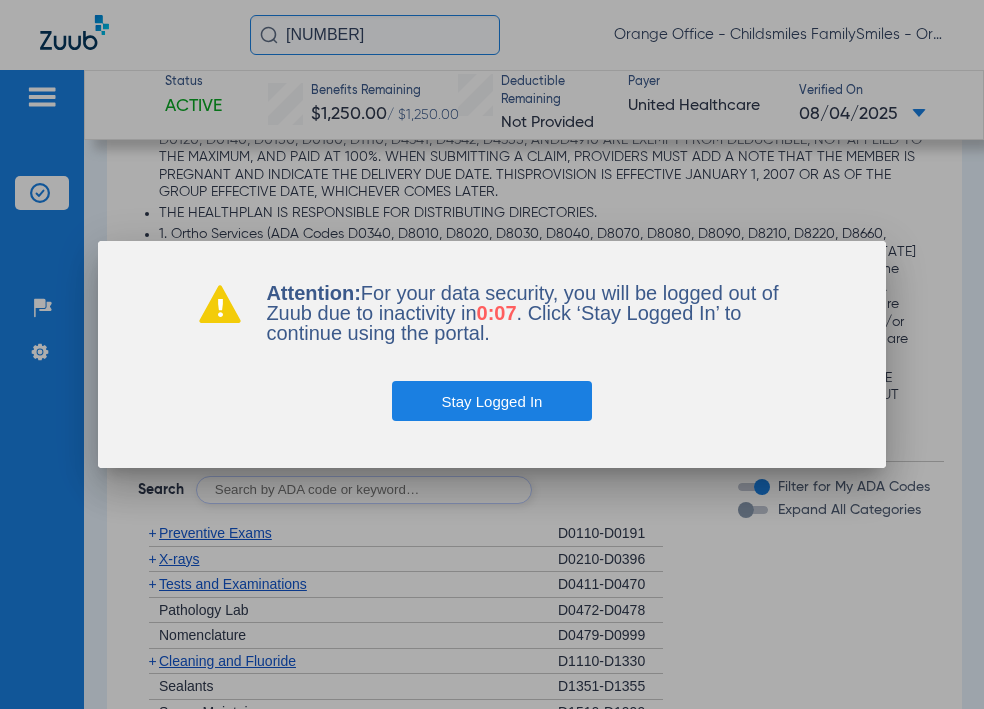 click on "Stay Logged In" at bounding box center (492, 401) 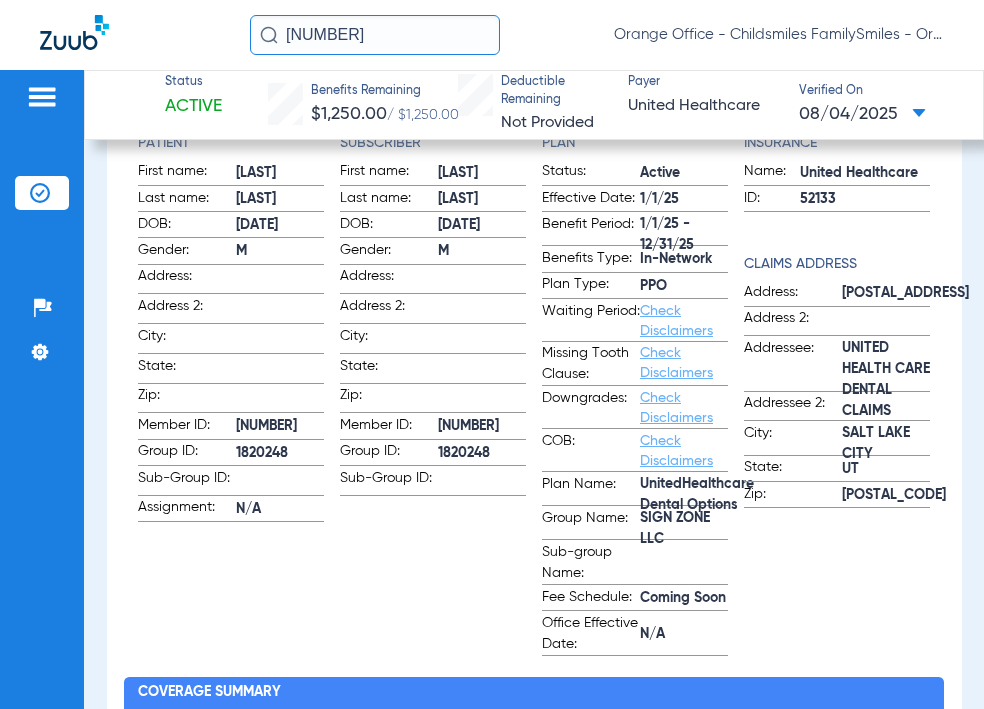 scroll, scrollTop: 662, scrollLeft: 0, axis: vertical 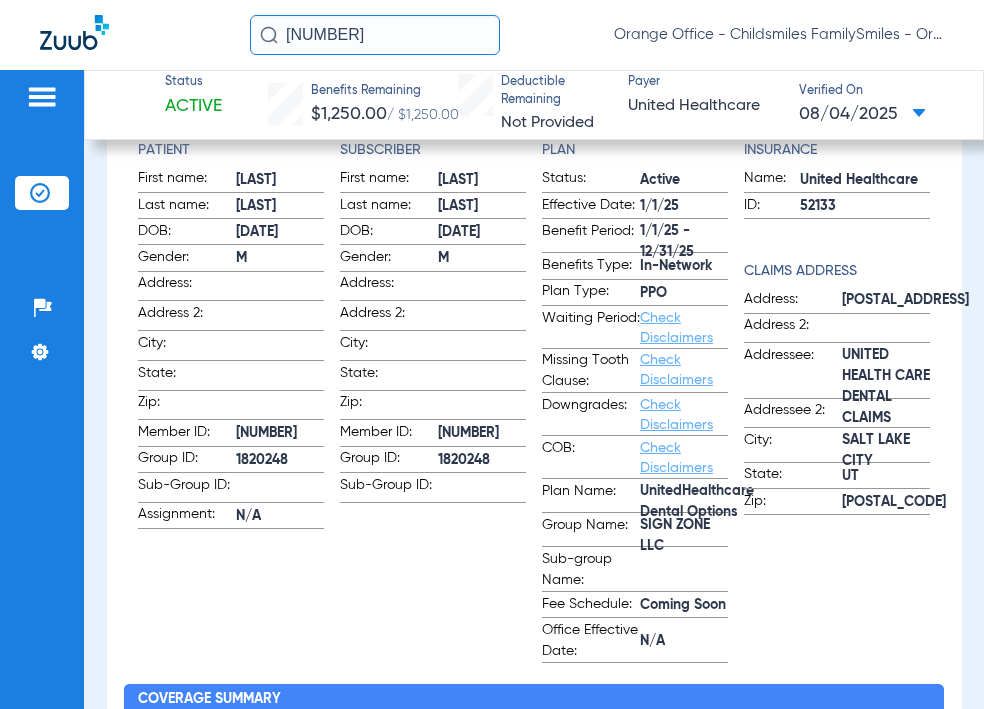 click on "1820248" 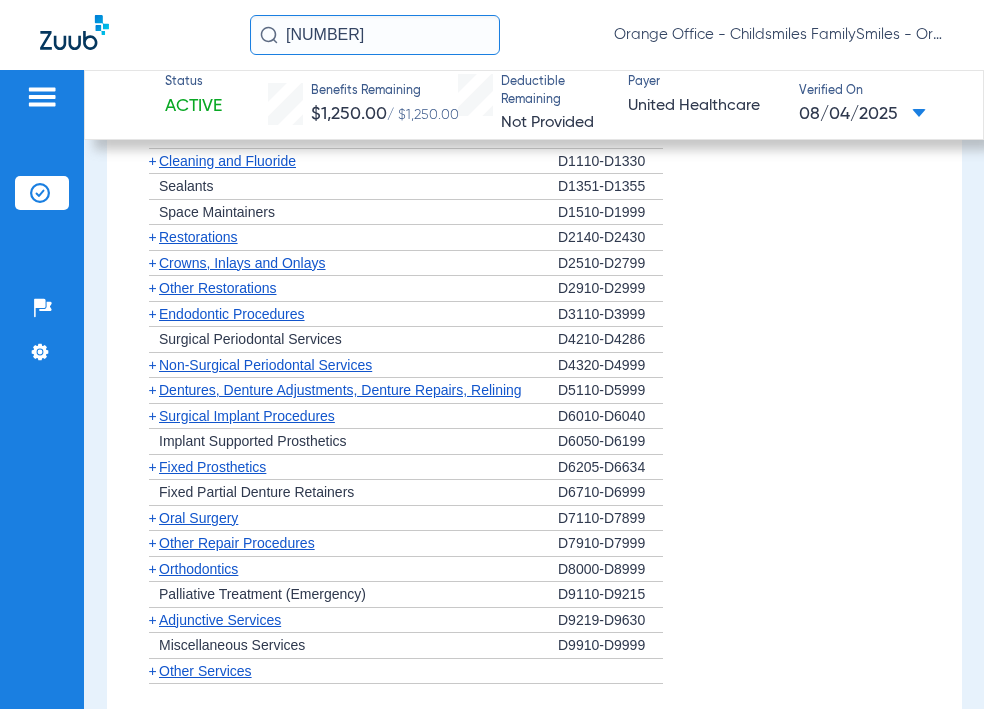 scroll, scrollTop: 3362, scrollLeft: 0, axis: vertical 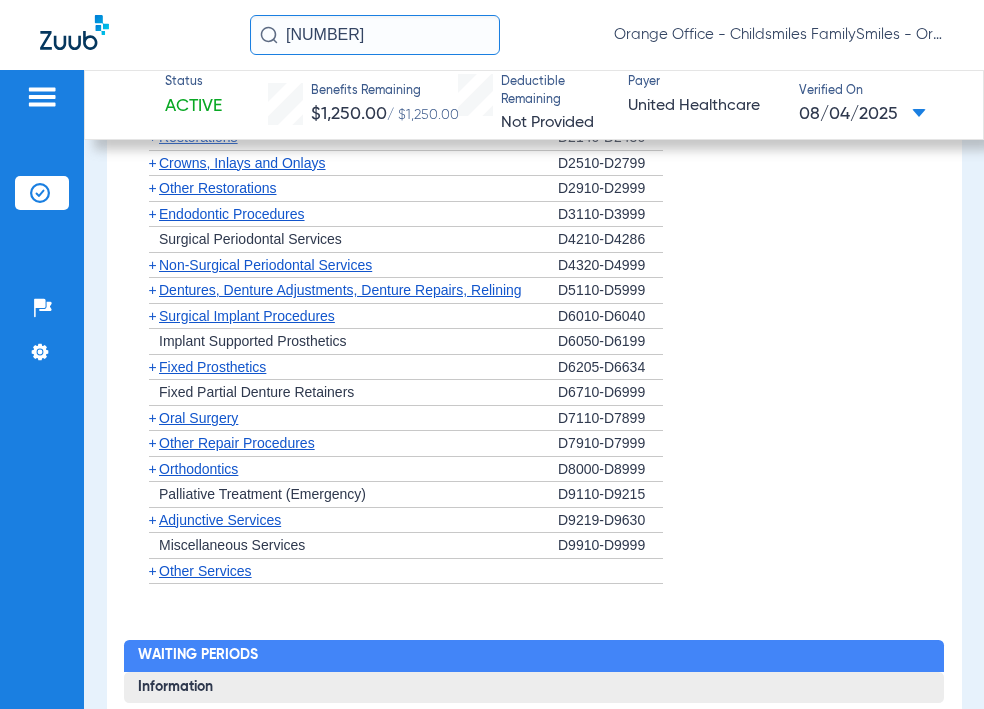 click on "Orthodontics" 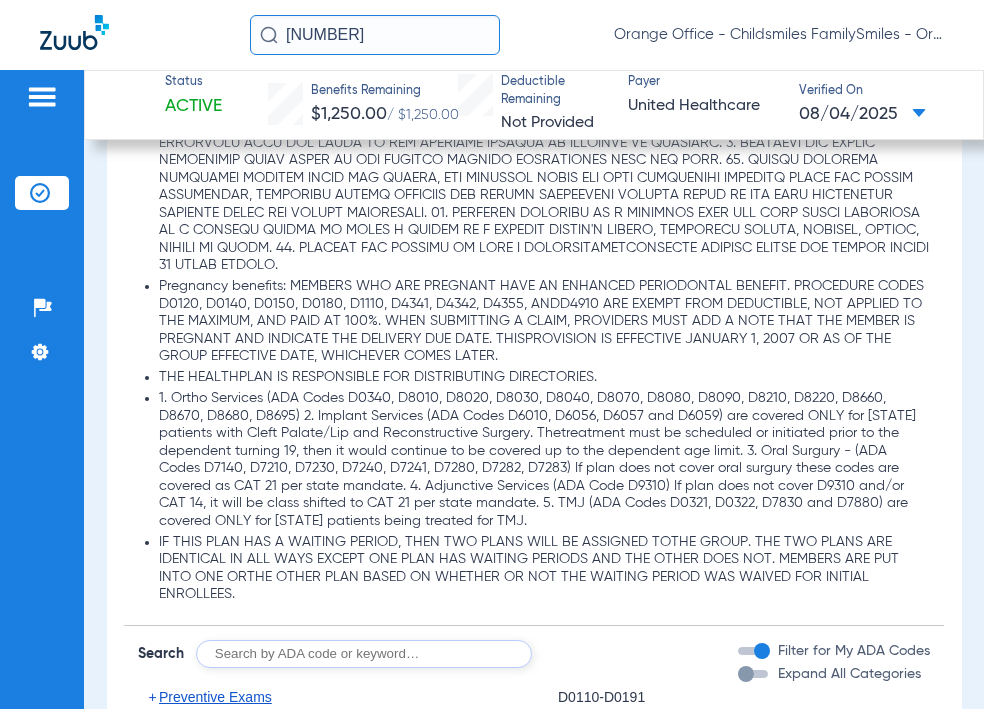 scroll, scrollTop: 2562, scrollLeft: 0, axis: vertical 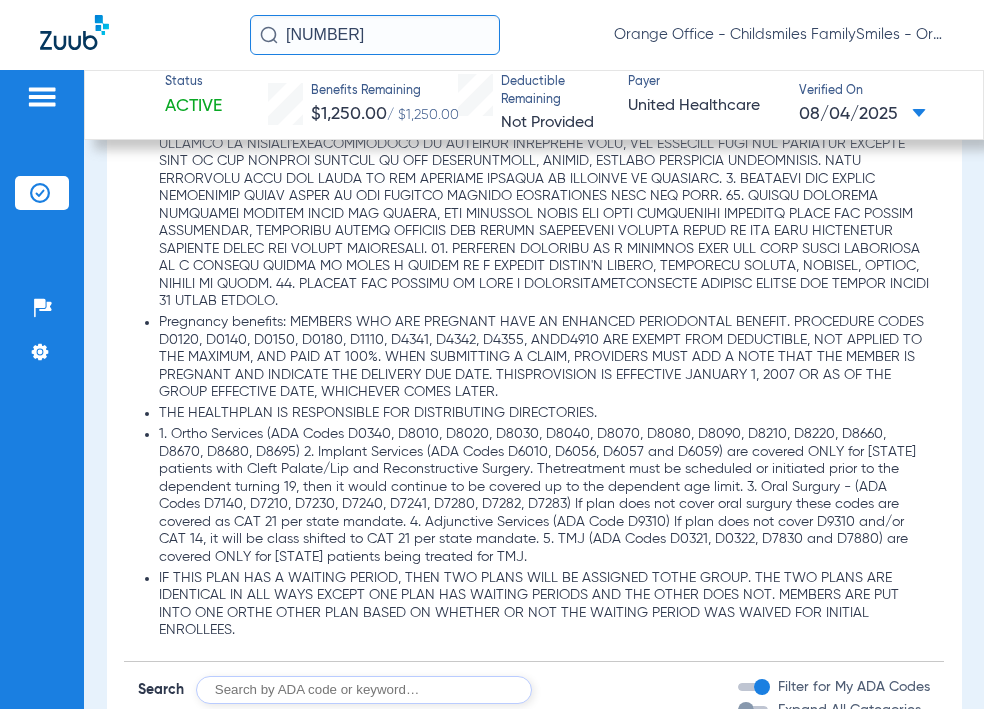 click on "1. Ortho Services (ADA Codes D0340, D8010, D8020, D8030, D8040, D8070, D8080, D8090, D8210, D8220, D8660, D8670, D8680, D8695) 2. Implant Services (ADA Codes D6010, D6056, D6057 and D6059) are covered ONLY for [STATE] patients with Cleft Palate/Lip and Reconstructive Surgery. Thetreatment must be scheduled or initiated prior to the dependent turning 19, then it would continue to be covered up to the dependent age limit. 3. Oral Surgury - (ADA Codes D7140, D7210, D7230, D7240, D7241, D7280, D7282, D7283) If plan does not cover oral surgury these codes are covered as CAT 21 per state mandate. 4. Adjunctive Services (ADA Code D9310) If plan does not cover D9310 and/or CAT 14, it will be class shifted to CAT 21 per state mandate. 5. TMJ (ADA Codes D0321, D0322, D7830 and D7880) are covered ONLY for [STATE] patients being treated for TMJ." 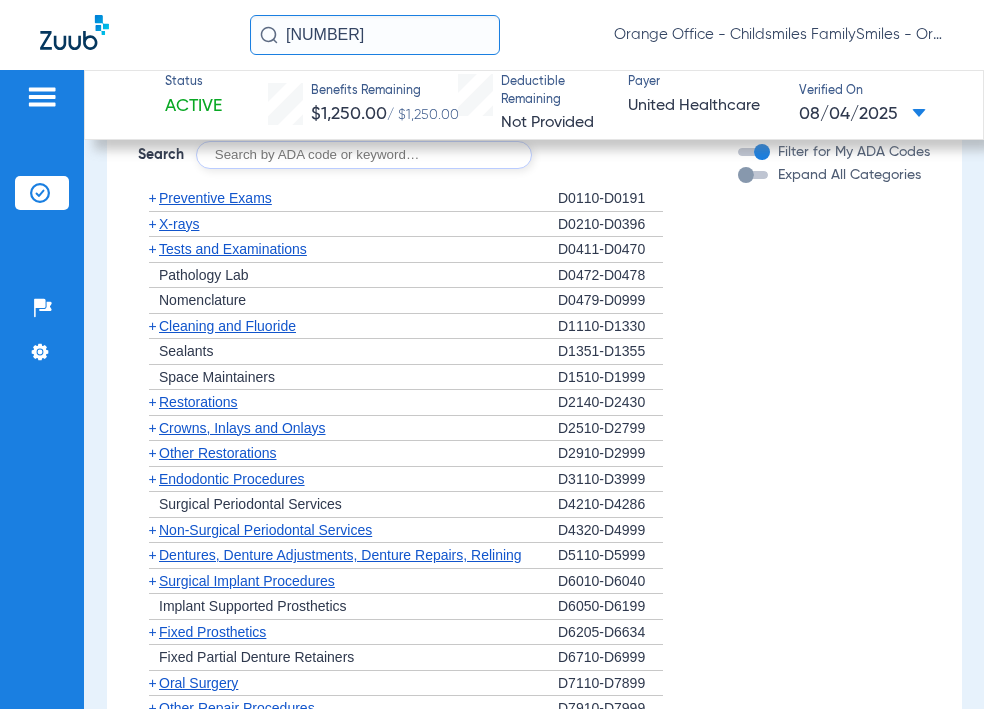 scroll, scrollTop: 3062, scrollLeft: 0, axis: vertical 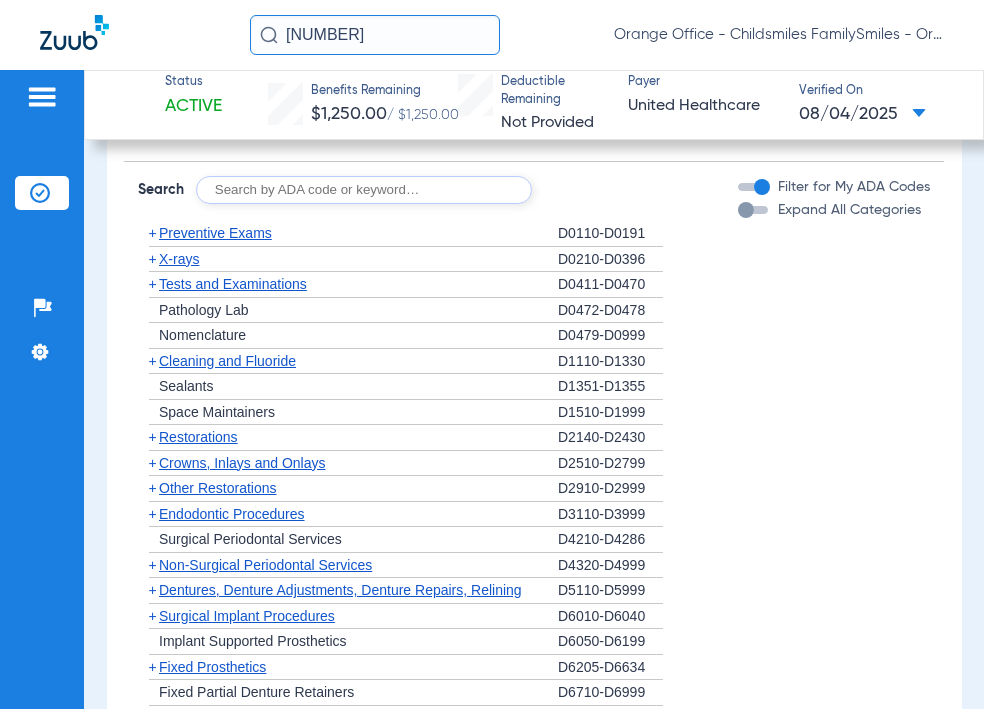 click on "Tests and Examinations" 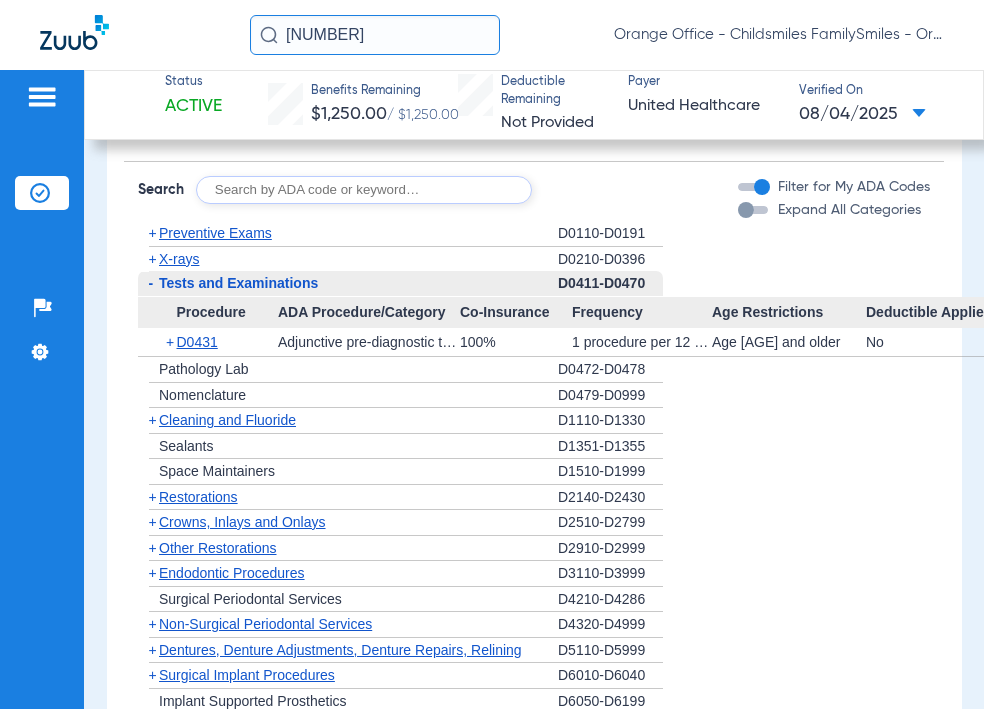 click on "Cleaning and Fluoride" 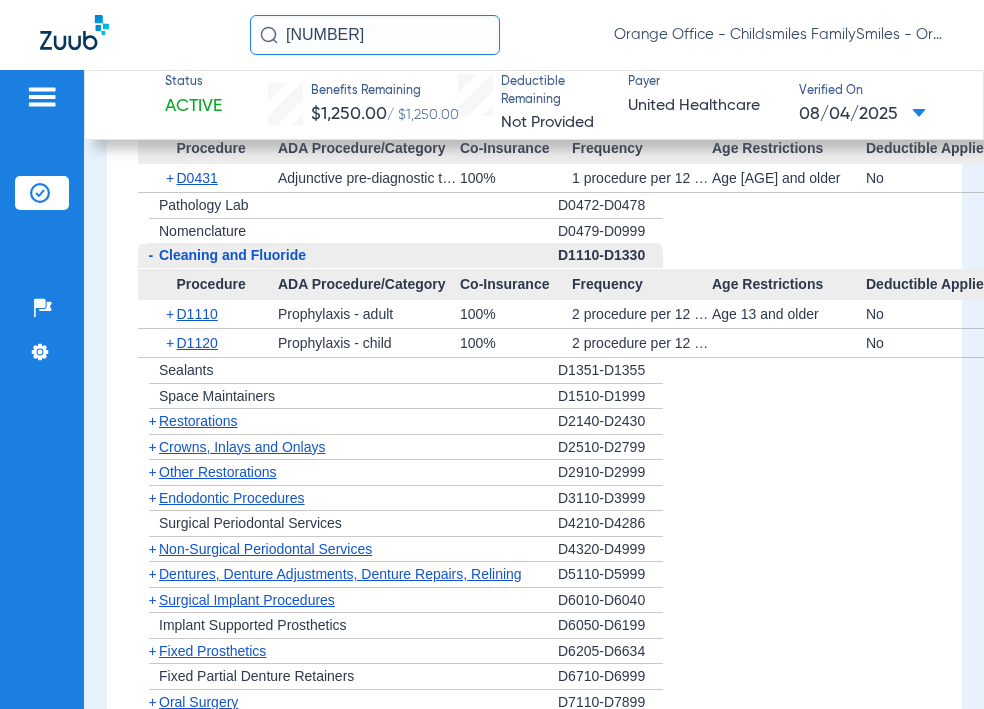 scroll, scrollTop: 3262, scrollLeft: 0, axis: vertical 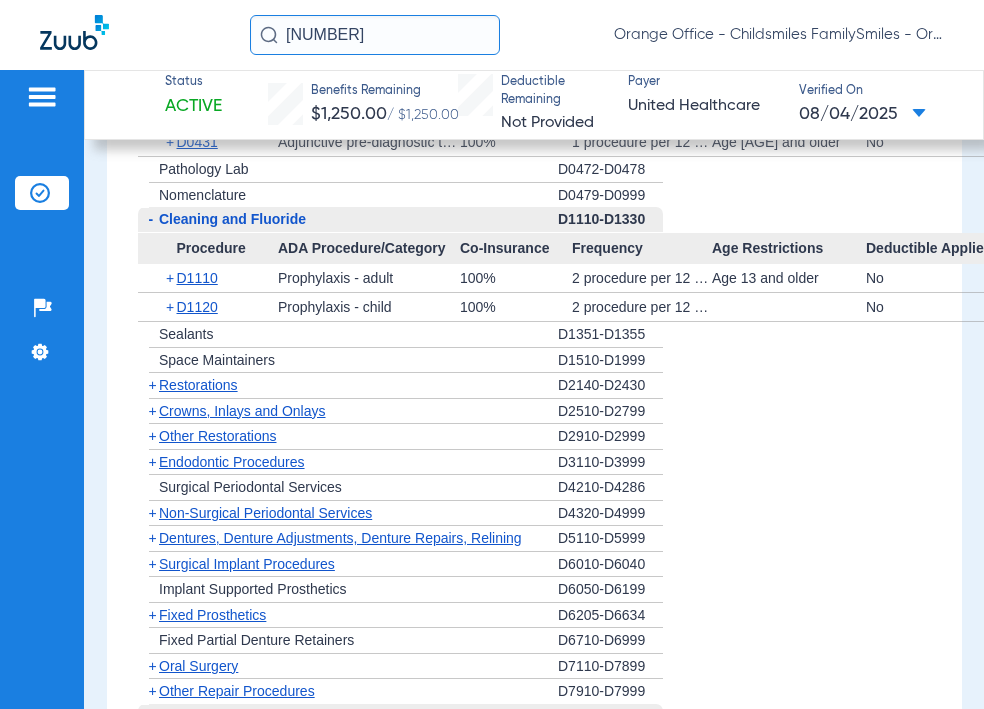click on "Cleaning and Fluoride" 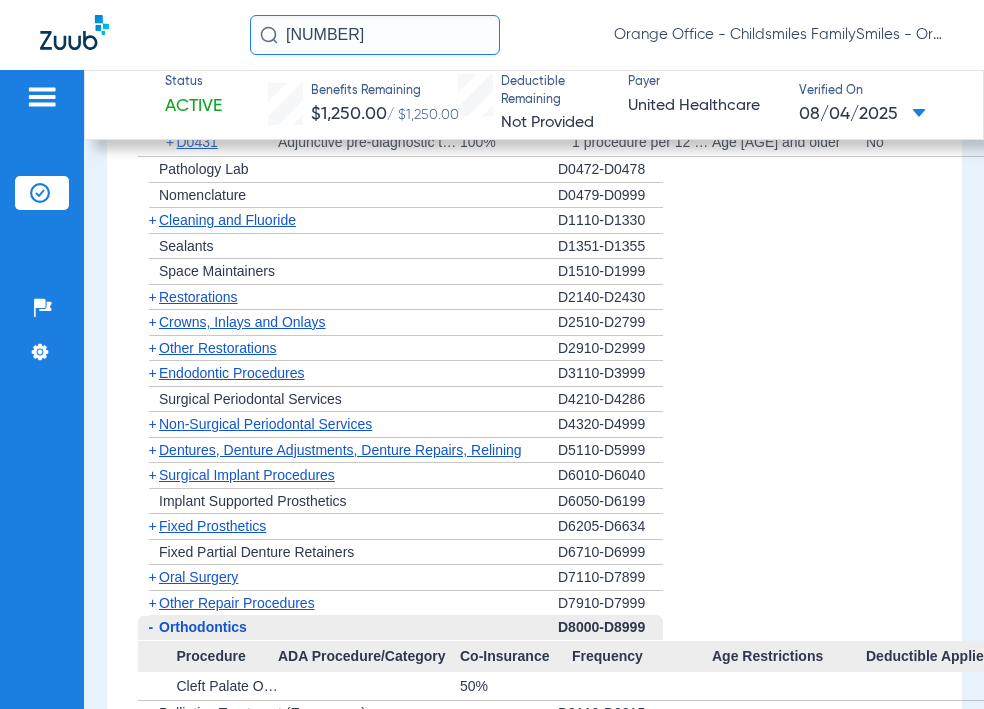 click on "Cleaning and Fluoride" 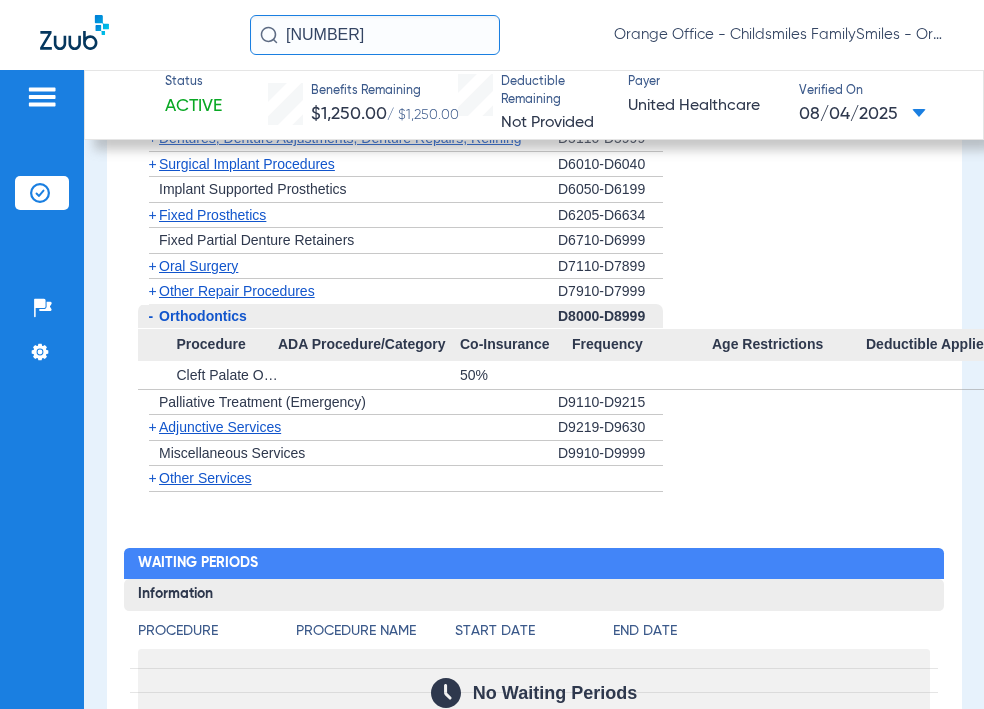 scroll, scrollTop: 3762, scrollLeft: 0, axis: vertical 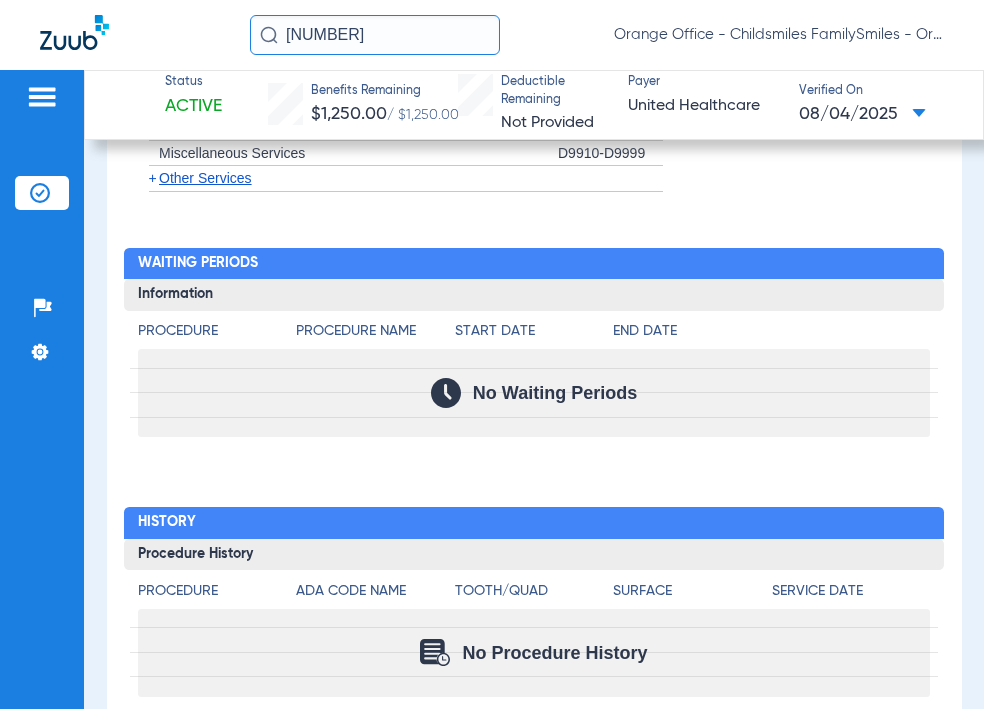 drag, startPoint x: 353, startPoint y: 451, endPoint x: 344, endPoint y: 441, distance: 13.453624 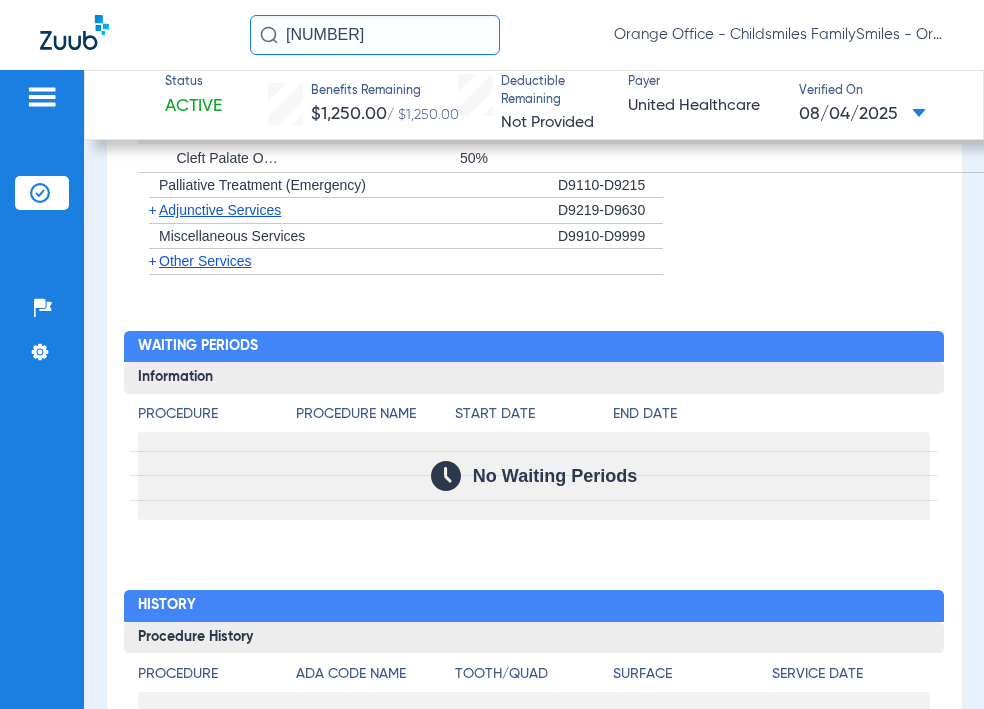 scroll, scrollTop: 3653, scrollLeft: 0, axis: vertical 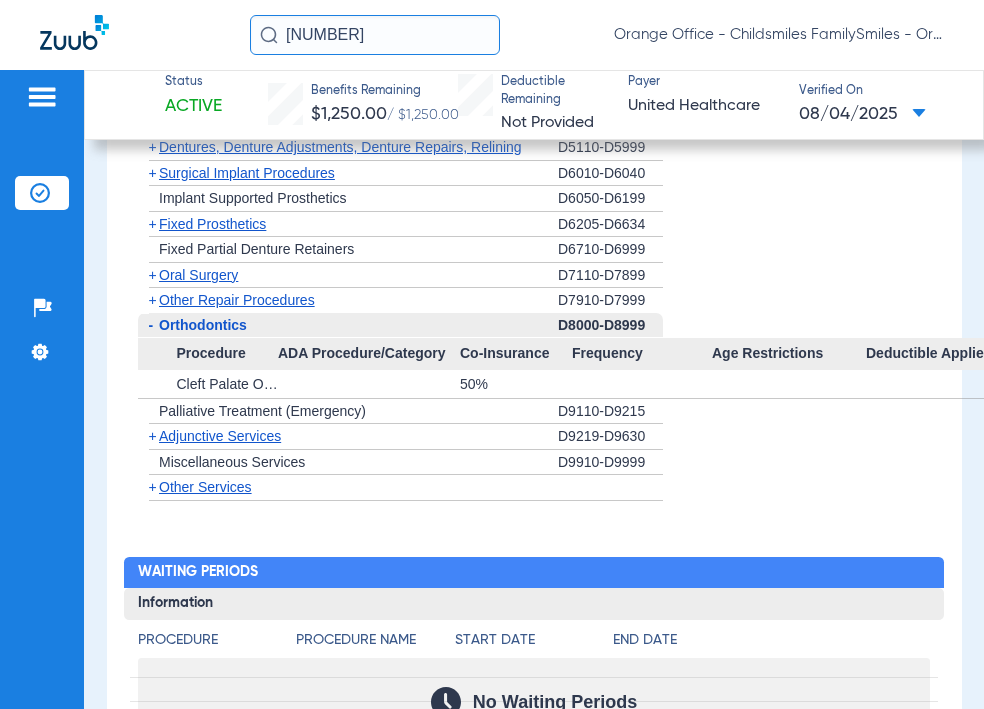 click on "Other Services" 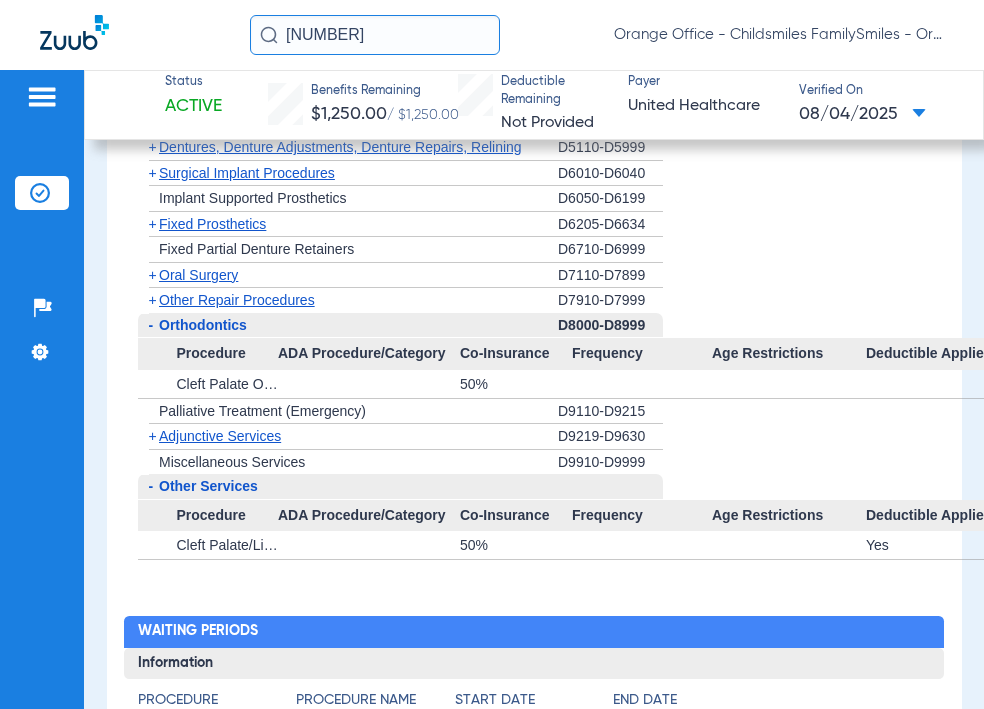 click on "Adjunctive Services" 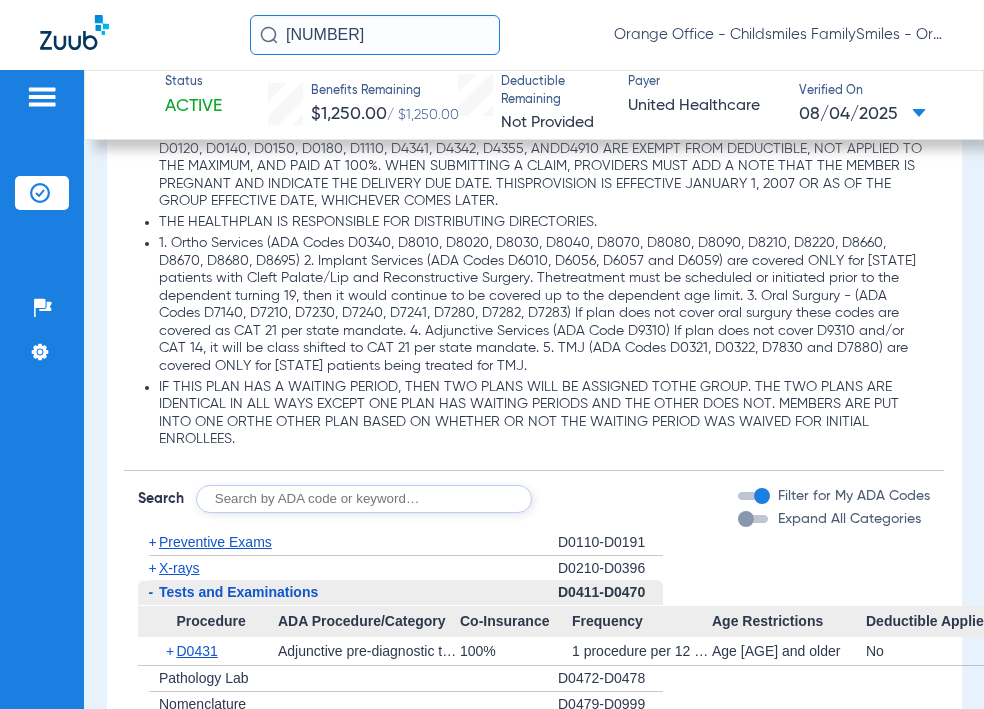 scroll, scrollTop: 3053, scrollLeft: 0, axis: vertical 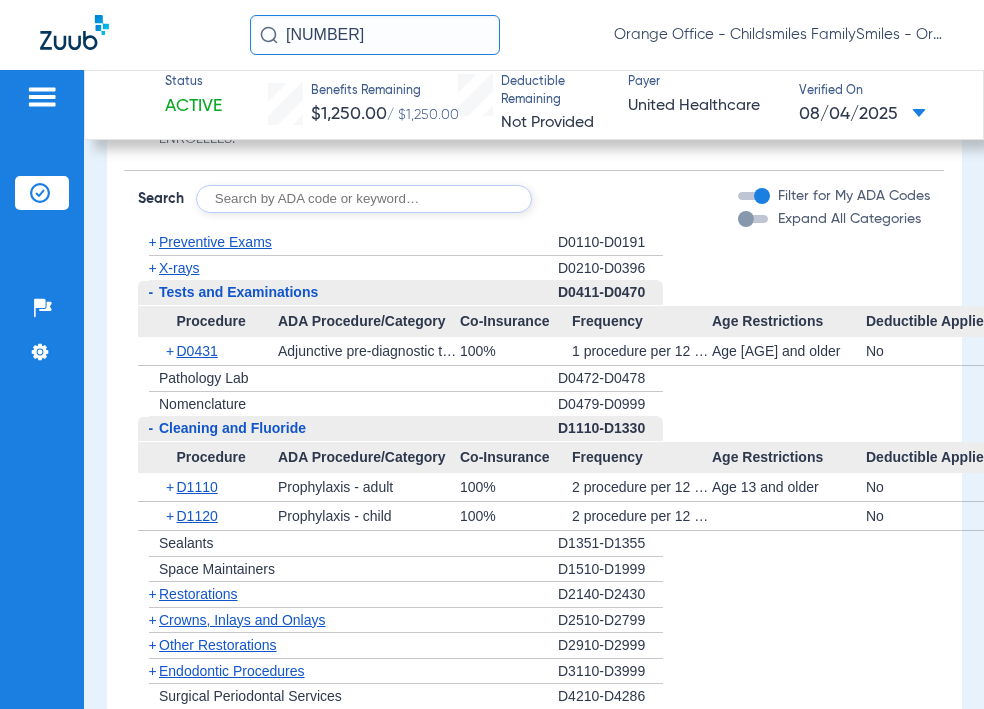 click on "X-rays" 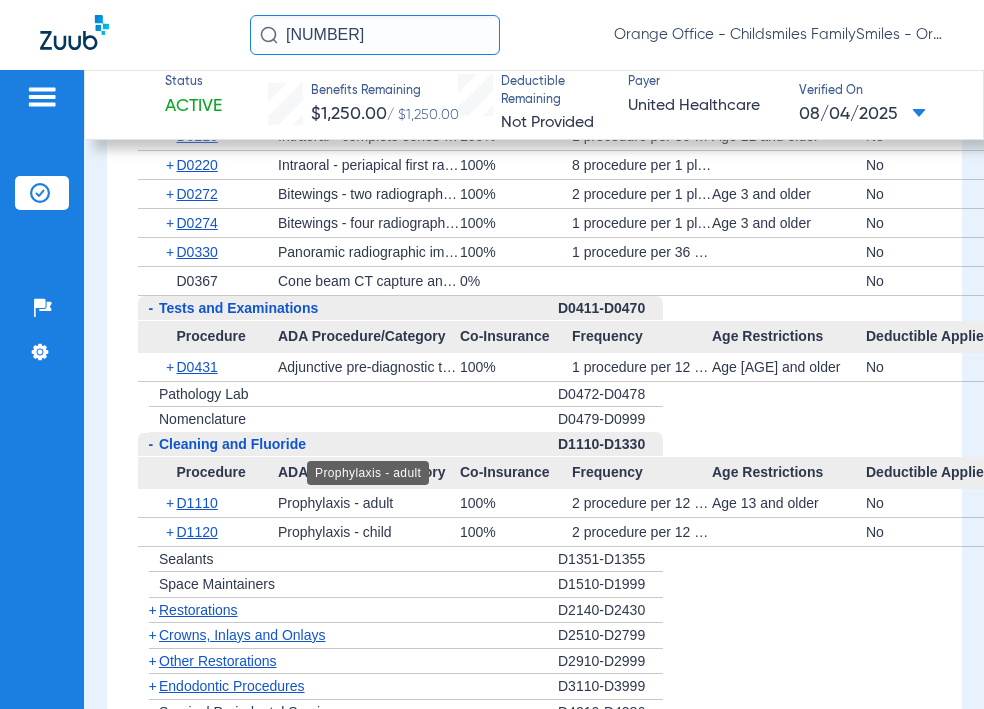 scroll, scrollTop: 3553, scrollLeft: 0, axis: vertical 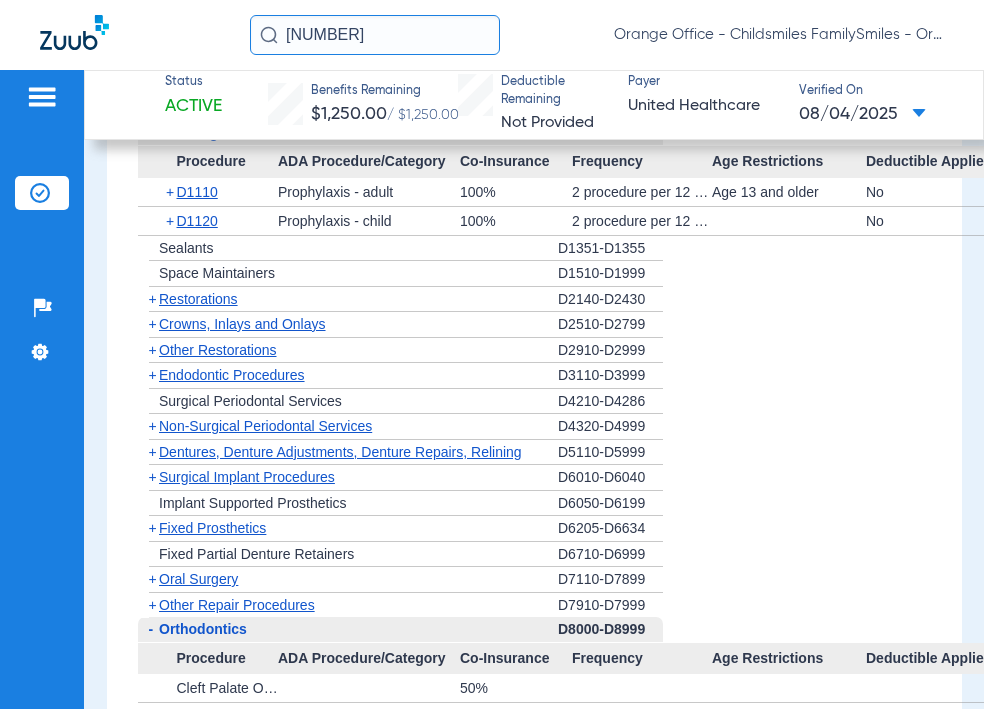 drag, startPoint x: 198, startPoint y: 262, endPoint x: 477, endPoint y: 256, distance: 279.0645 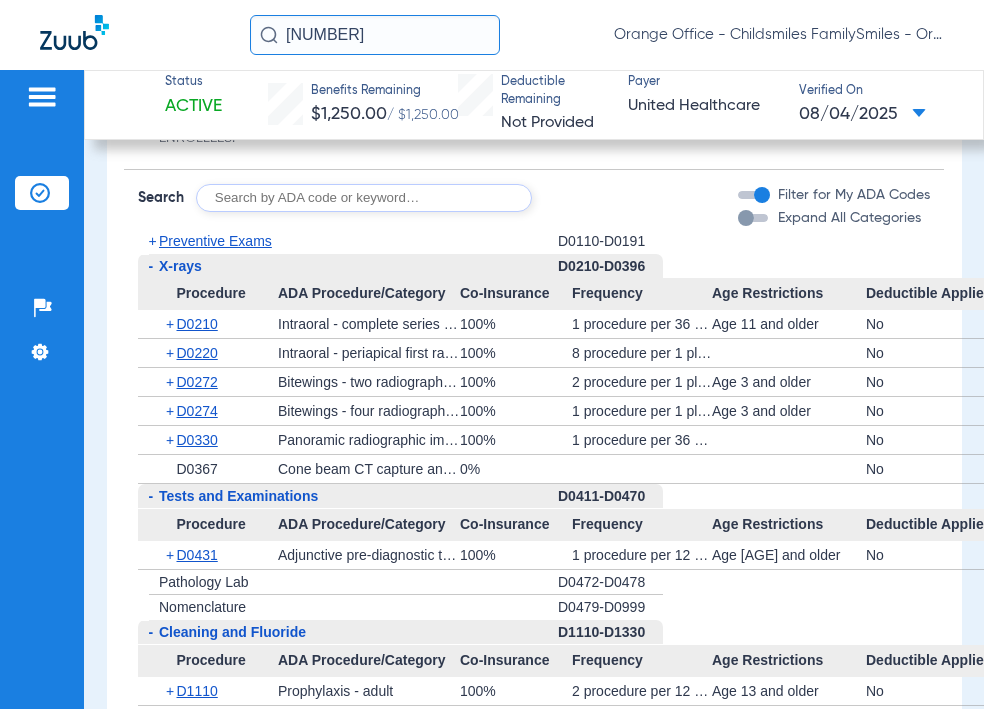 scroll, scrollTop: 3053, scrollLeft: 0, axis: vertical 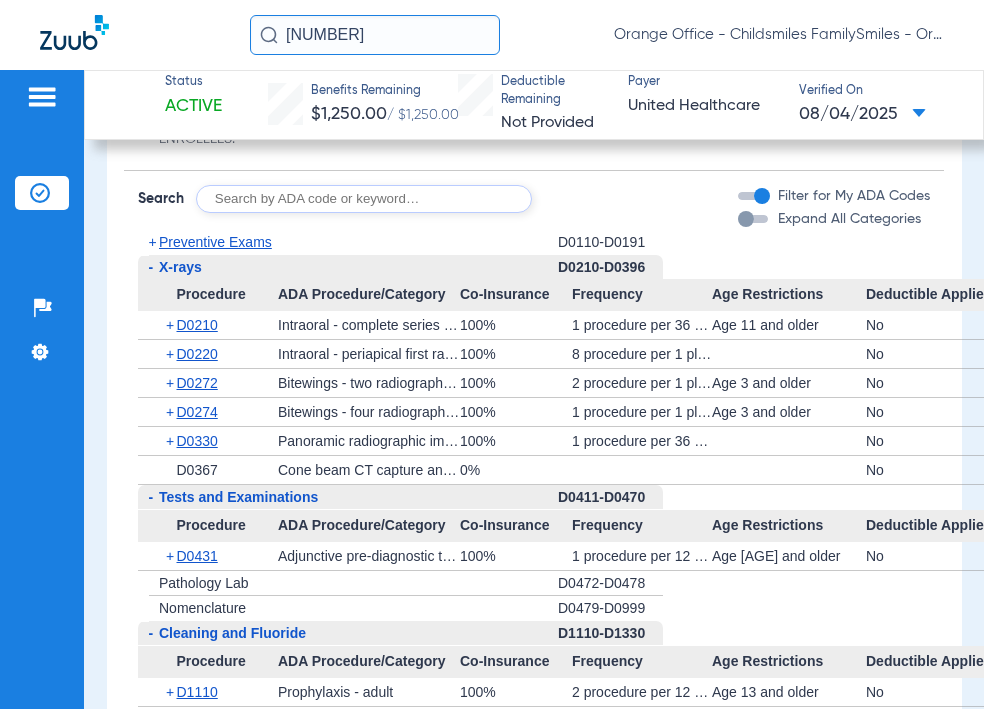 click on "Preventive Exams" 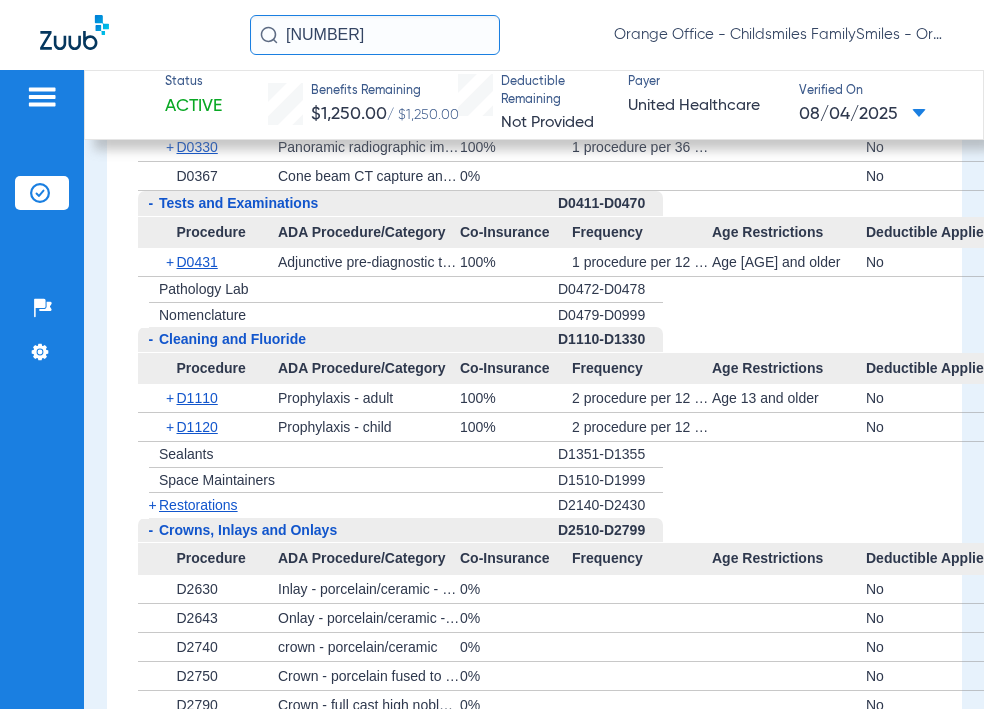 scroll, scrollTop: 3059, scrollLeft: 0, axis: vertical 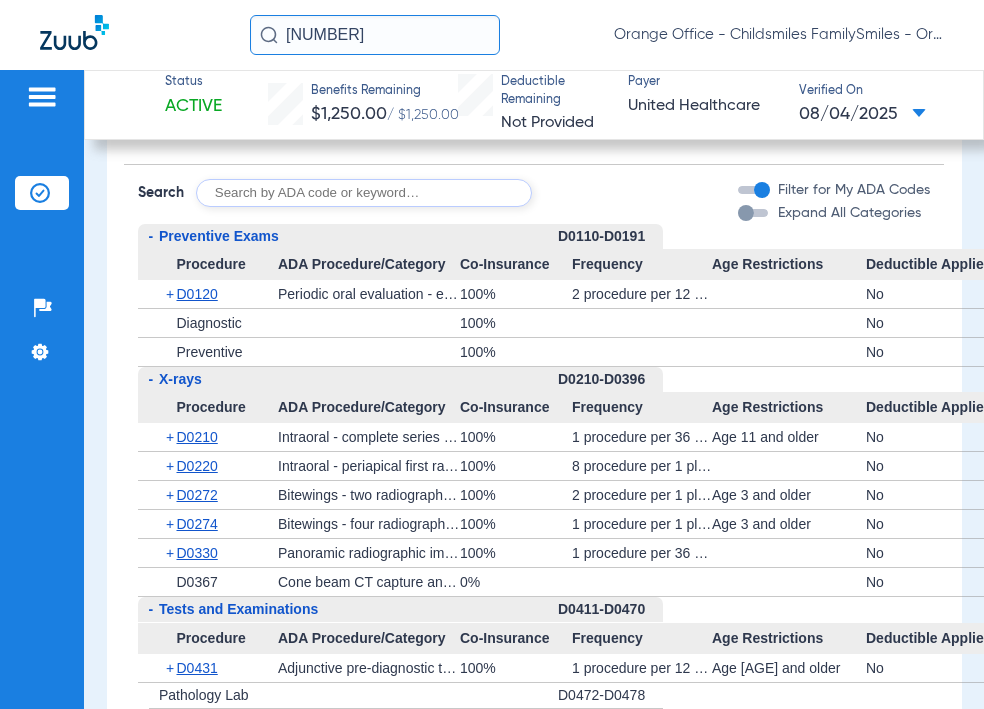 click 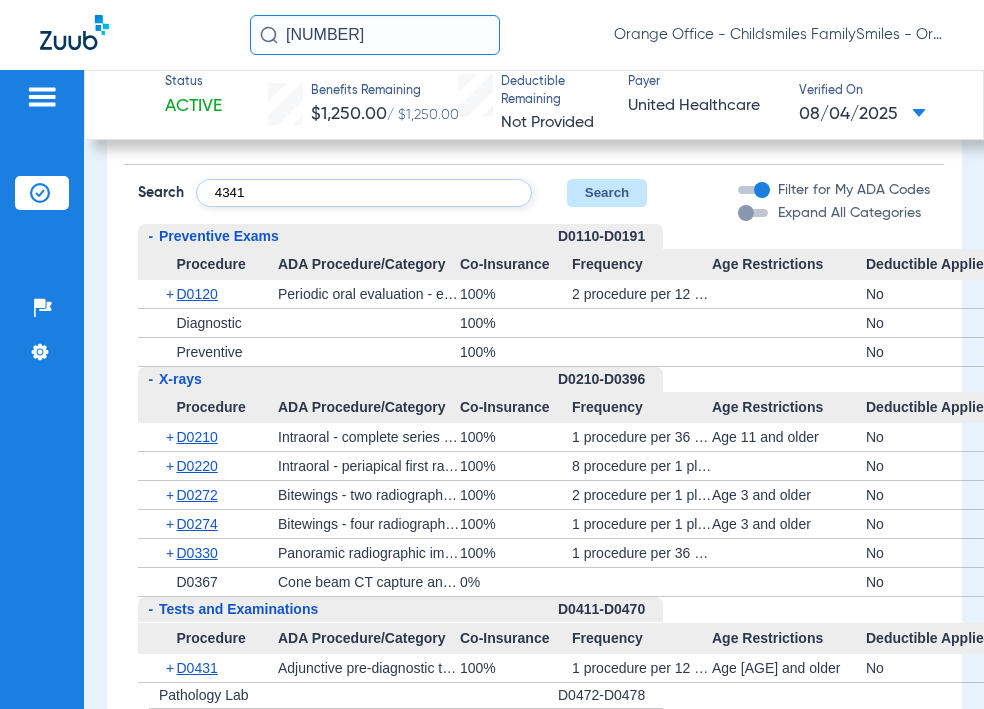 type on "4341" 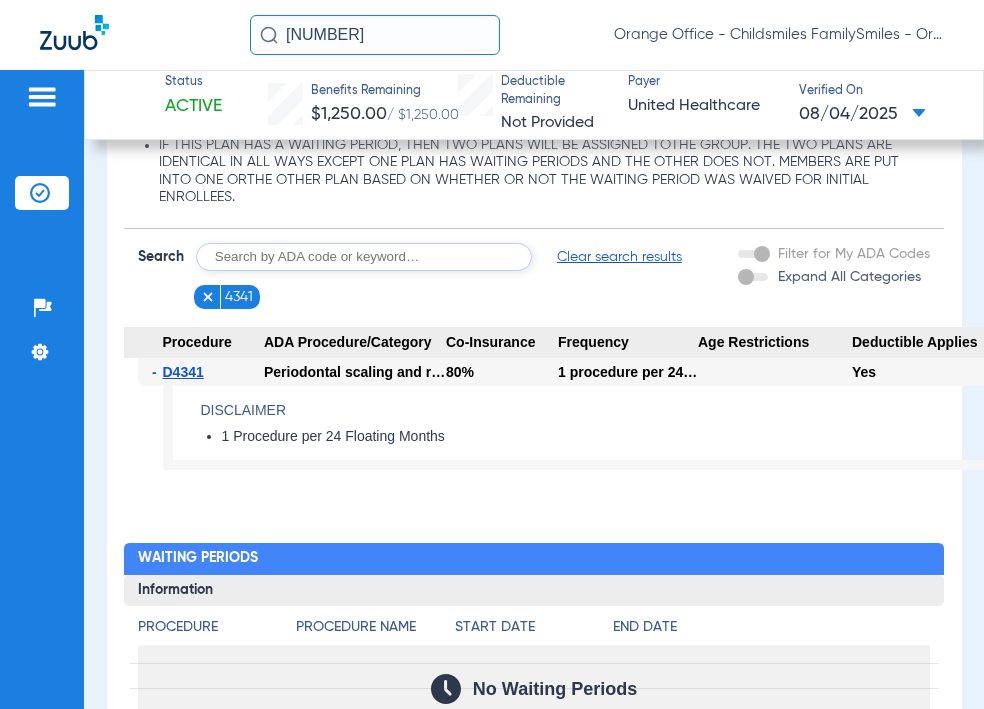 scroll, scrollTop: 2959, scrollLeft: 0, axis: vertical 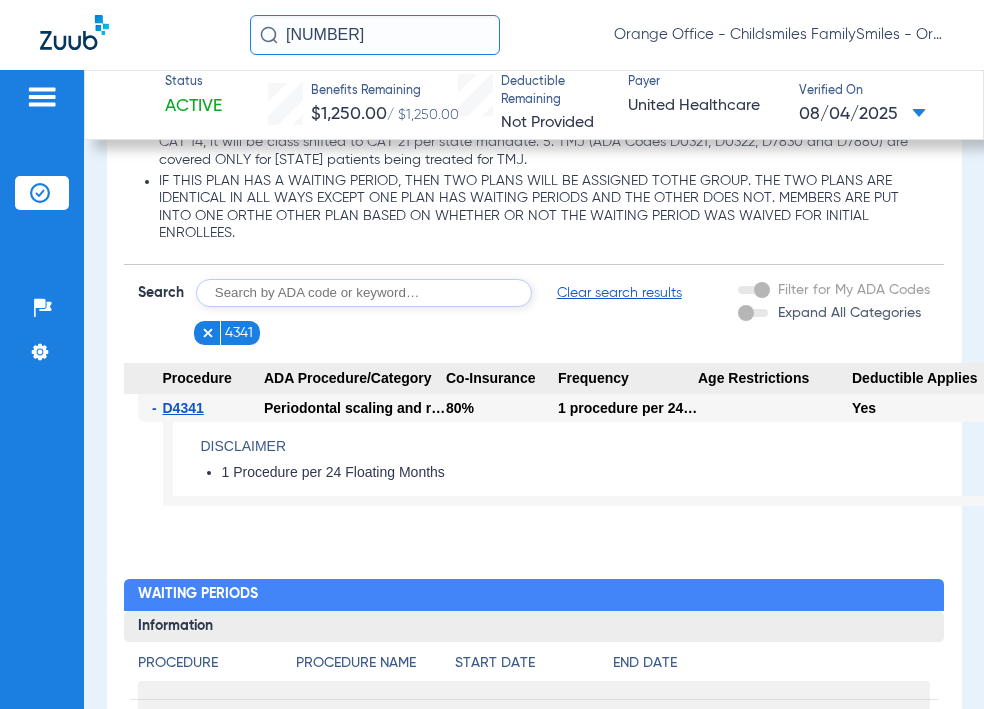 click 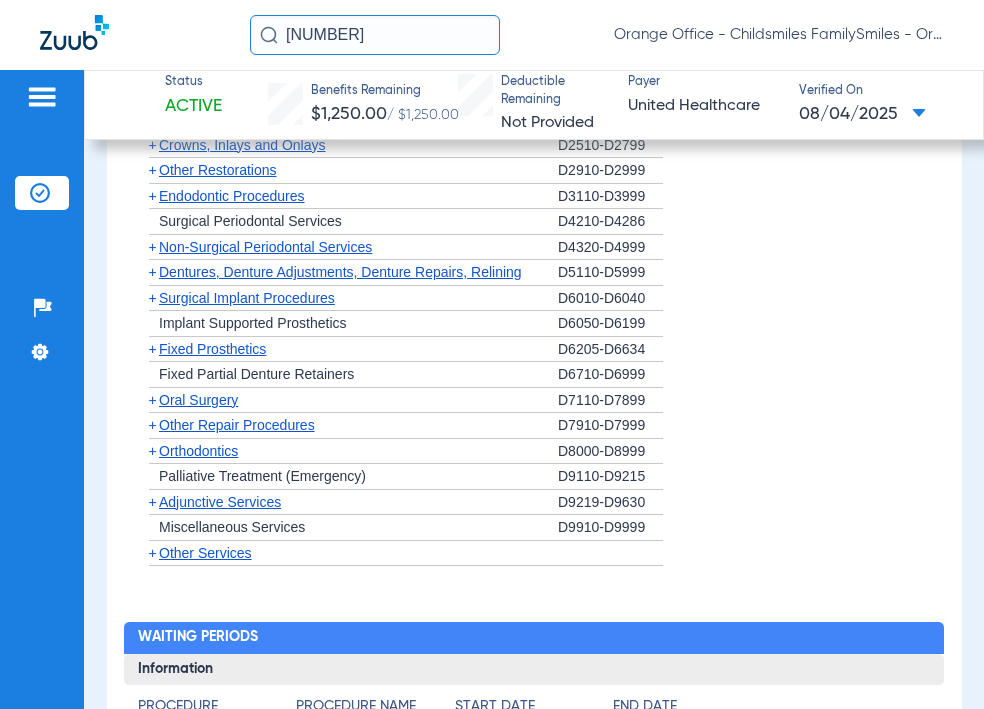 scroll, scrollTop: 3359, scrollLeft: 0, axis: vertical 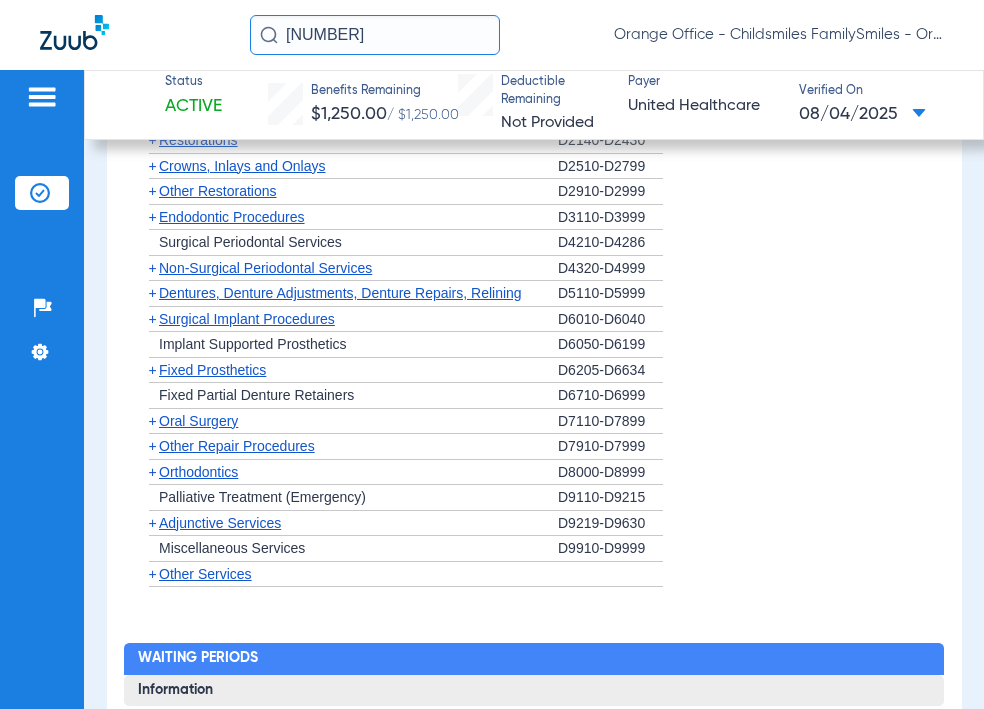 click on "+" 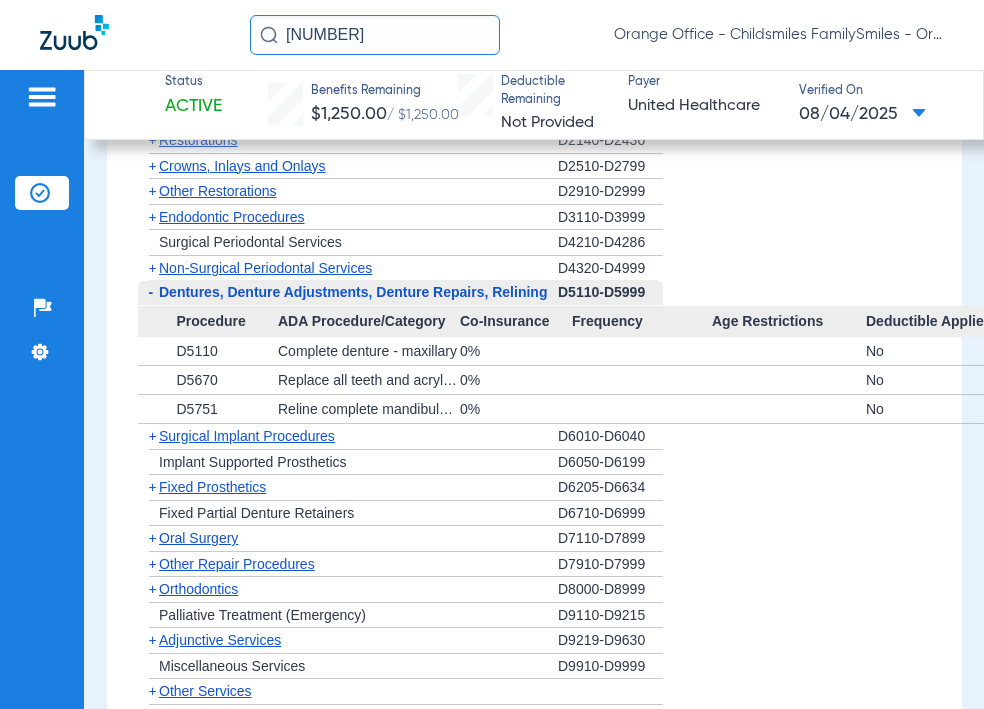 click on "Surgical Implant Procedures" 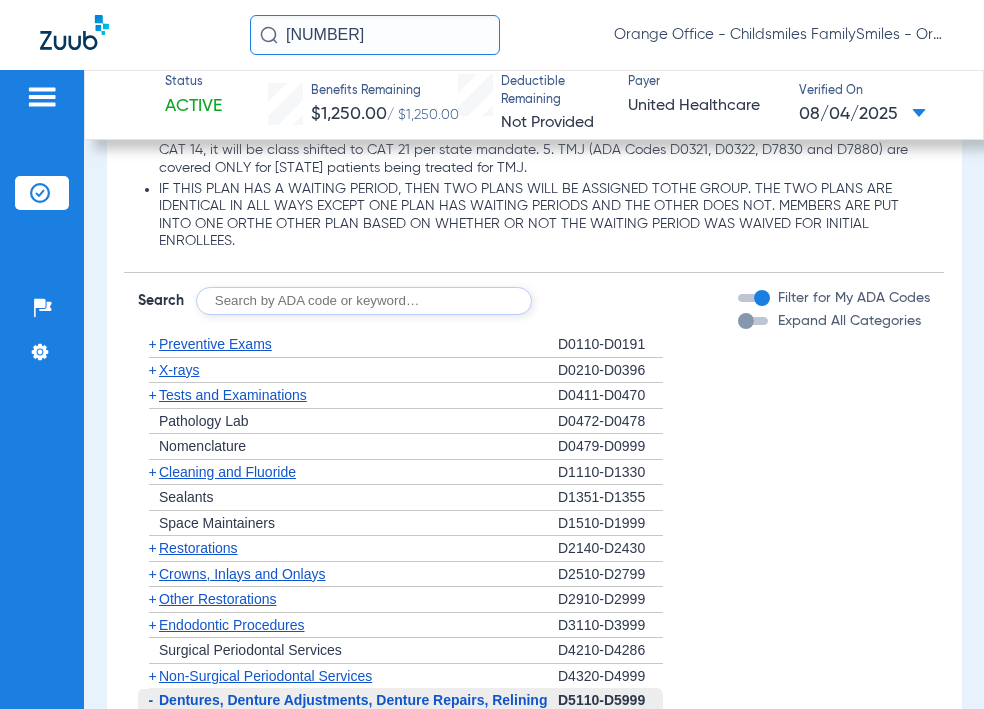 scroll, scrollTop: 2859, scrollLeft: 0, axis: vertical 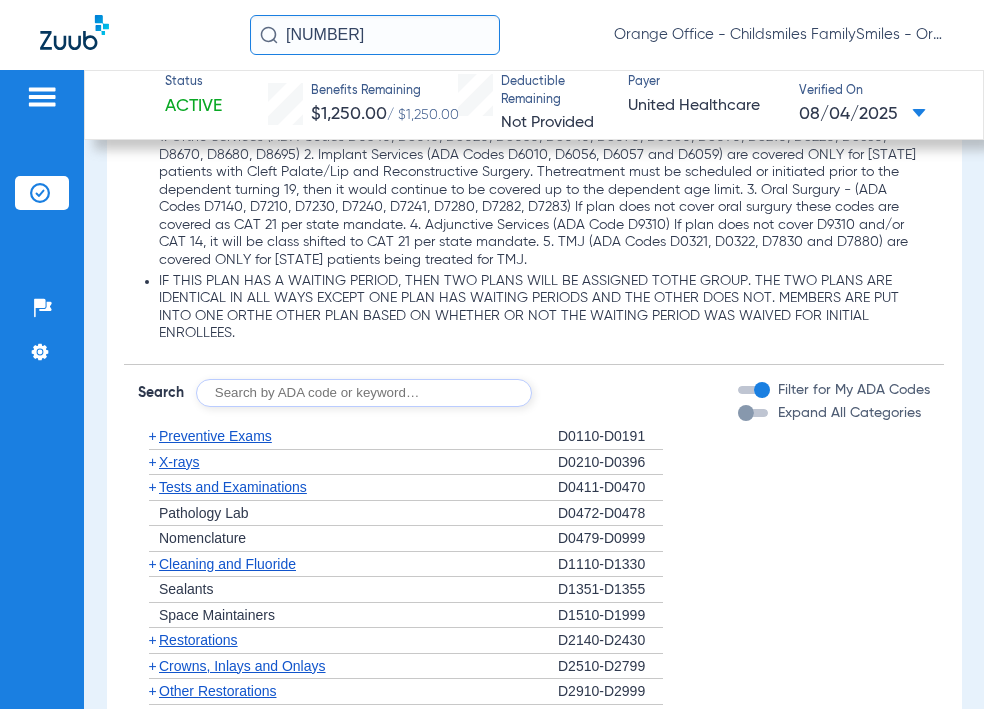 click on "+   X-rays" 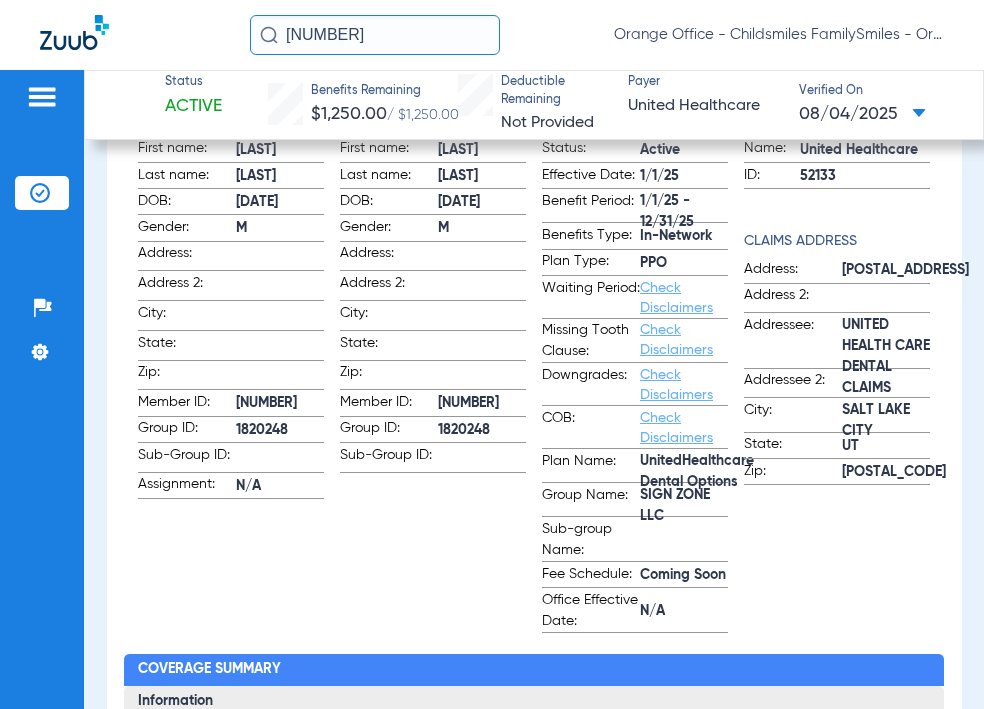 scroll, scrollTop: 659, scrollLeft: 0, axis: vertical 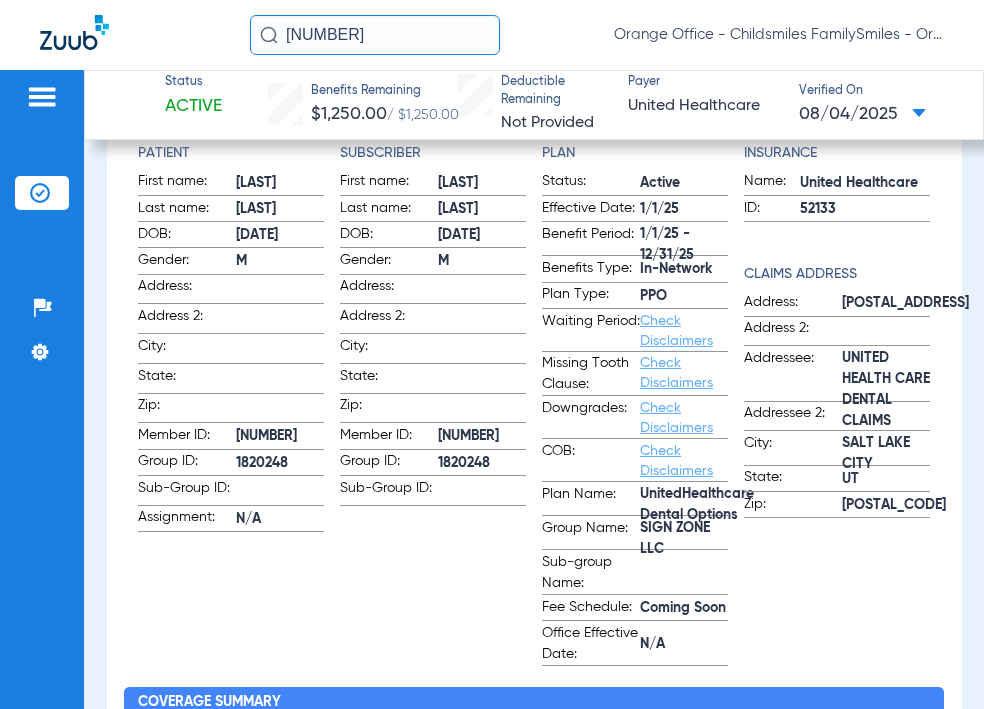 click on "[NUMBER]" 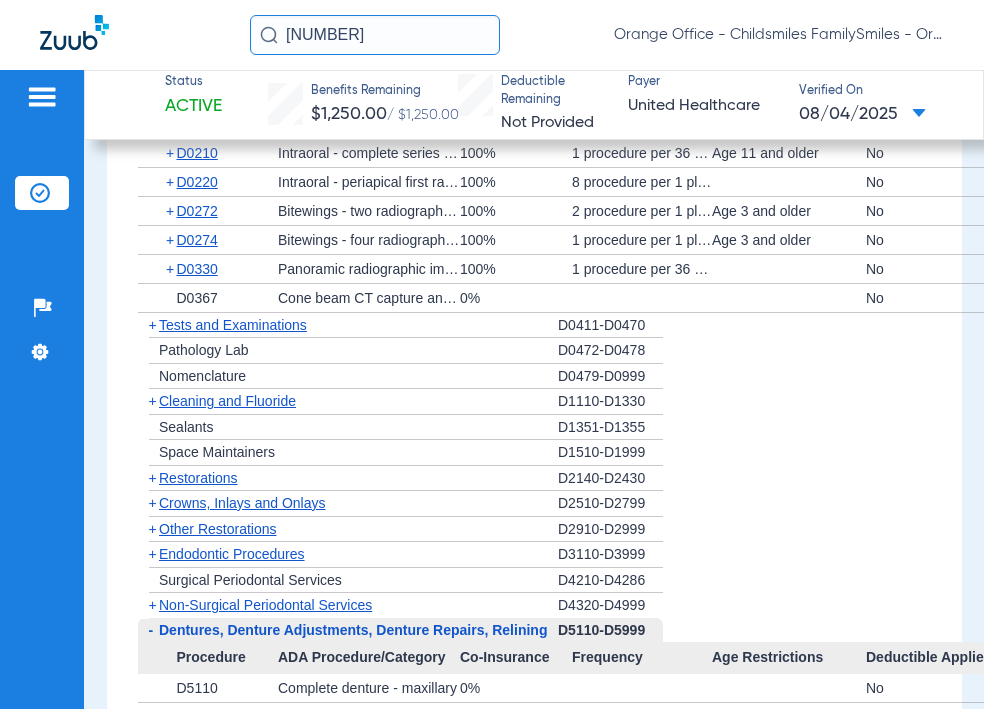 scroll, scrollTop: 3259, scrollLeft: 0, axis: vertical 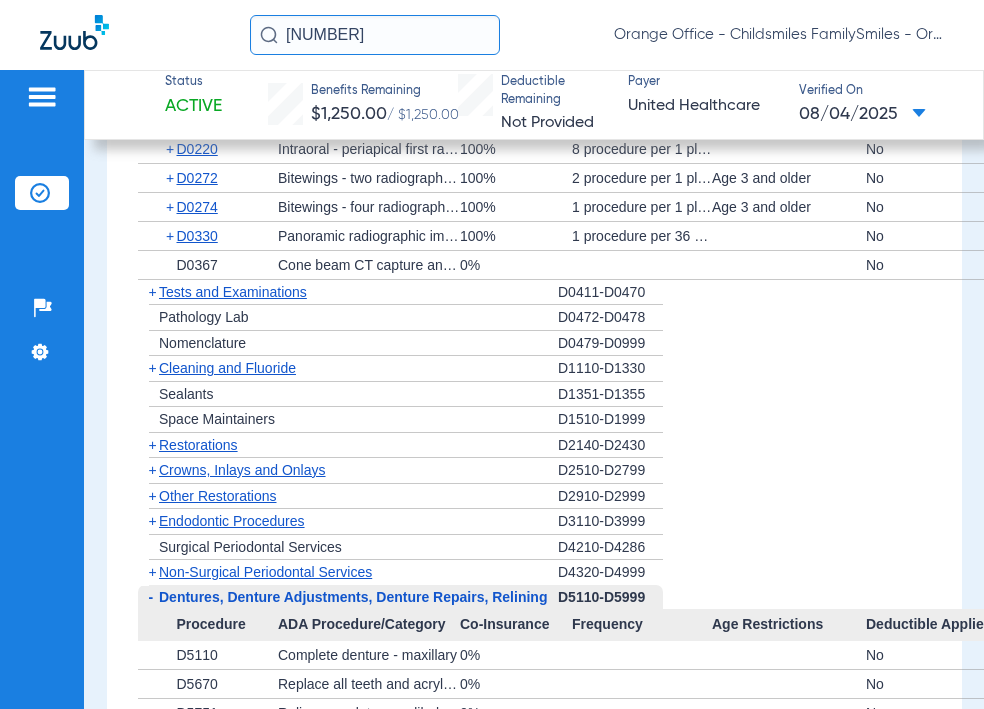 click on "Cleaning and Fluoride" 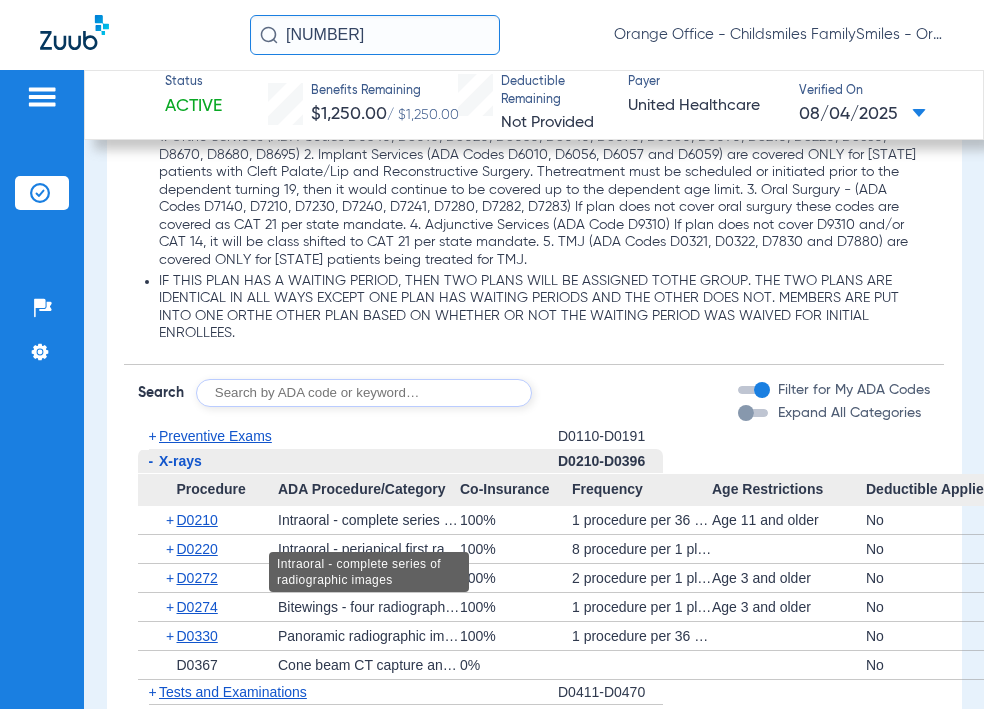 scroll, scrollTop: 3059, scrollLeft: 0, axis: vertical 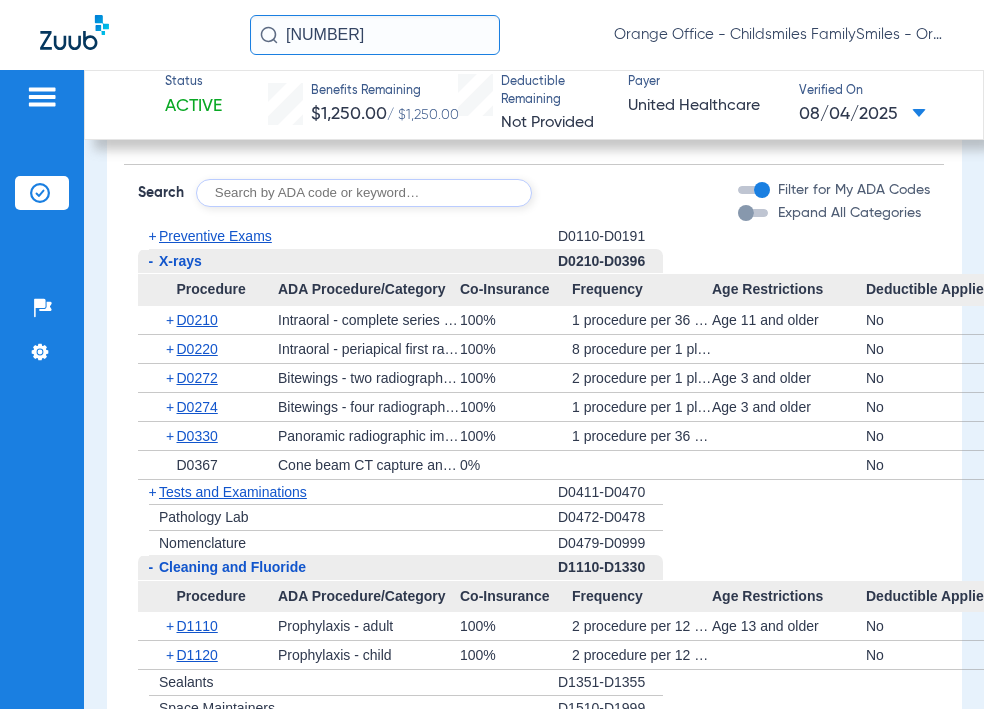 click on "Cleaning and Fluoride" 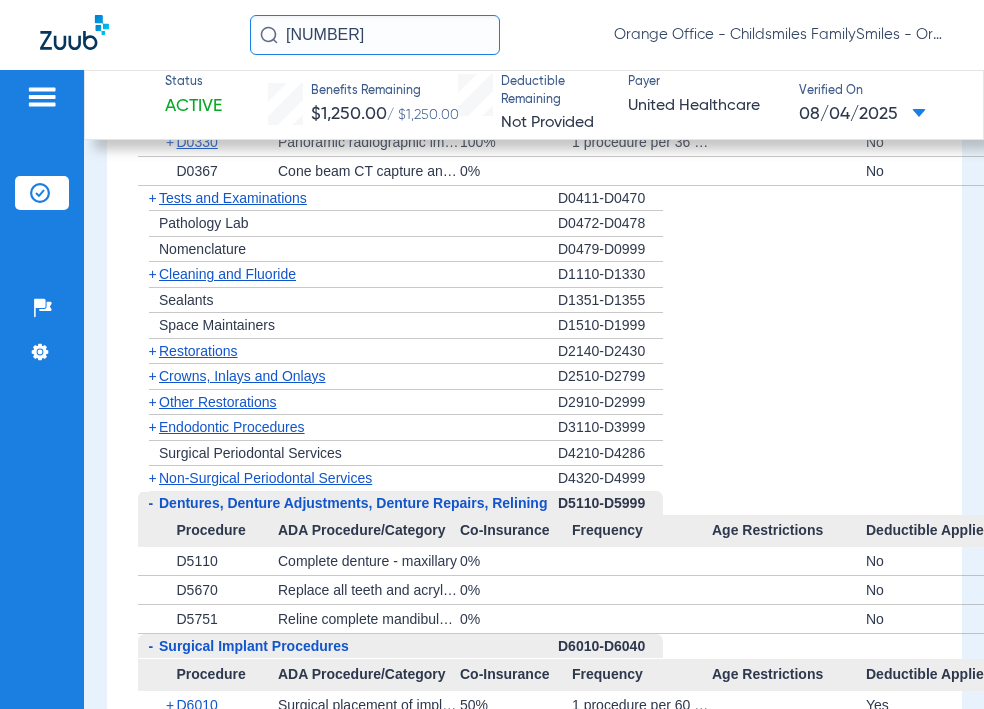 scroll, scrollTop: 3359, scrollLeft: 0, axis: vertical 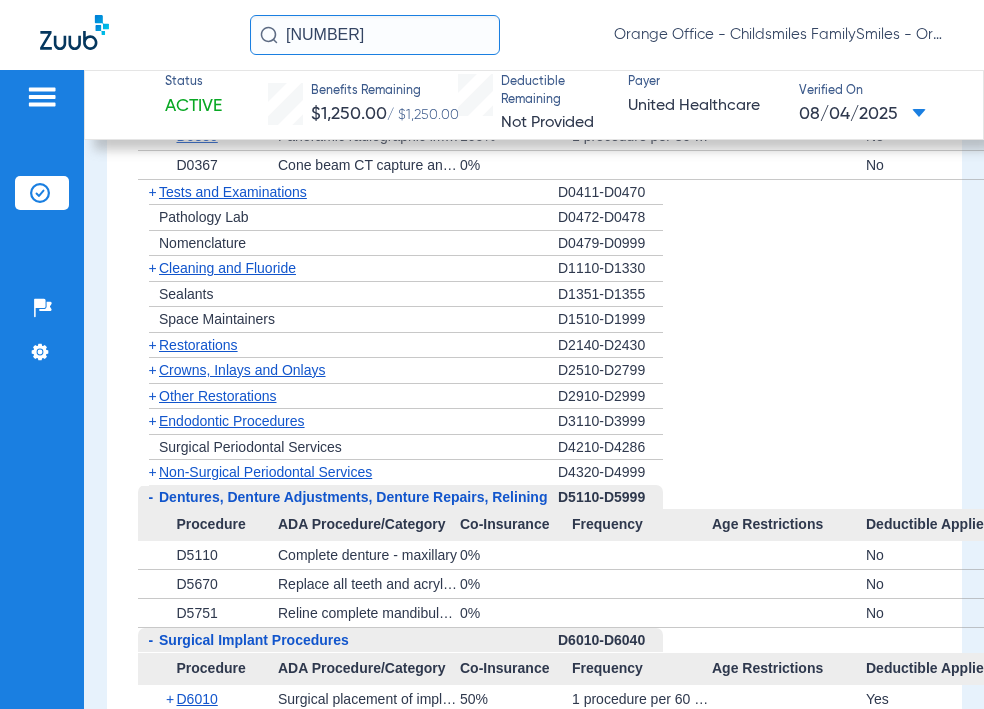 click on "+   Cleaning and Fluoride" 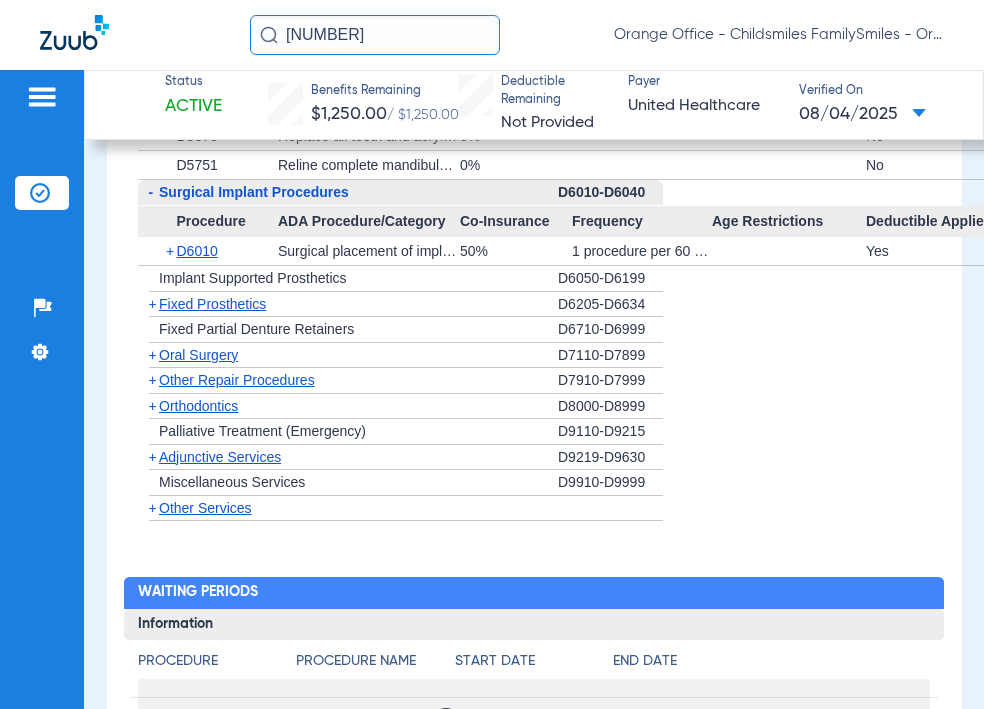scroll, scrollTop: 3859, scrollLeft: 0, axis: vertical 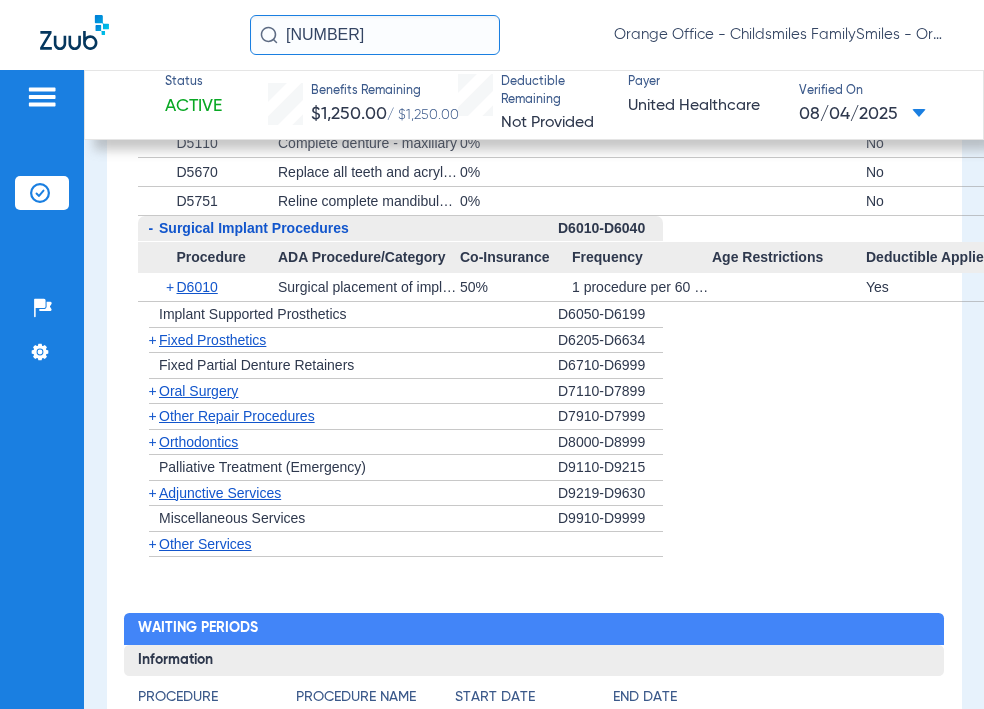 click on "Oral Surgery" 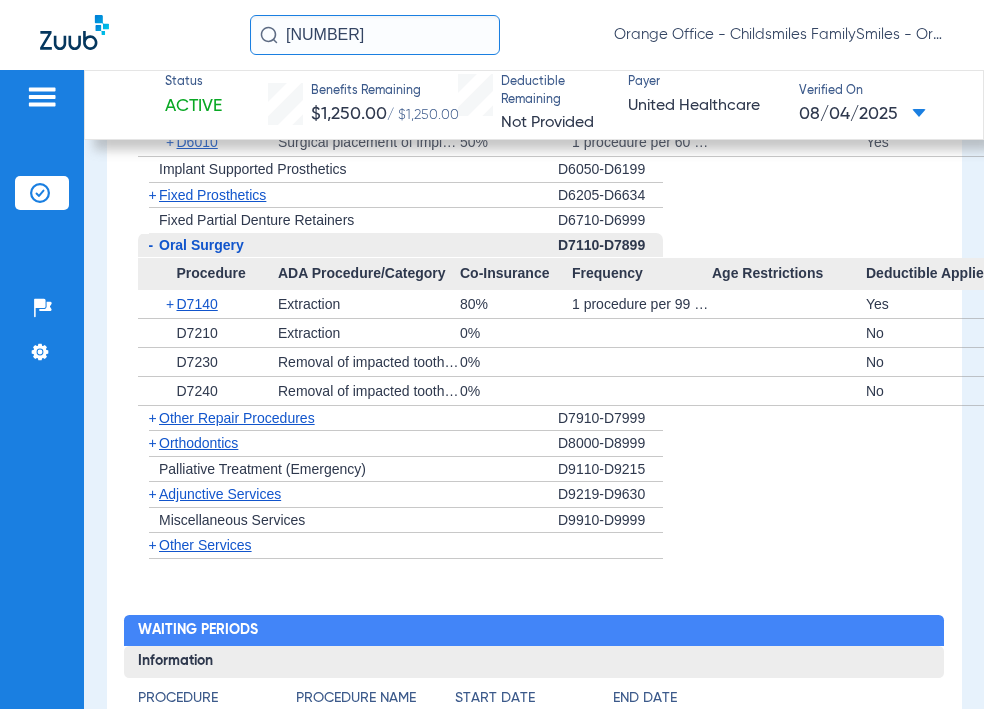 scroll, scrollTop: 4059, scrollLeft: 0, axis: vertical 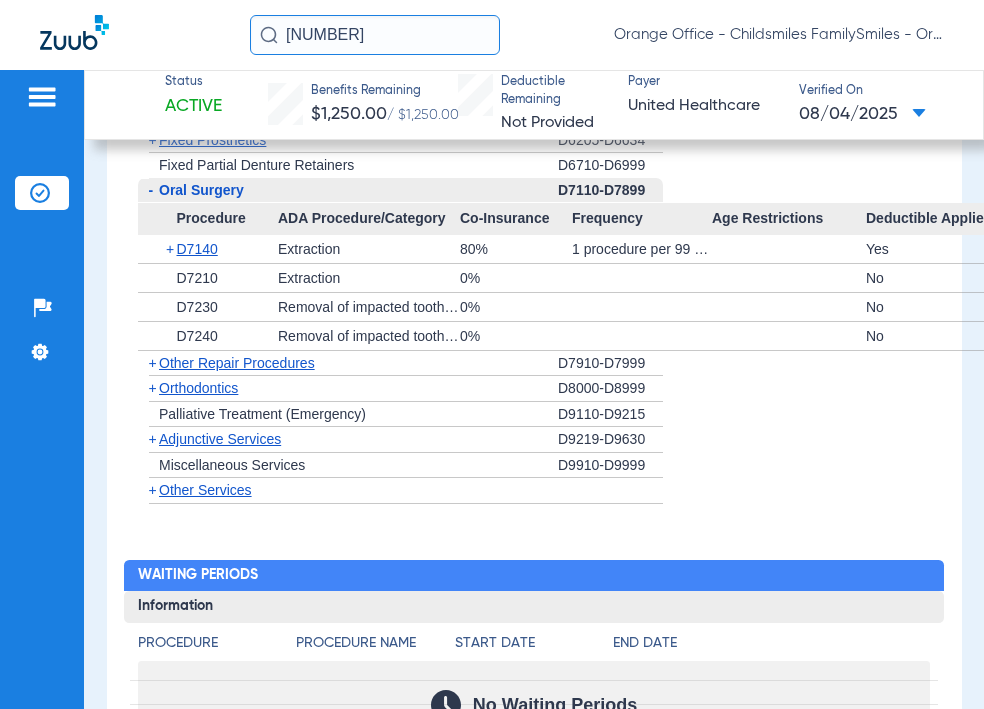 click on "Other Services" 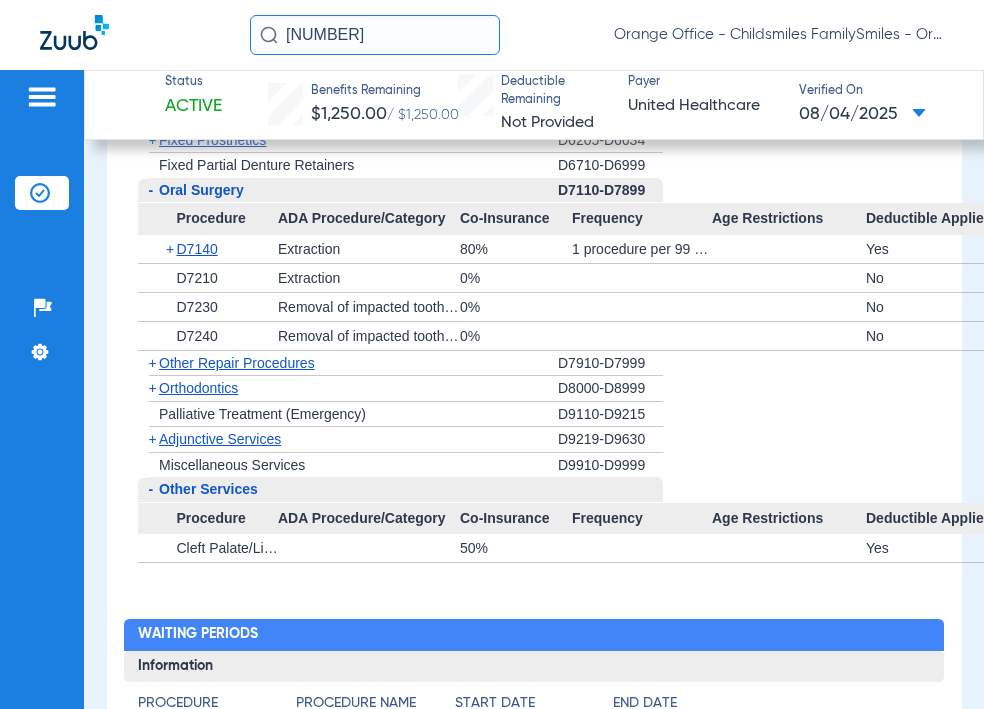 scroll, scrollTop: 4159, scrollLeft: 0, axis: vertical 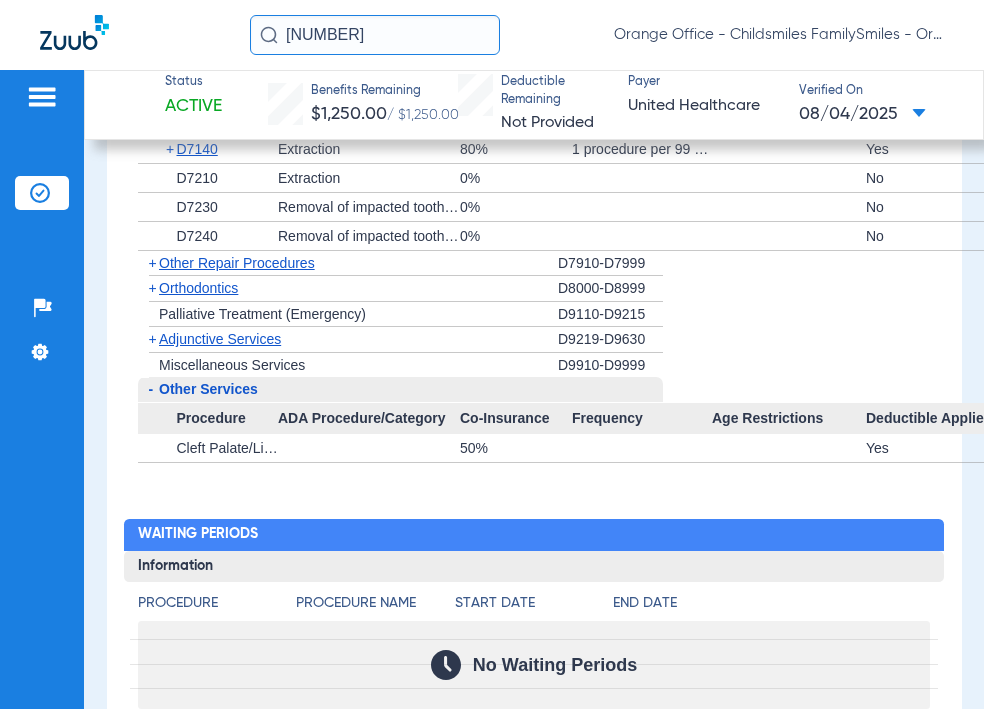 click on "Adjunctive Services" 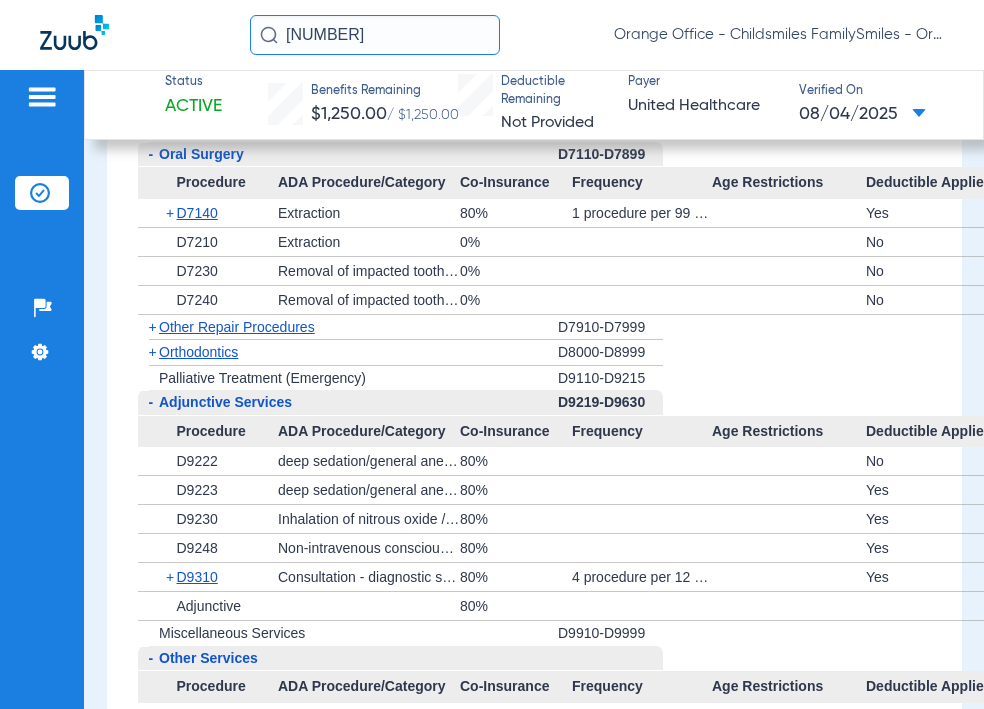 scroll, scrollTop: 4059, scrollLeft: 0, axis: vertical 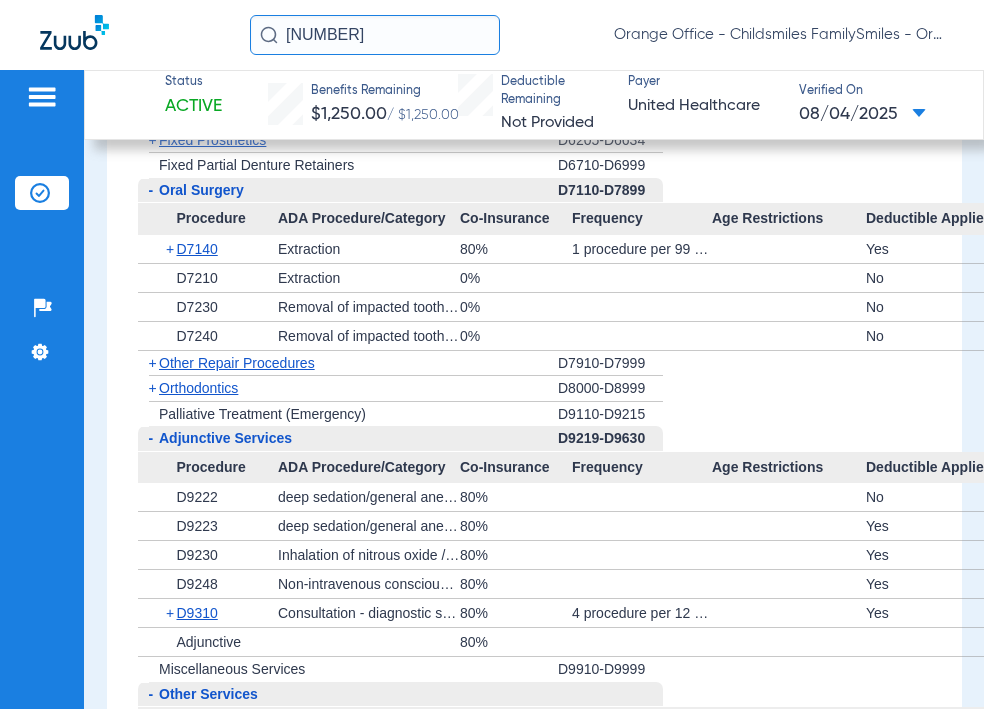 click on "Other Repair Procedures" 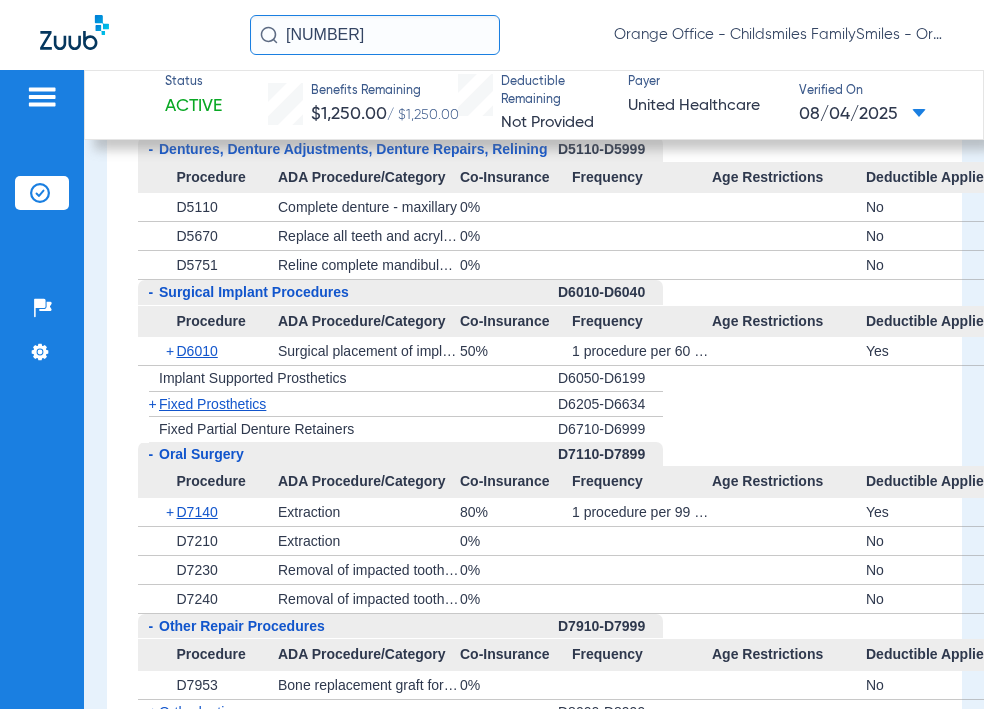 scroll, scrollTop: 3759, scrollLeft: 0, axis: vertical 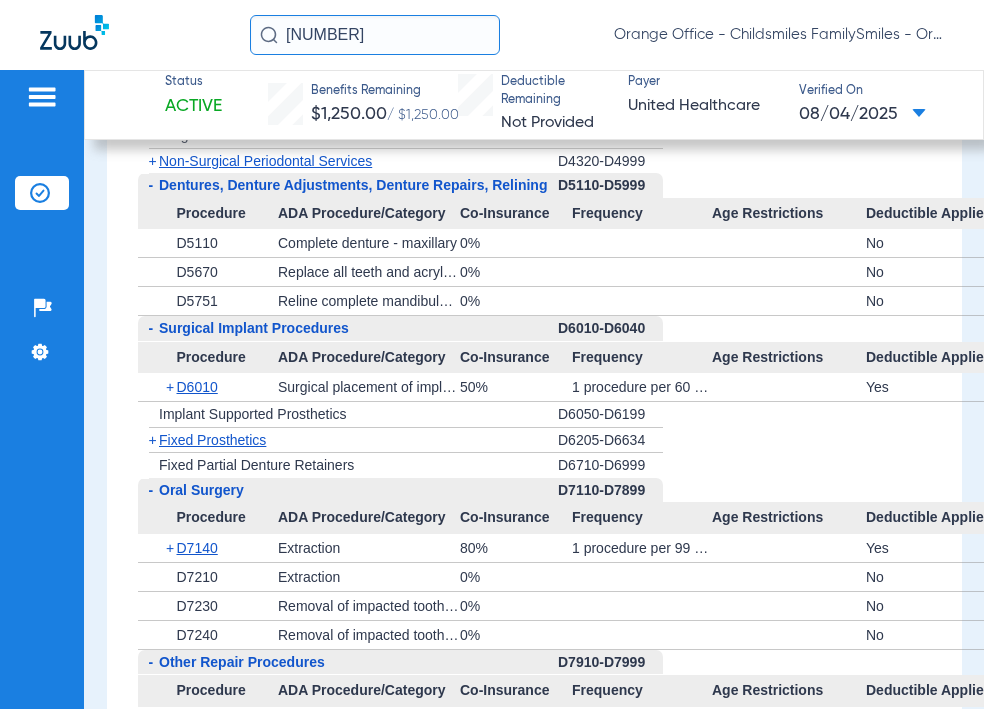 click on "Surgical Implant Procedures" 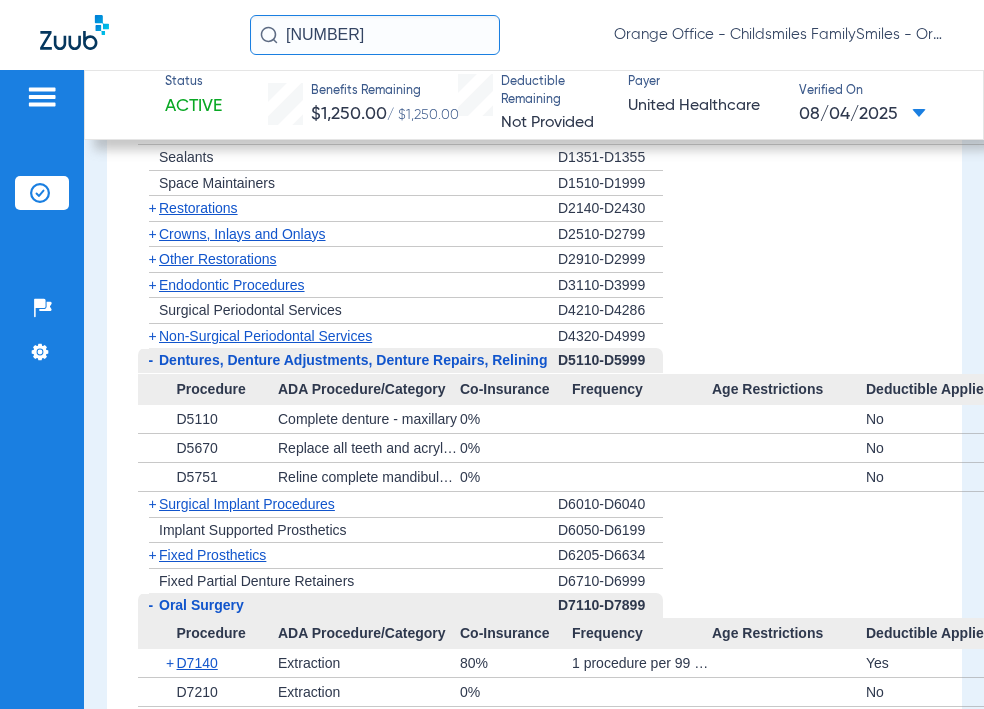 scroll, scrollTop: 3459, scrollLeft: 0, axis: vertical 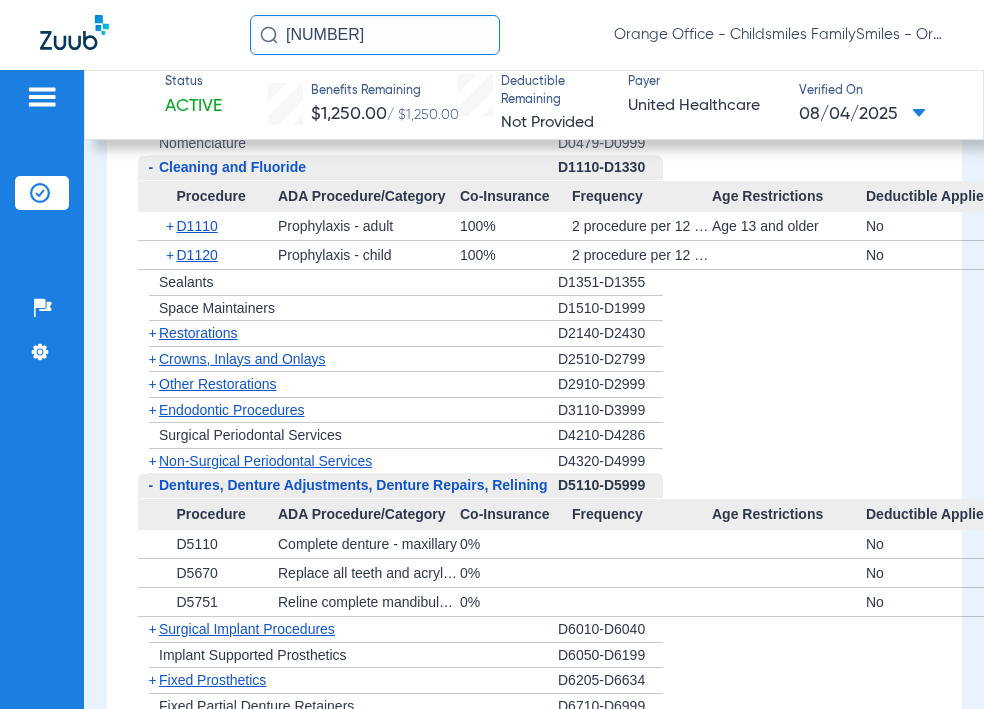 click on "Other Restorations" 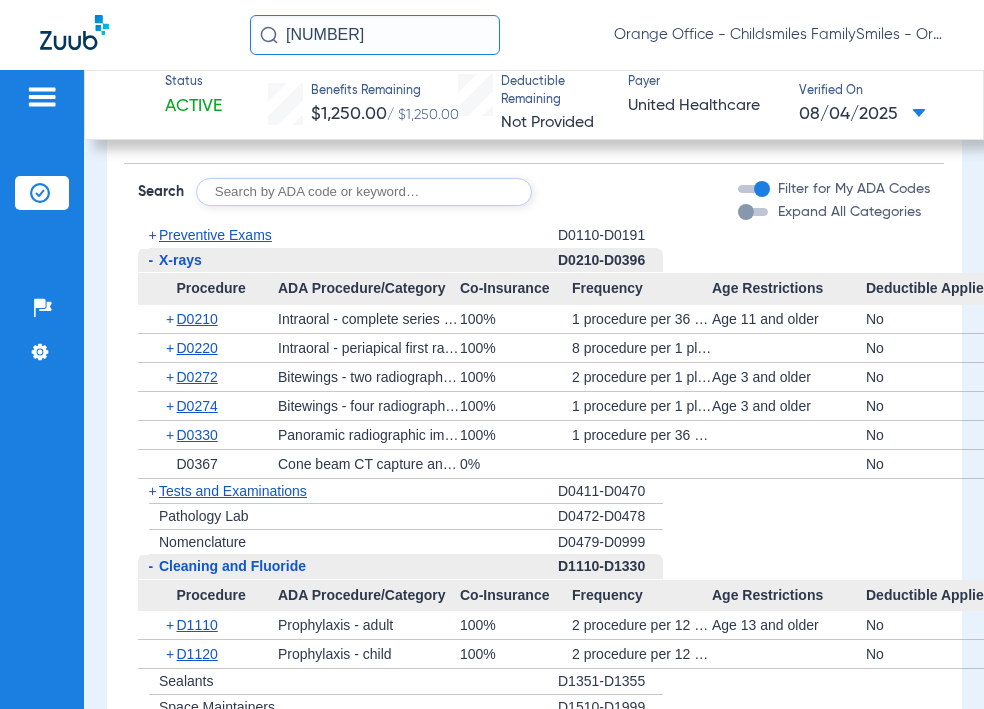 scroll, scrollTop: 3059, scrollLeft: 0, axis: vertical 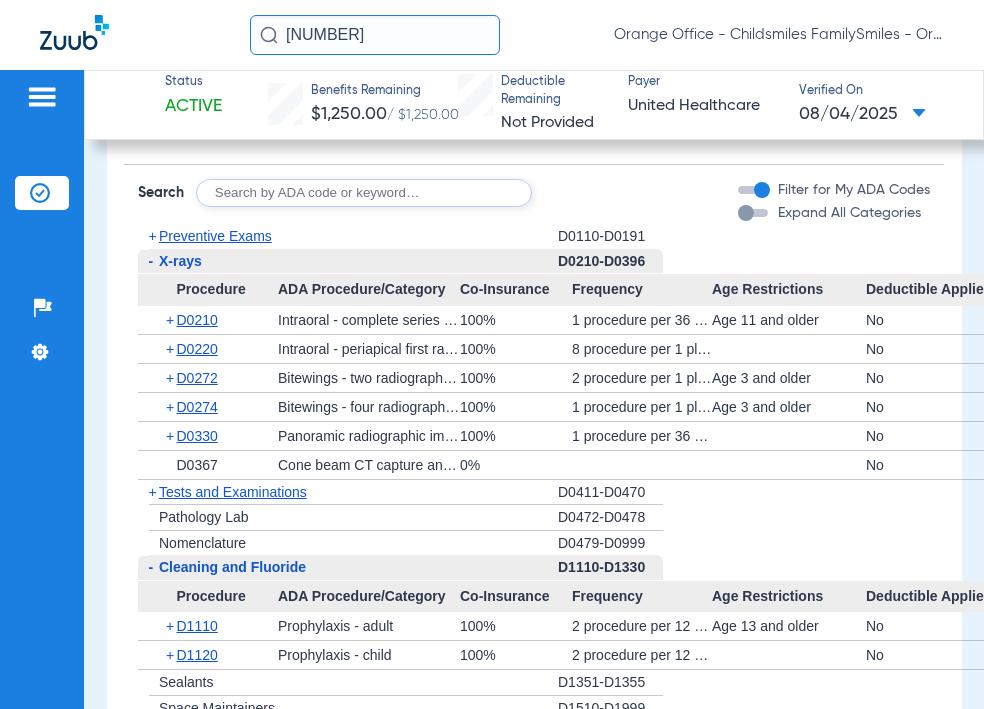 click on "Tests and Examinations" 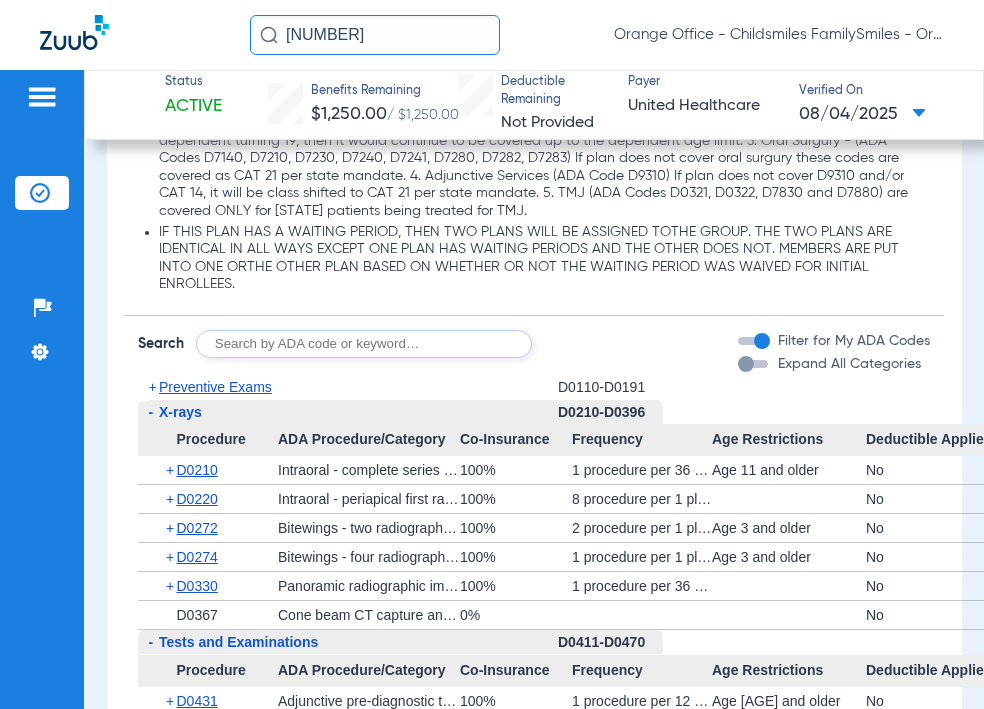 scroll, scrollTop: 2859, scrollLeft: 0, axis: vertical 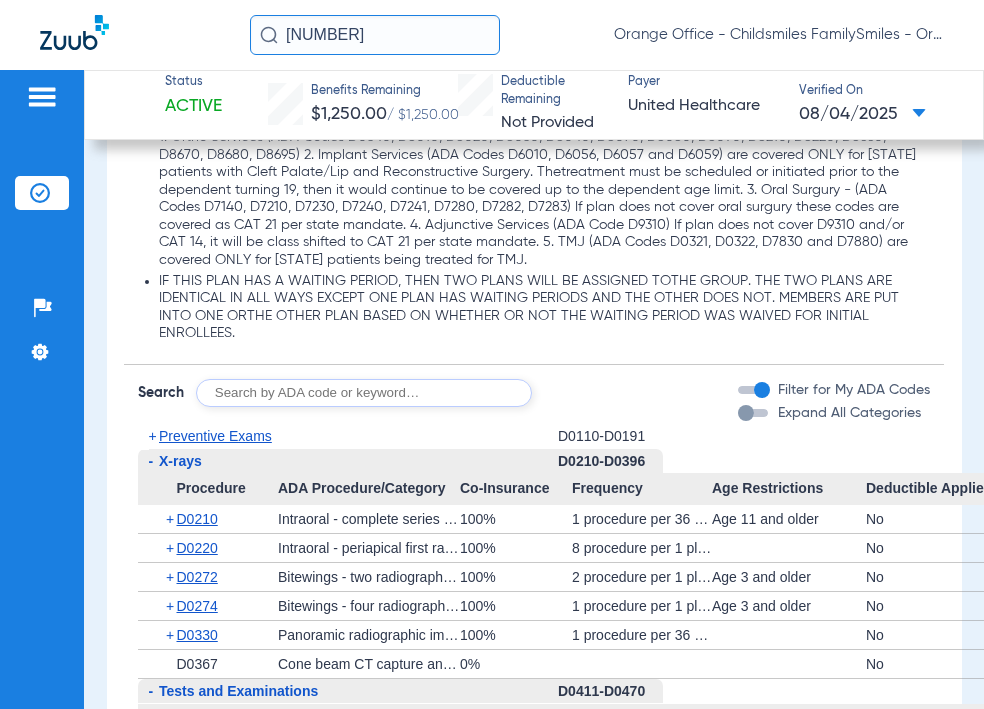 click 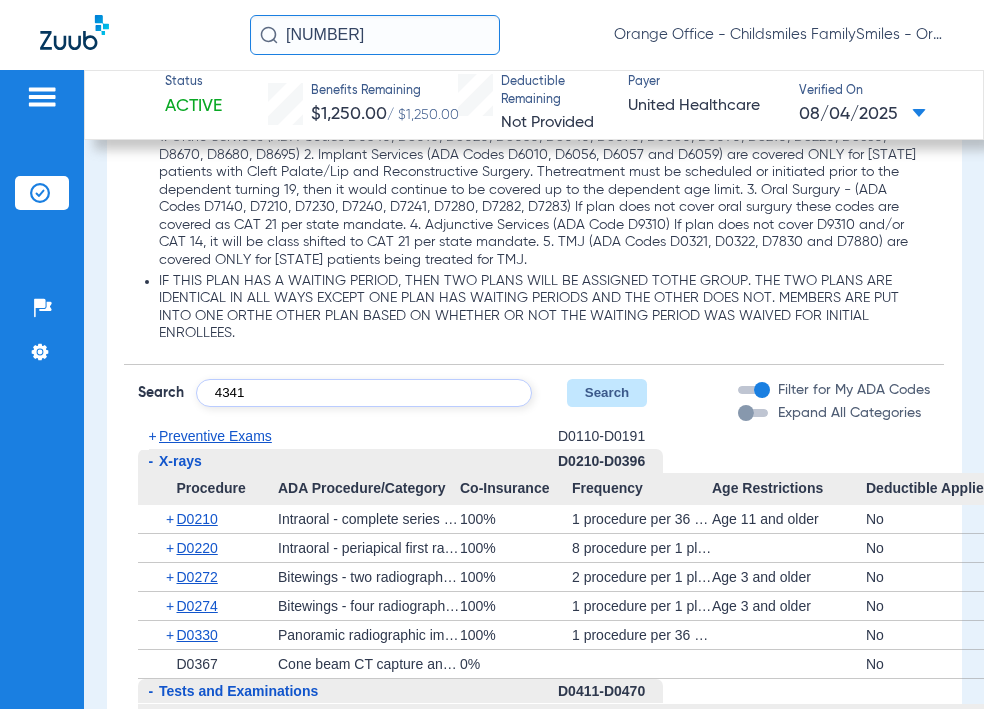type on "4341" 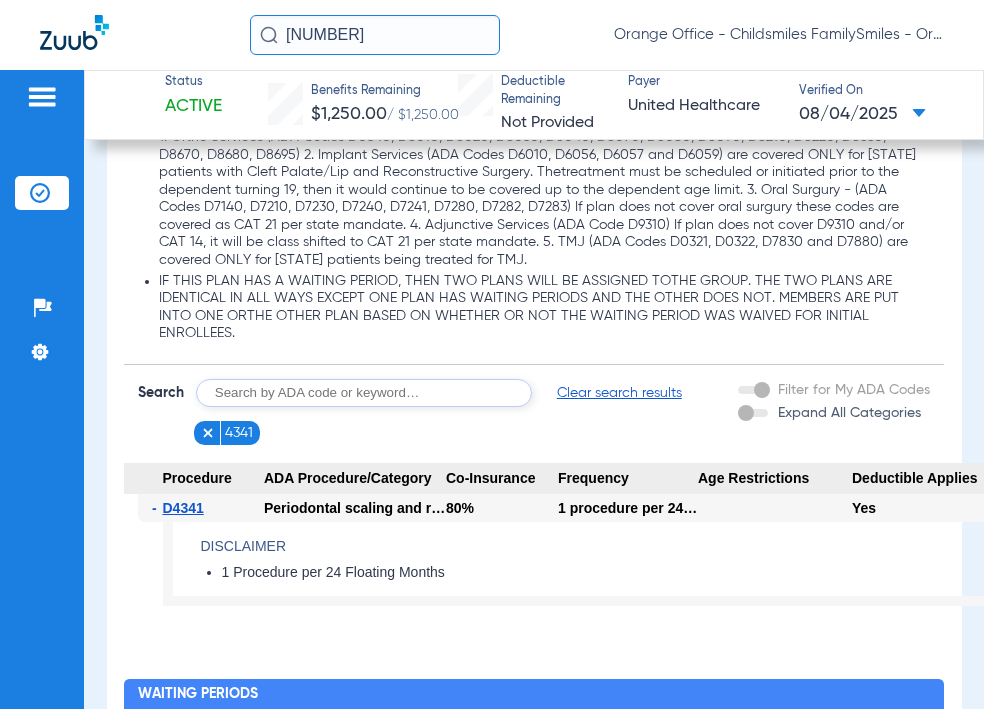 scroll, scrollTop: 2959, scrollLeft: 0, axis: vertical 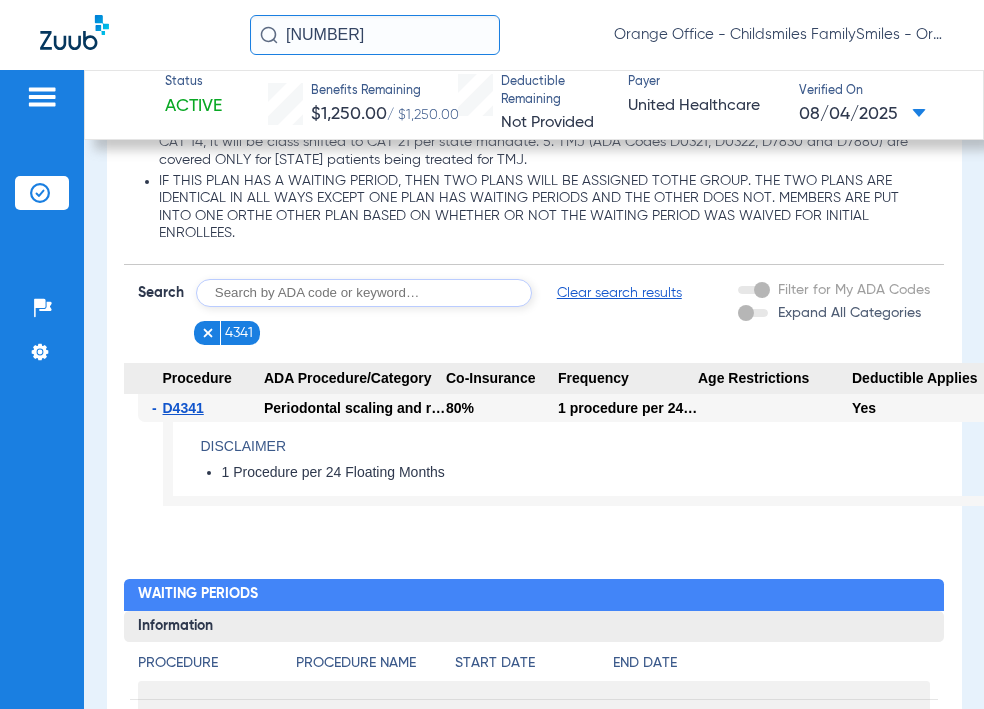 click 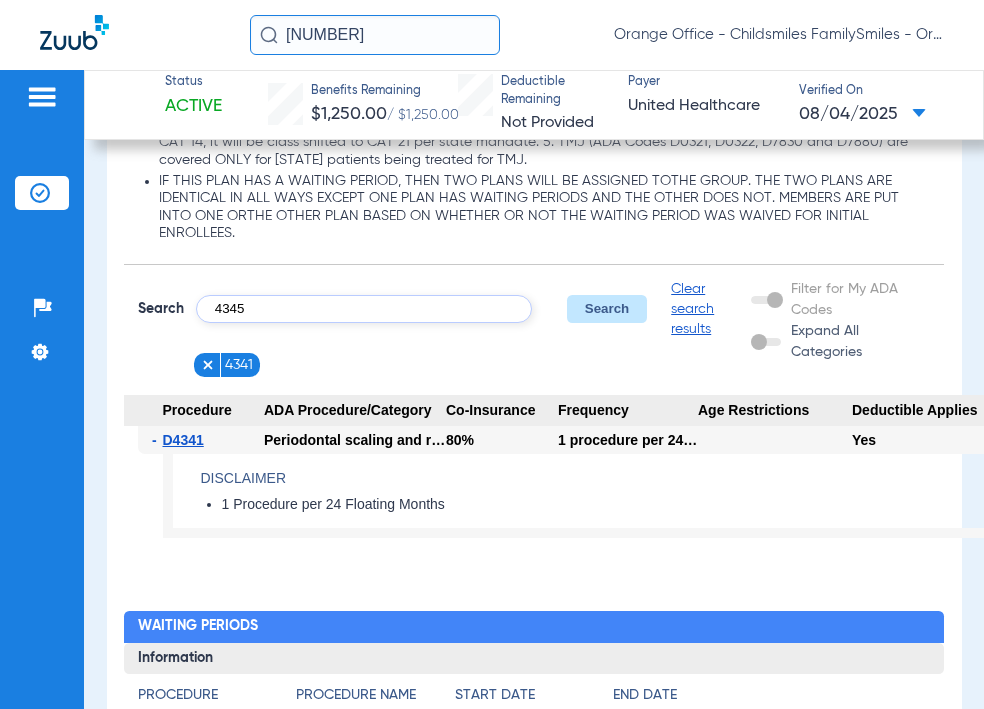 type on "4345" 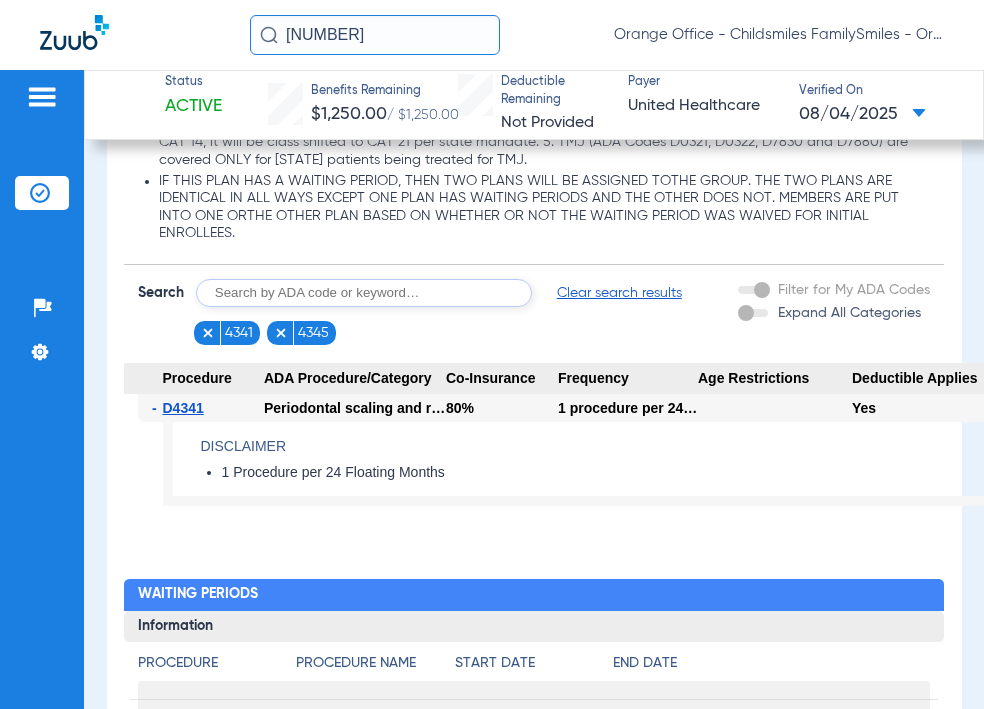 click 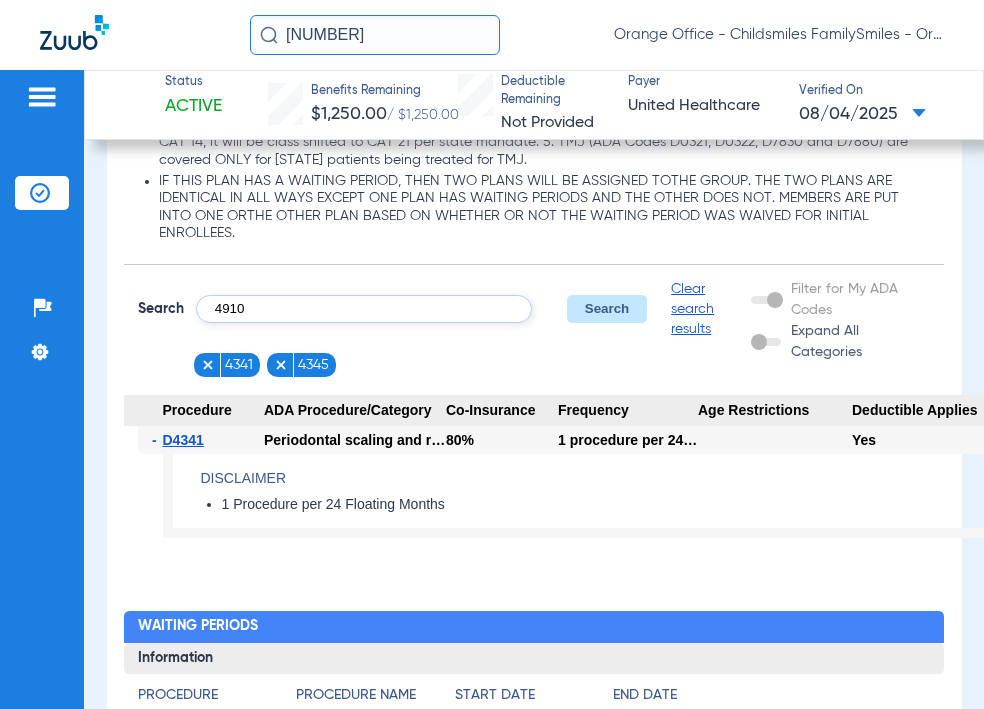 type on "4910" 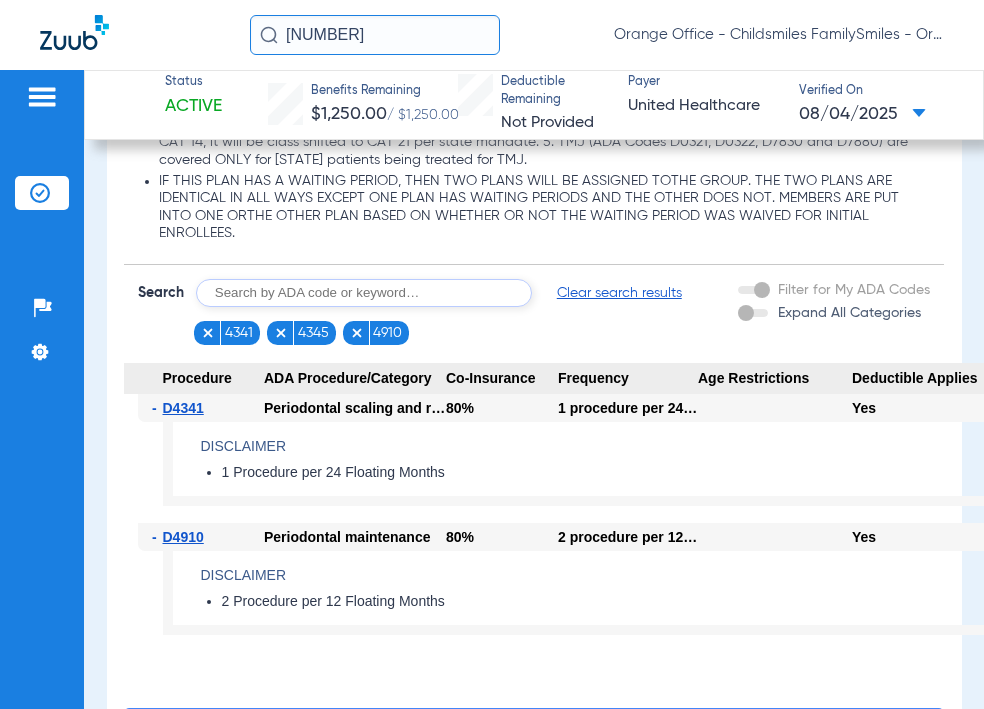 click 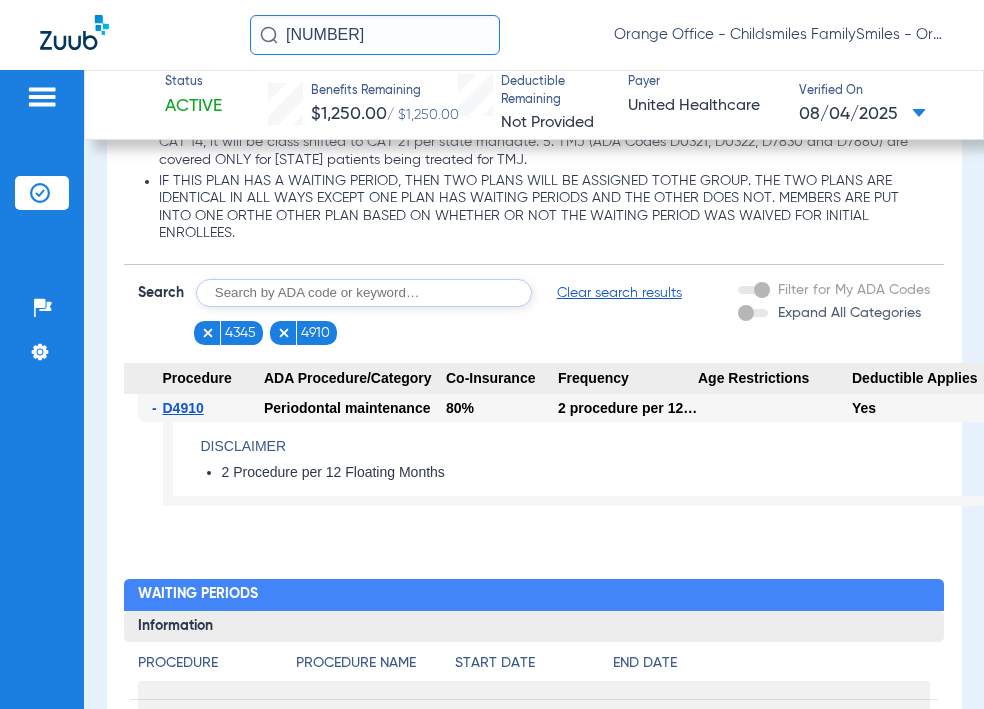 click 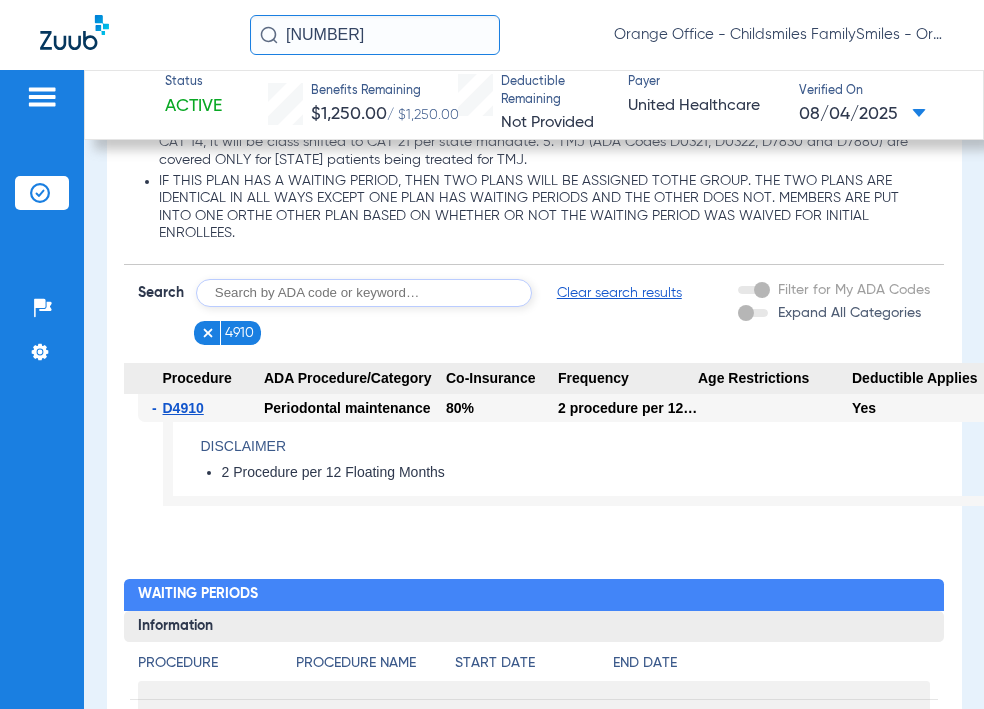 click 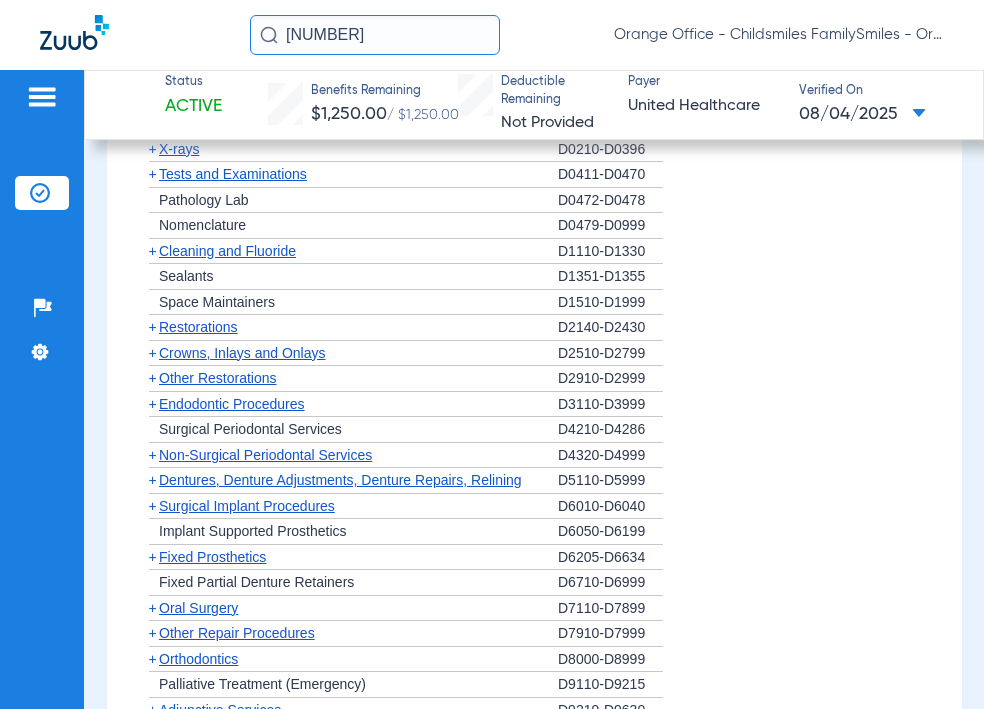 scroll, scrollTop: 3208, scrollLeft: 0, axis: vertical 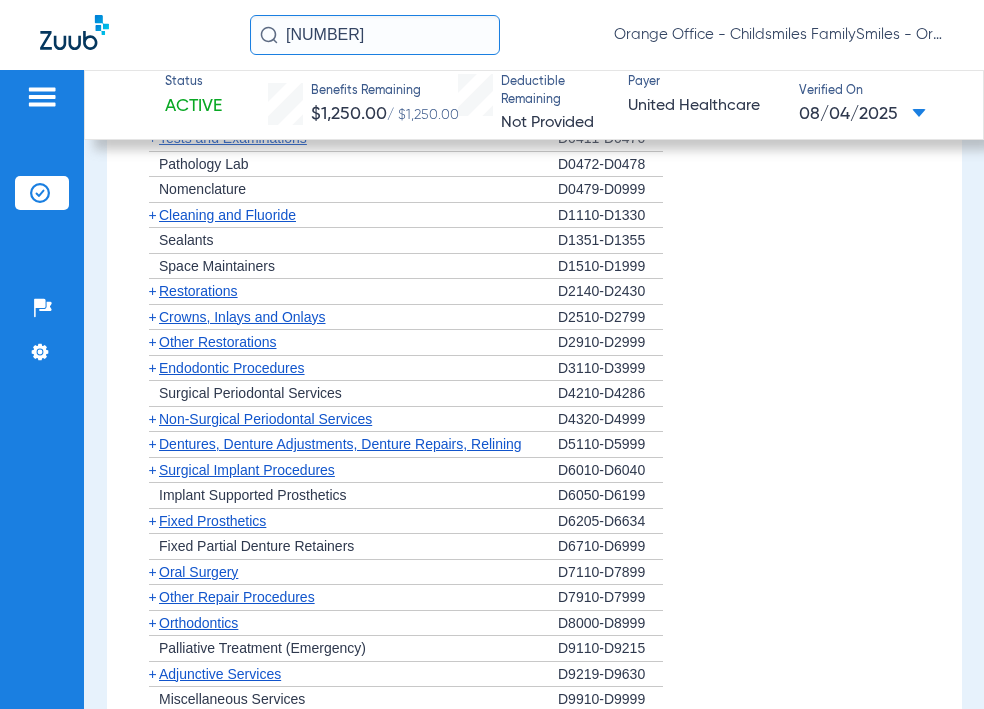 click on "Dentures, Denture Adjustments, Denture Repairs, Relining" 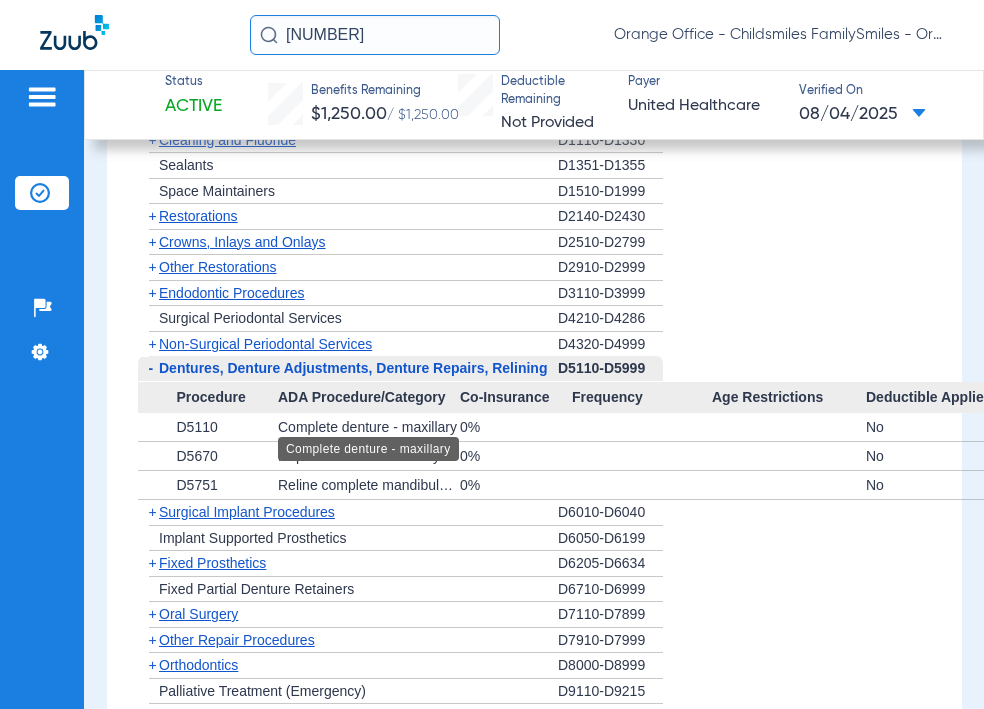scroll, scrollTop: 3408, scrollLeft: 0, axis: vertical 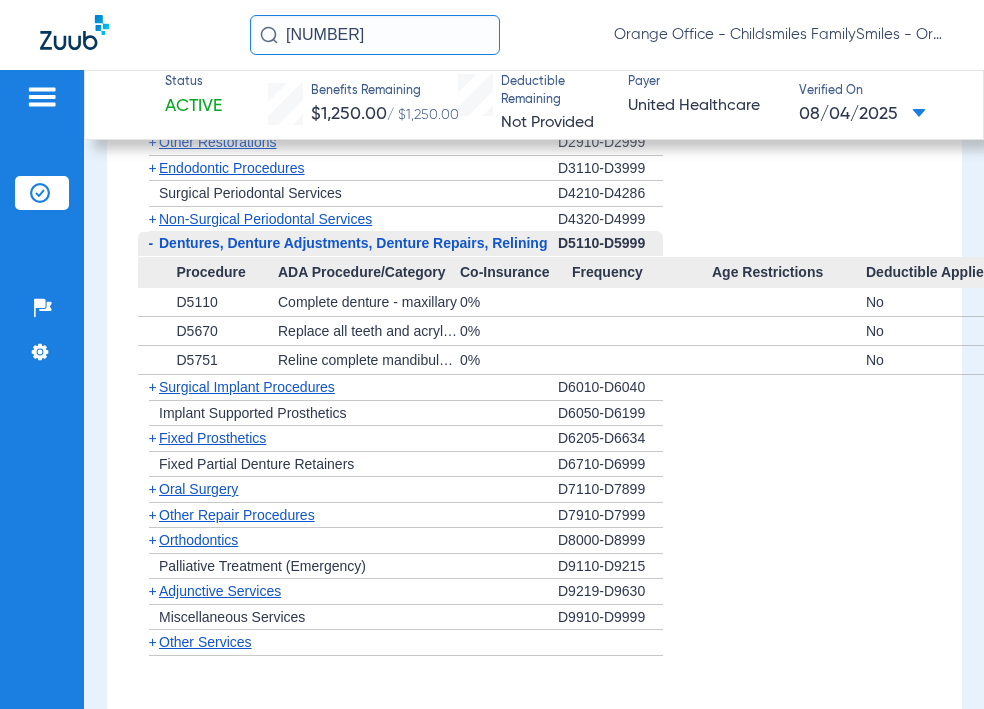 click on "Surgical Implant Procedures" 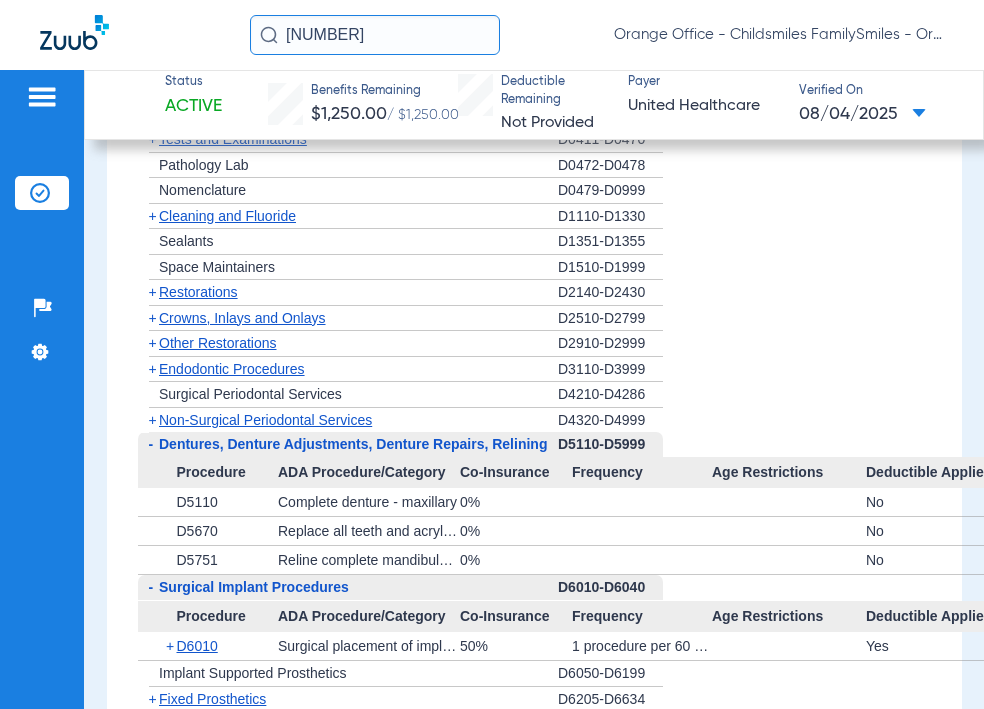 scroll, scrollTop: 3108, scrollLeft: 0, axis: vertical 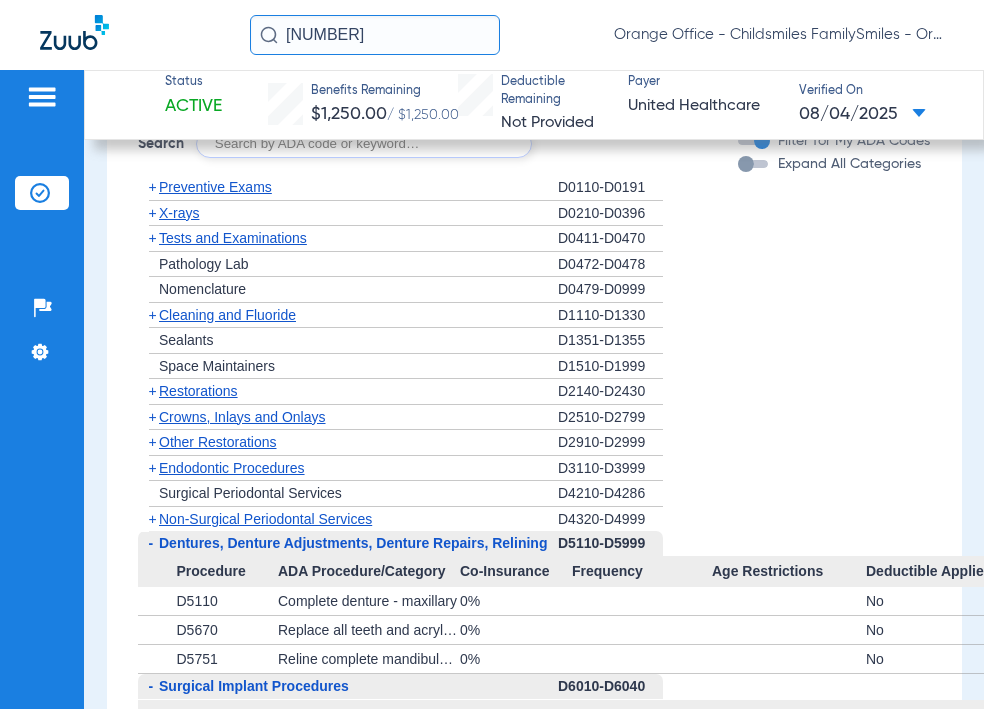 click on "X-rays" 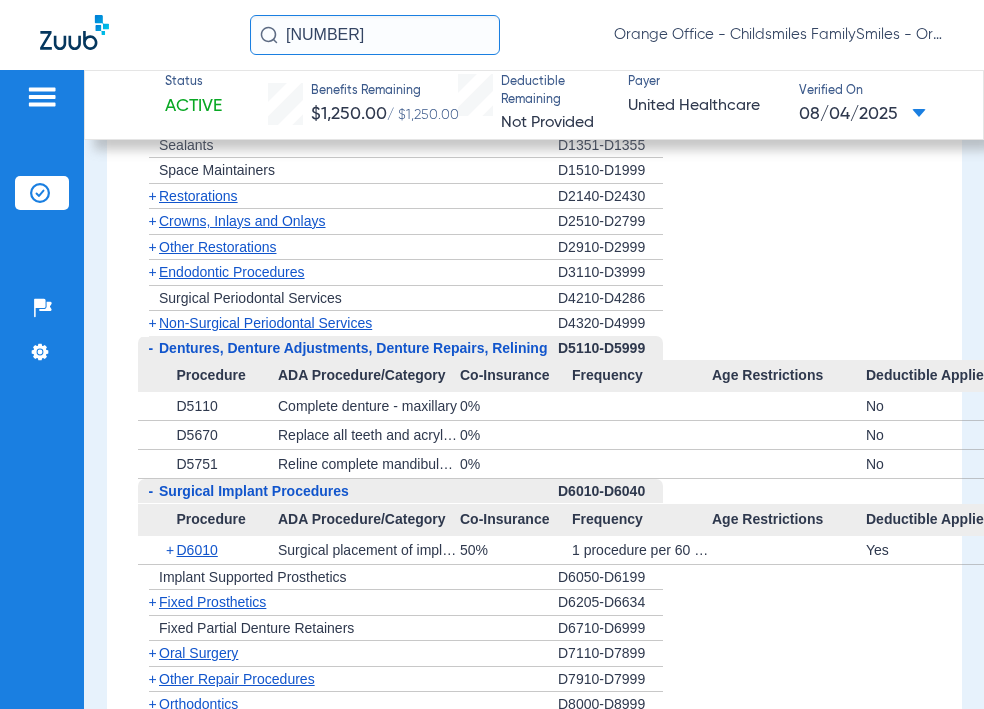 scroll, scrollTop: 3408, scrollLeft: 0, axis: vertical 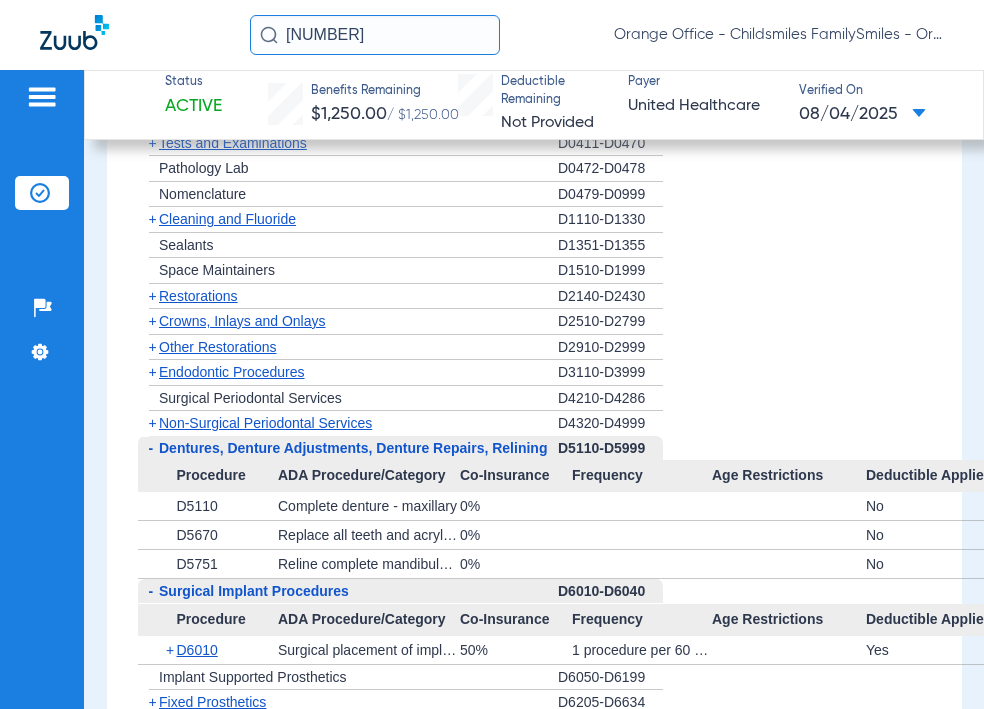 click on "Non-Surgical Periodontal Services" 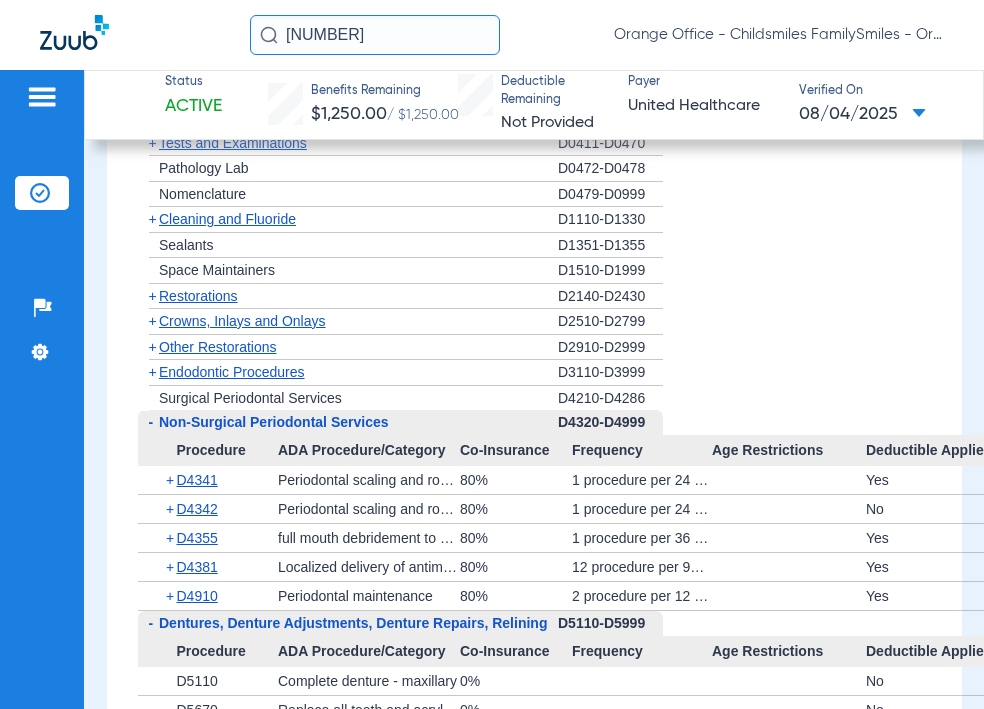click on "+   Surgical Periodontal Services" 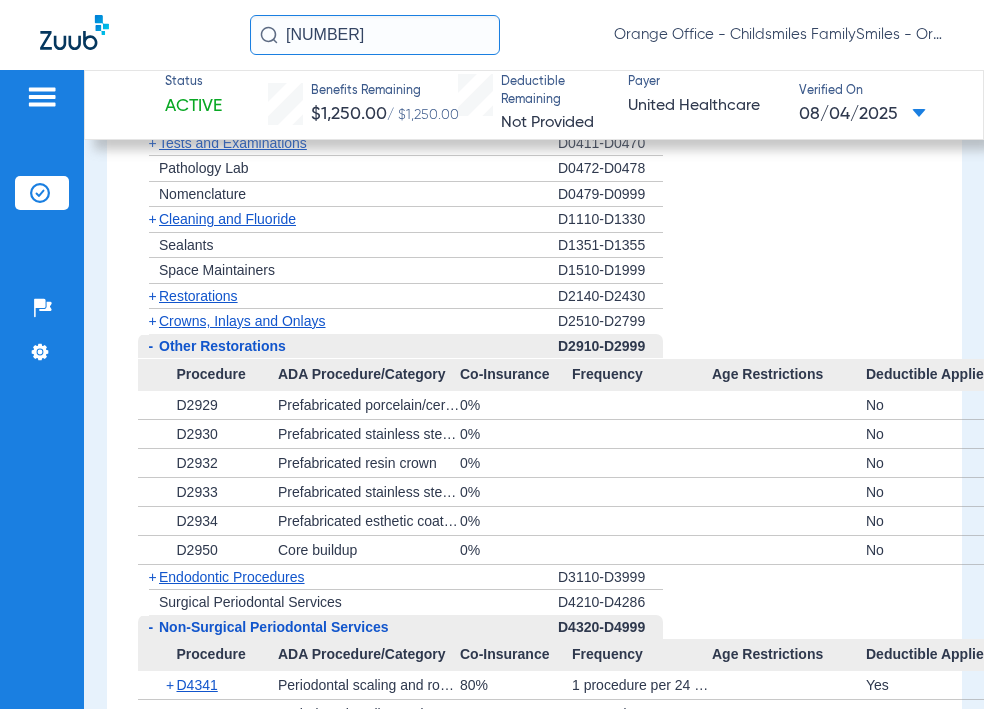 drag, startPoint x: 485, startPoint y: 414, endPoint x: 469, endPoint y: 568, distance: 154.82893 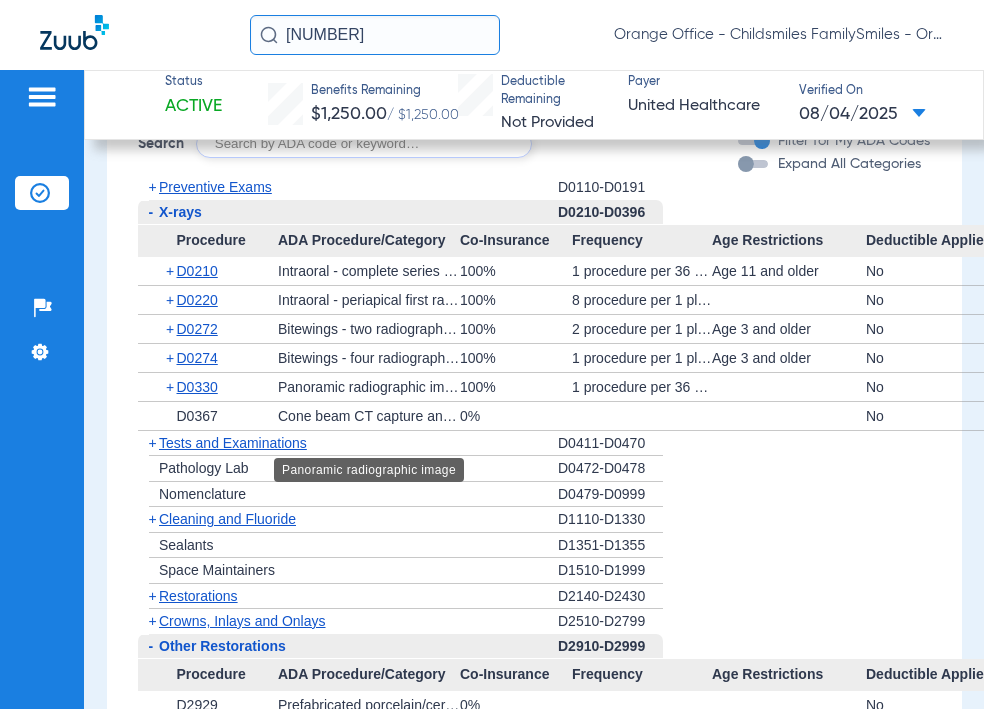 scroll, scrollTop: 3008, scrollLeft: 0, axis: vertical 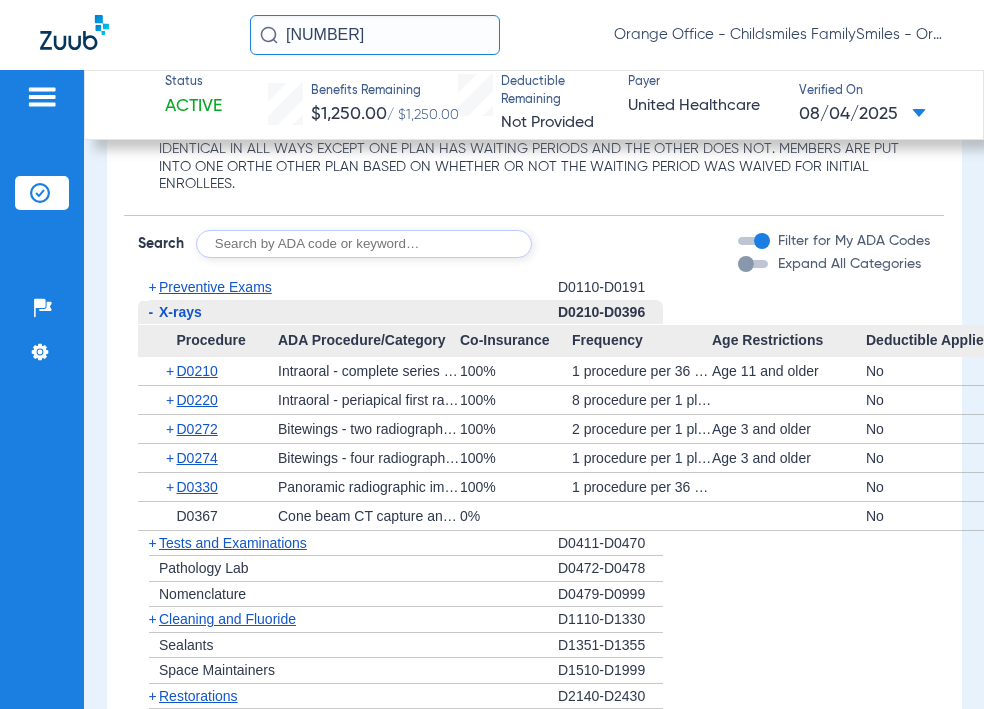 click 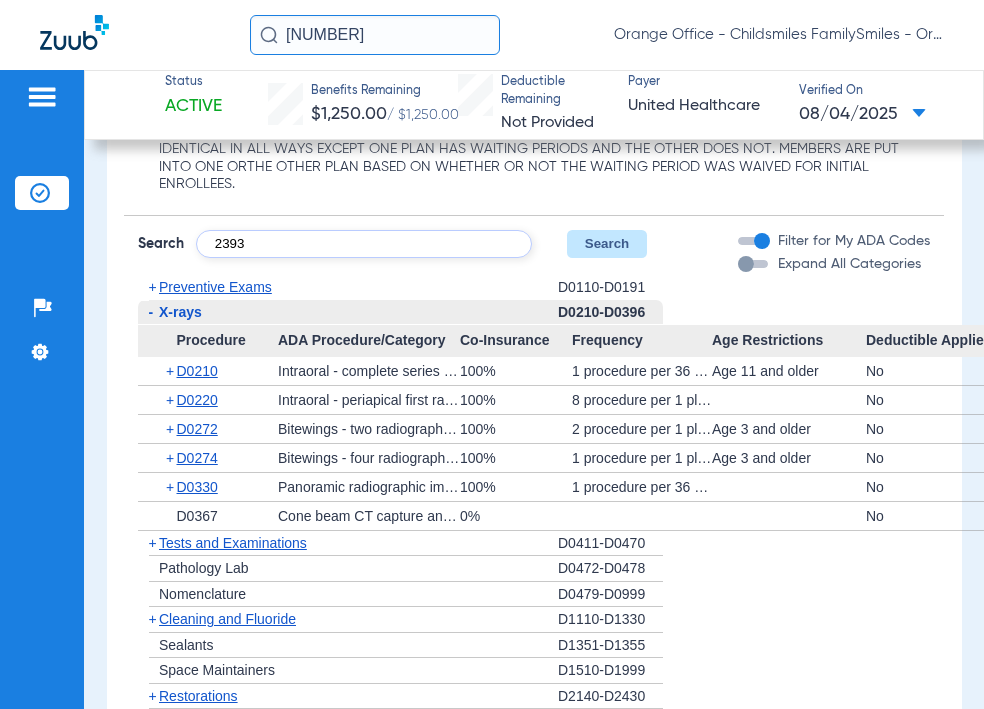 type on "2393" 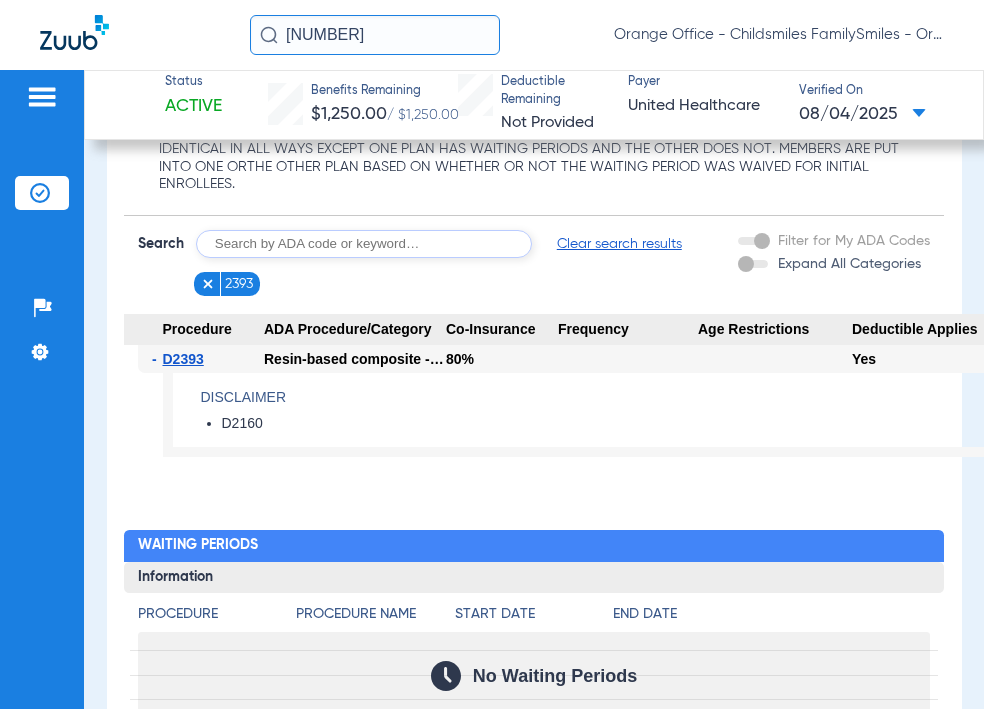 click 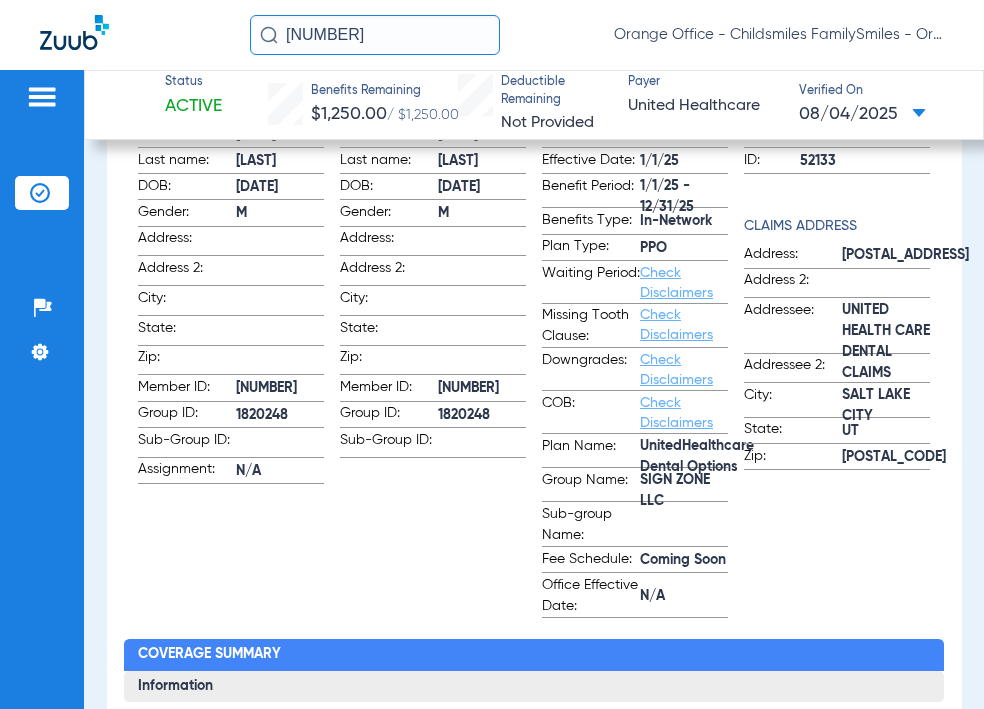 scroll, scrollTop: 708, scrollLeft: 0, axis: vertical 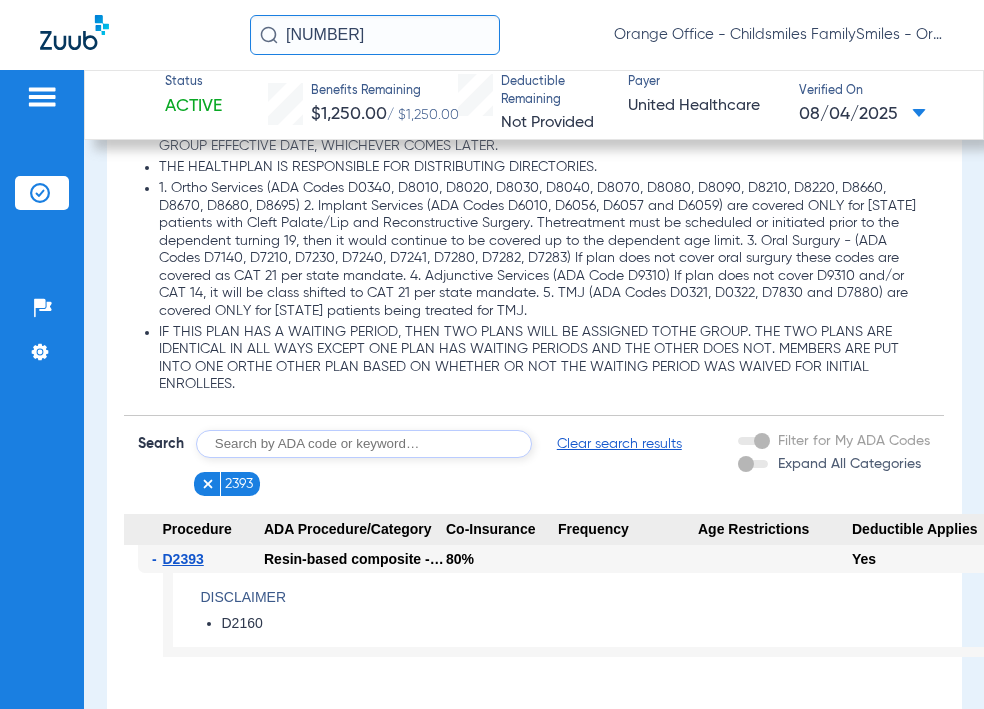 click 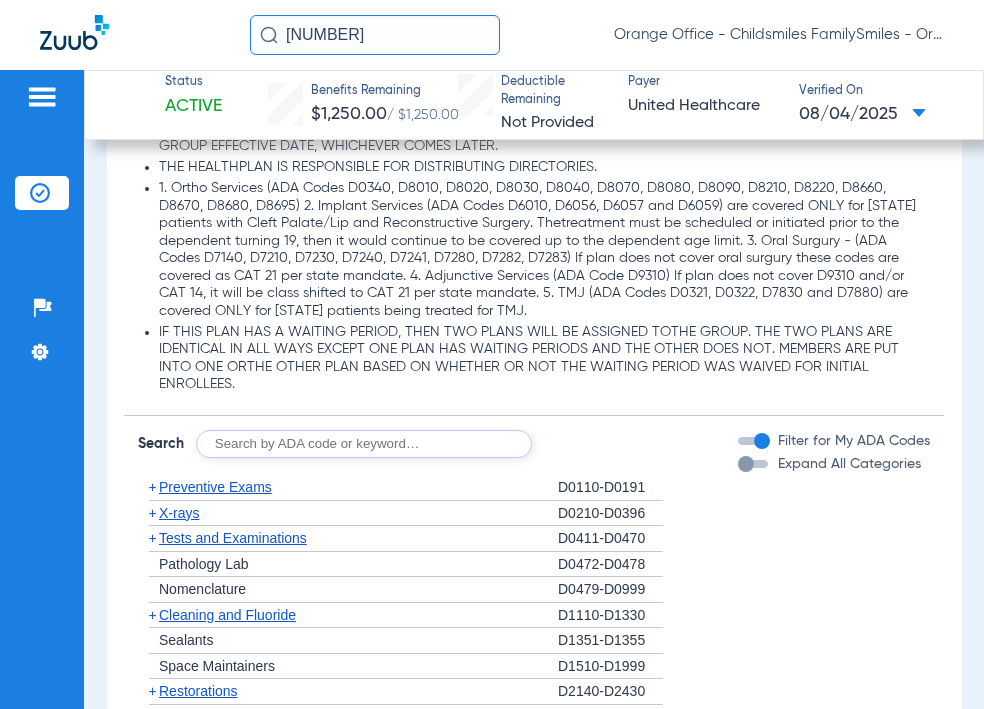 drag, startPoint x: 172, startPoint y: 191, endPoint x: 735, endPoint y: 258, distance: 566.97266 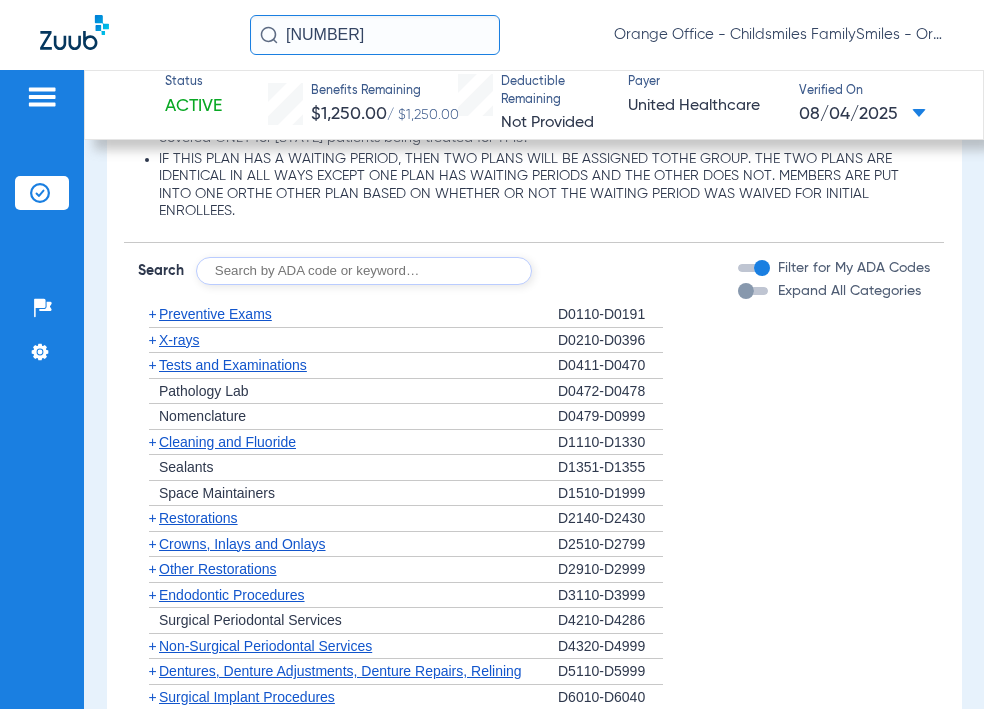 scroll, scrollTop: 3008, scrollLeft: 0, axis: vertical 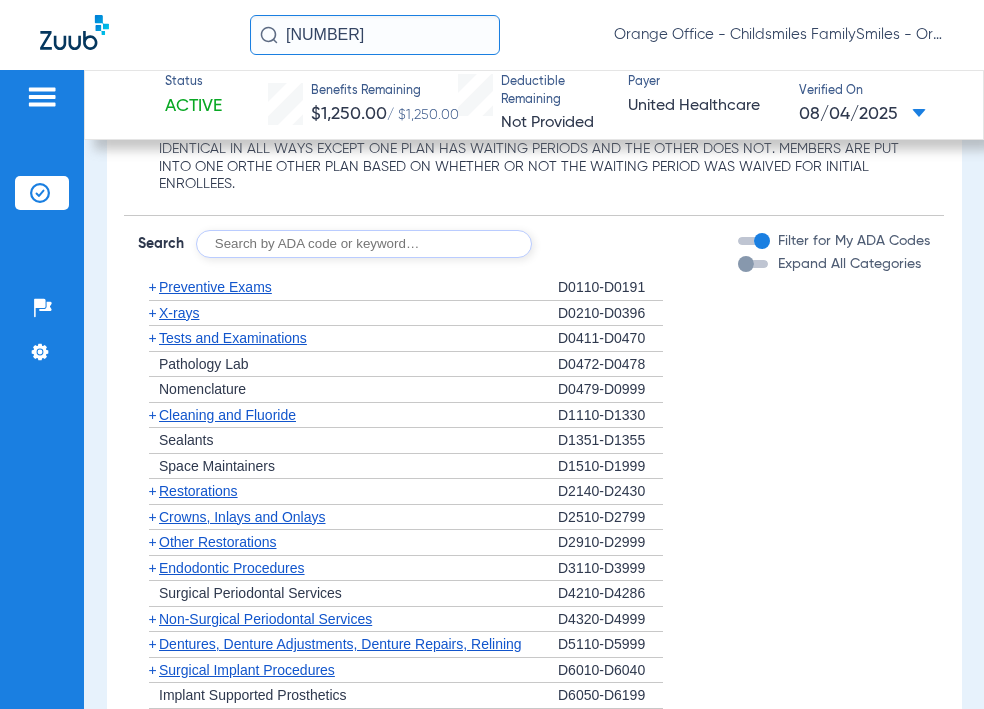 click on "Tests and Examinations" 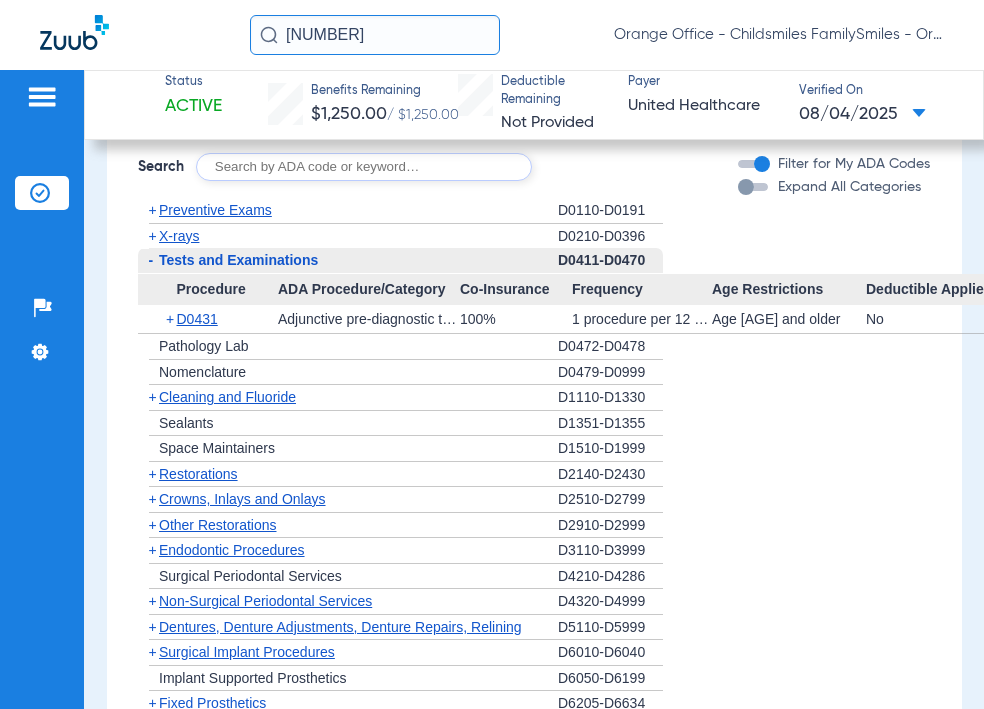 scroll, scrollTop: 3108, scrollLeft: 0, axis: vertical 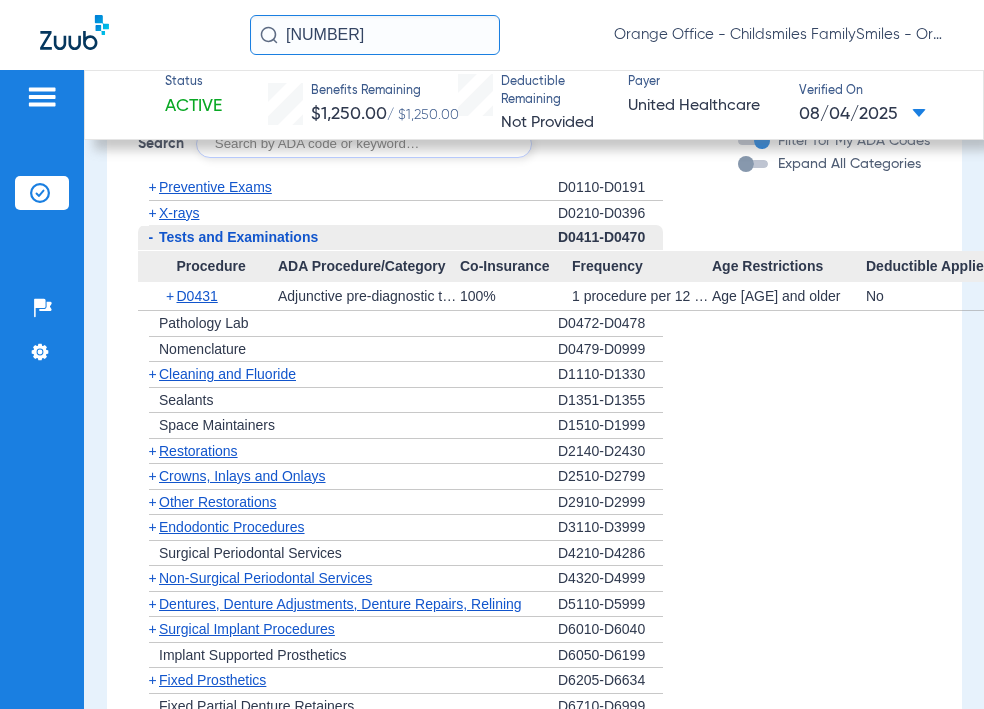 click on "Restorations" 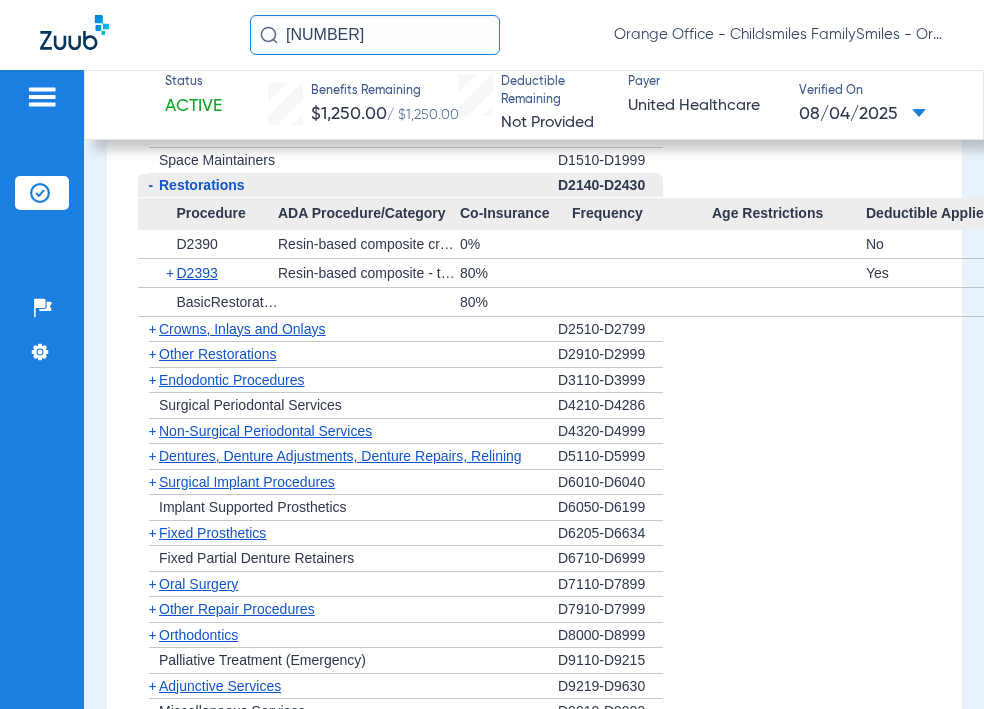 scroll, scrollTop: 3408, scrollLeft: 0, axis: vertical 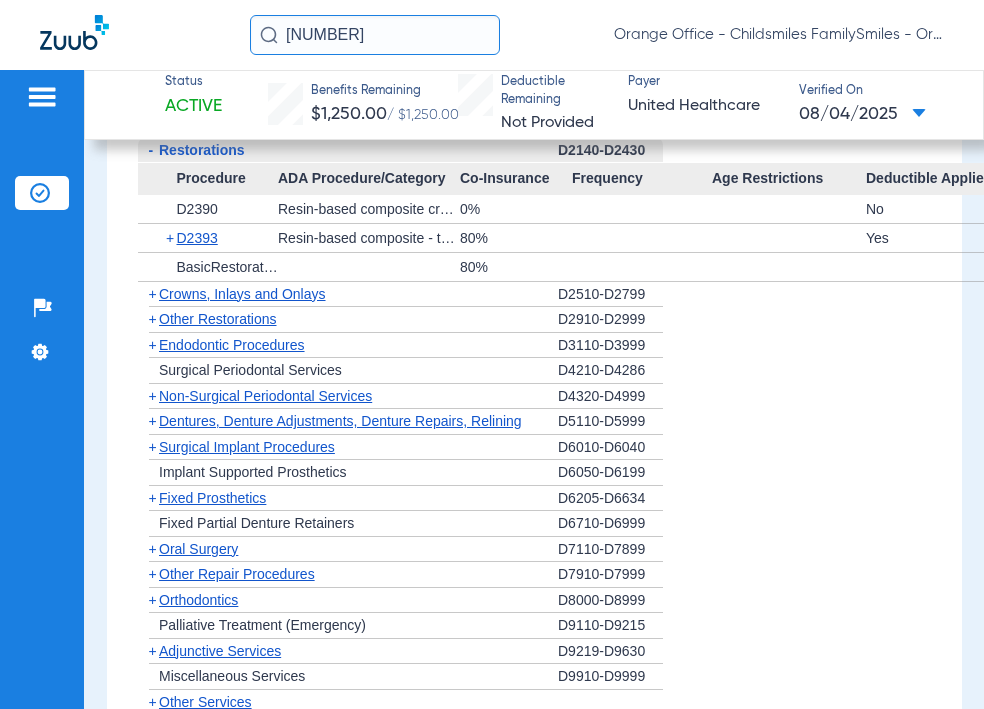 click on "Crowns, Inlays and Onlays" 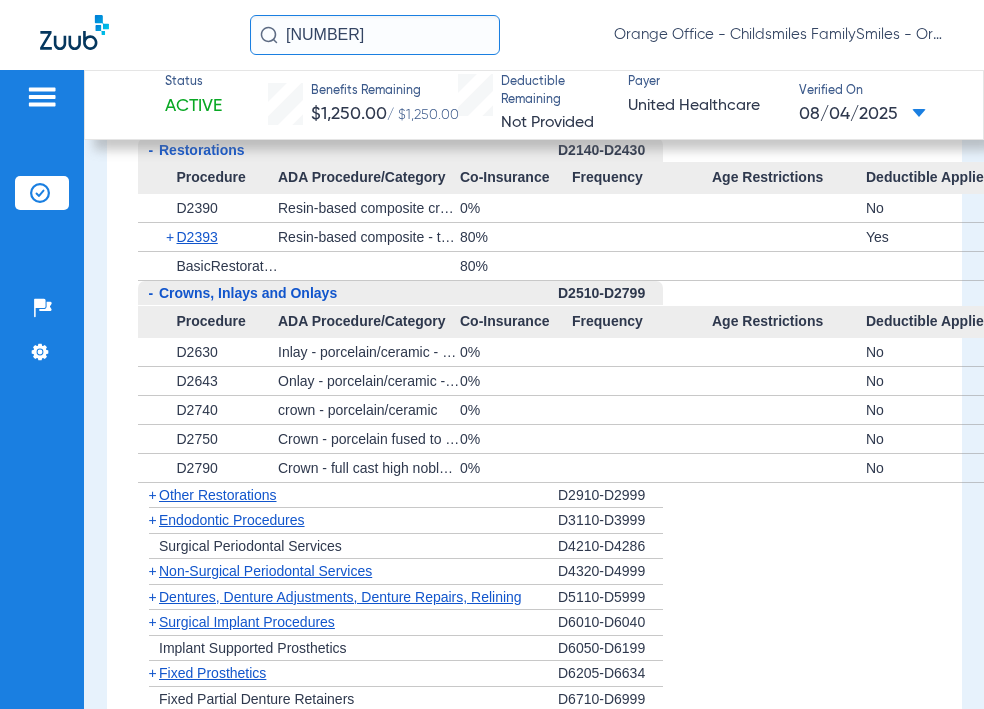 click on "Other Restorations" 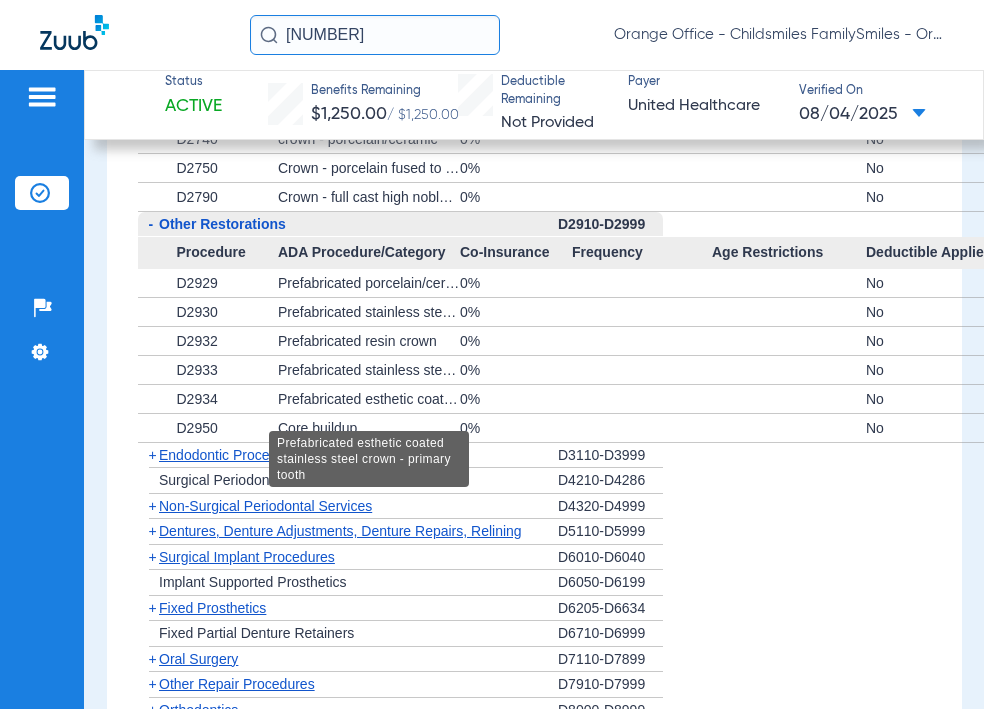 scroll, scrollTop: 3708, scrollLeft: 0, axis: vertical 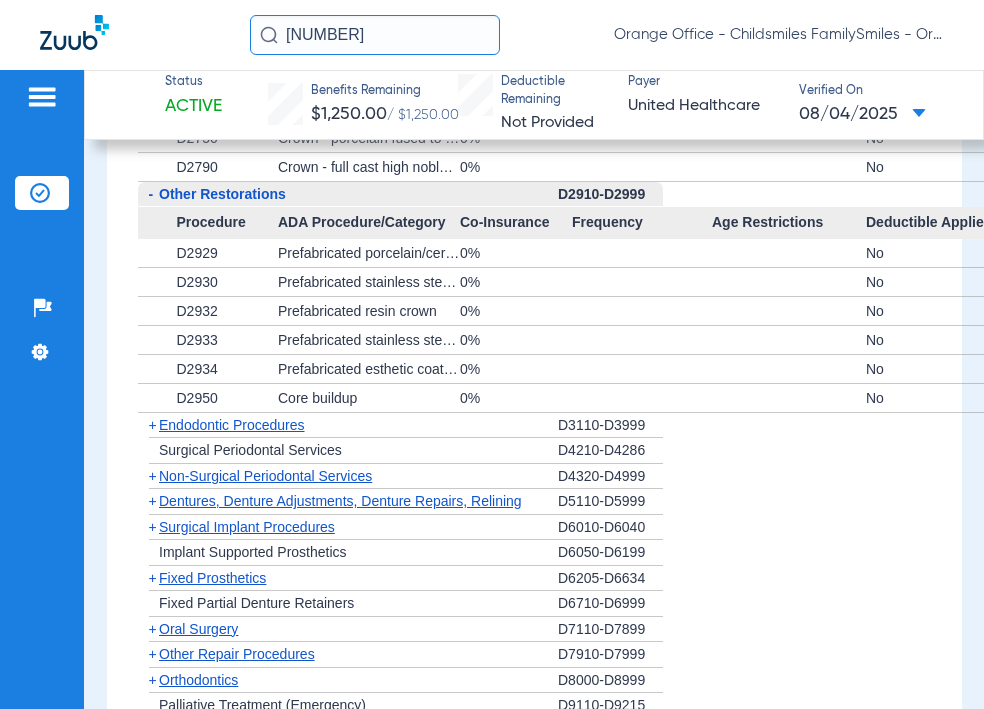 click on "+   Endodontic Procedures" 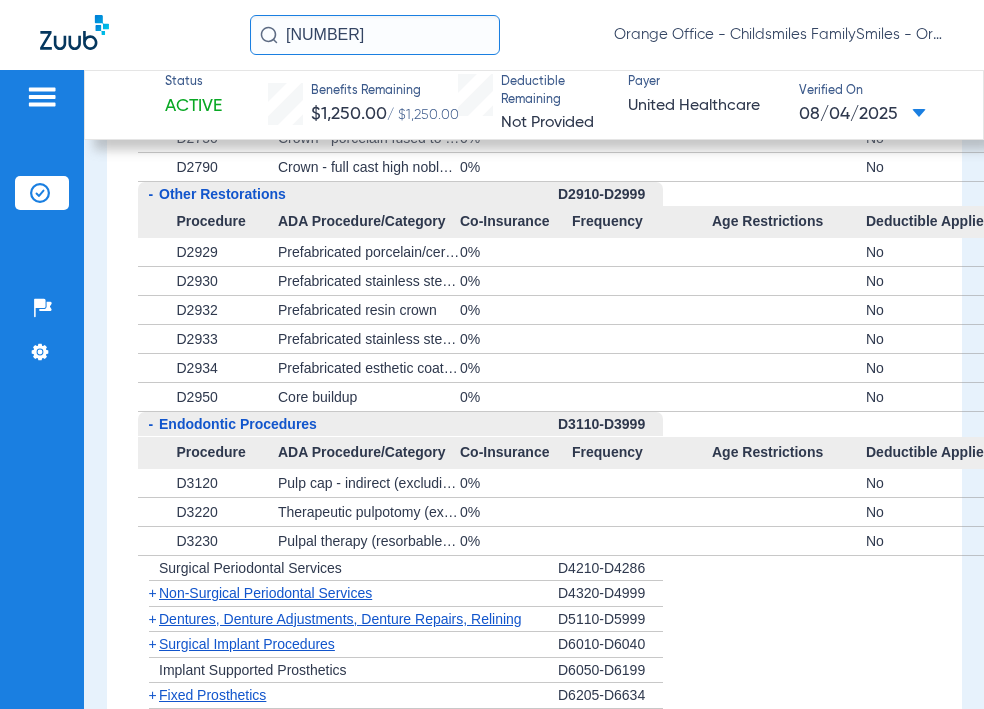 click on "Endodontic Procedures" 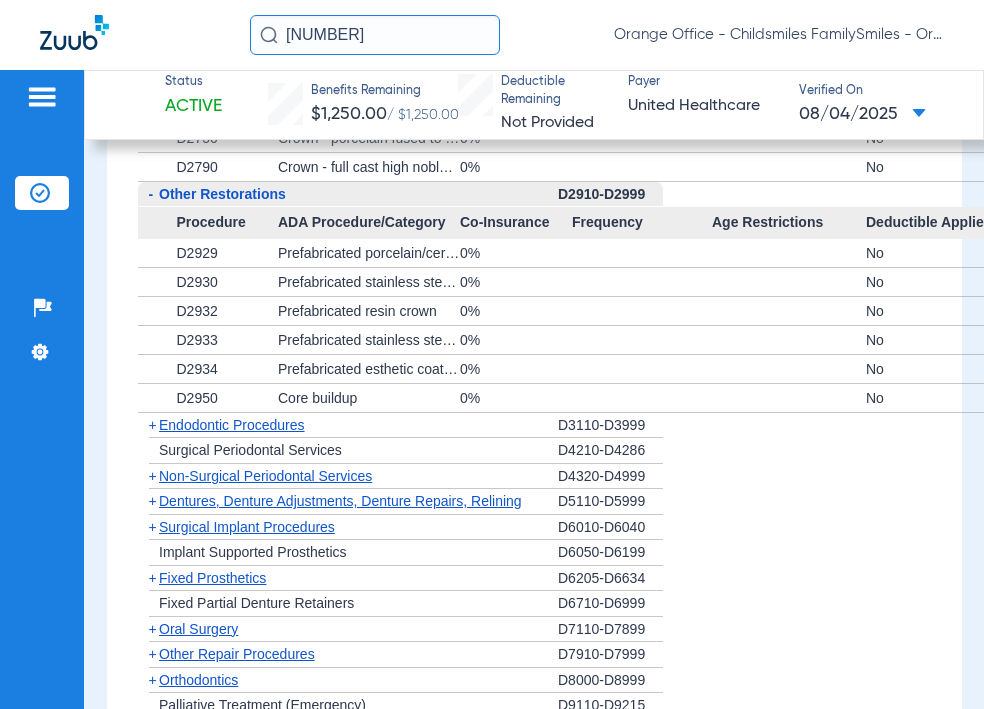 click on "Endodontic Procedures" 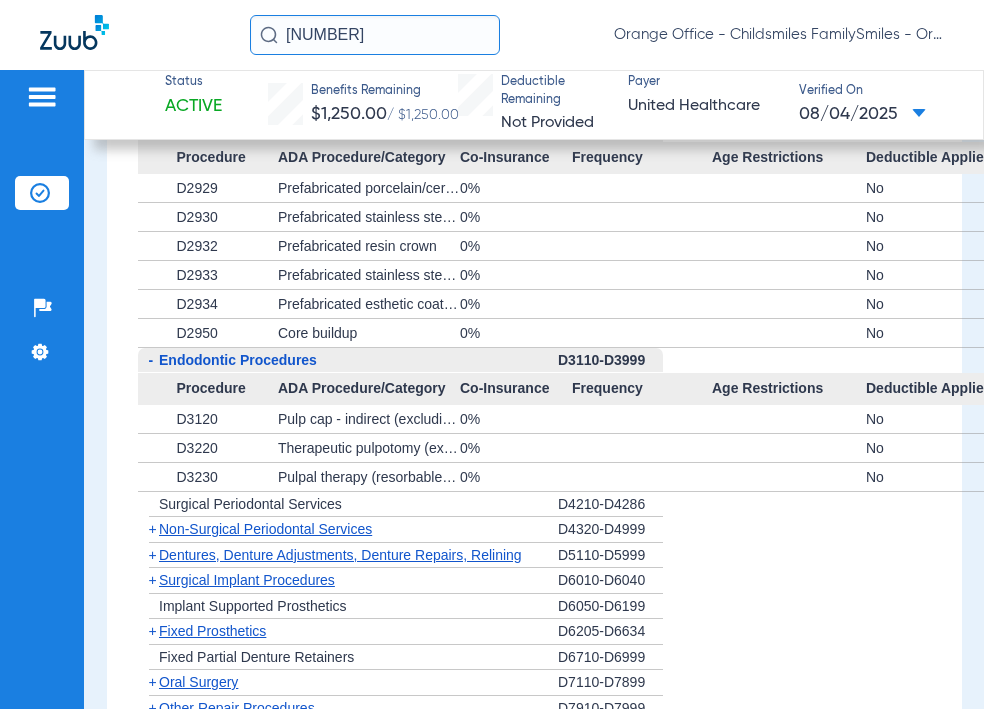 scroll, scrollTop: 3808, scrollLeft: 0, axis: vertical 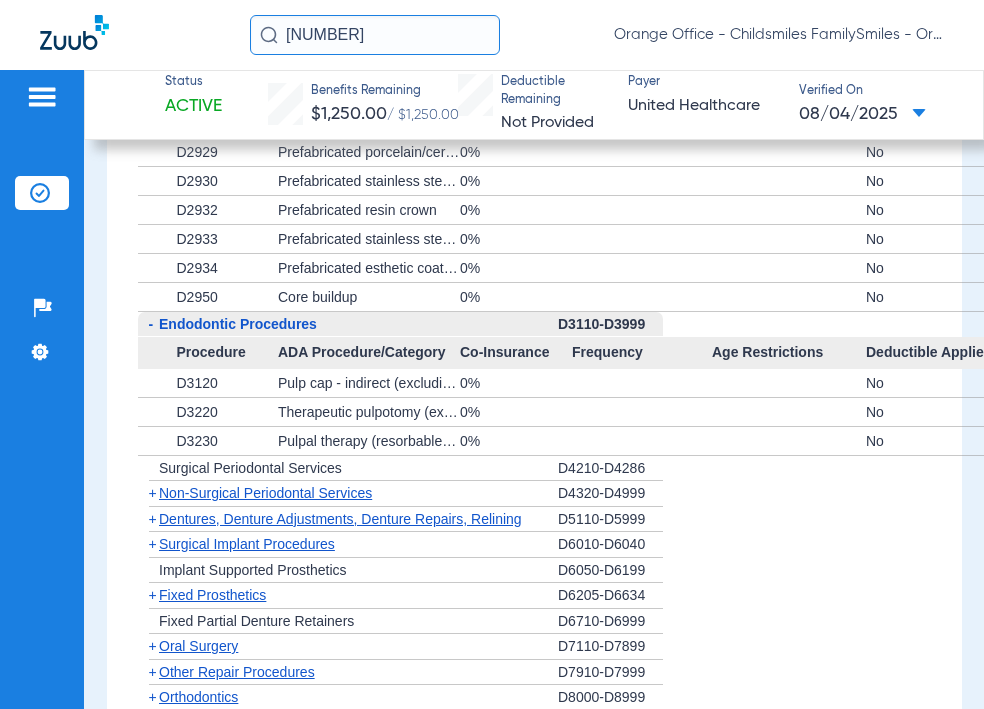 click on "Non-Surgical Periodontal Services" 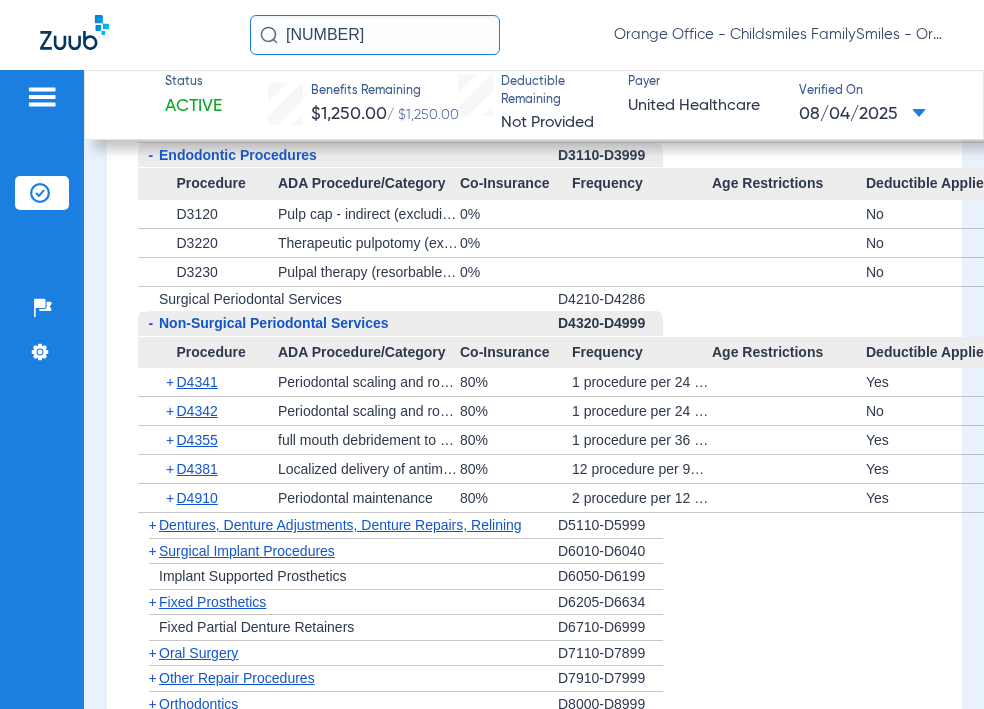 scroll, scrollTop: 4008, scrollLeft: 0, axis: vertical 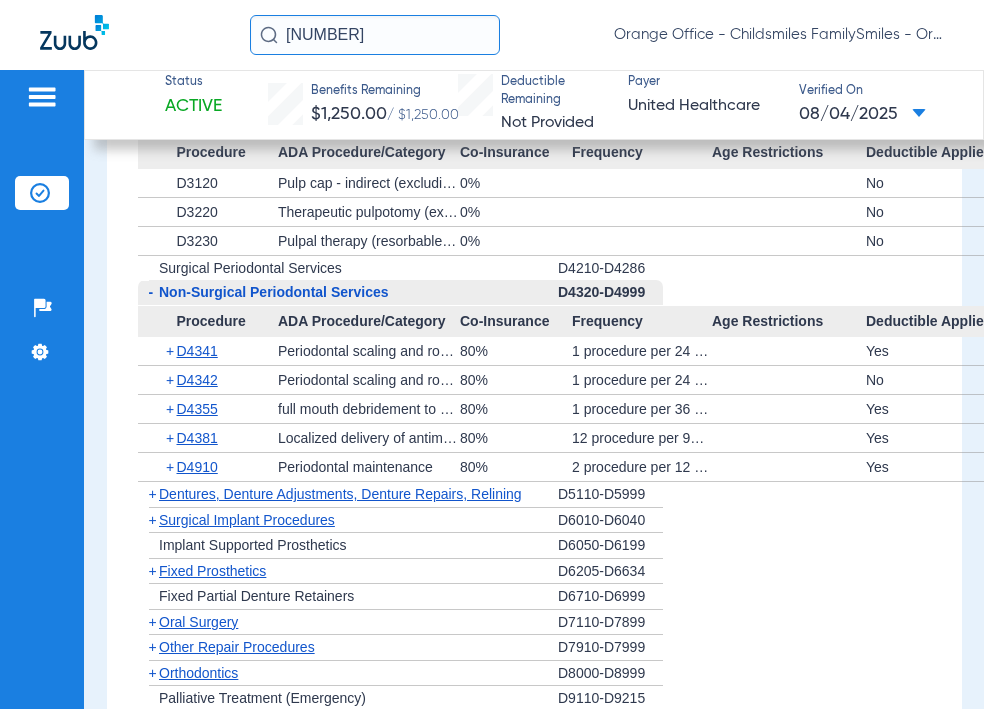 click on "Dentures, Denture Adjustments, Denture Repairs, Relining" 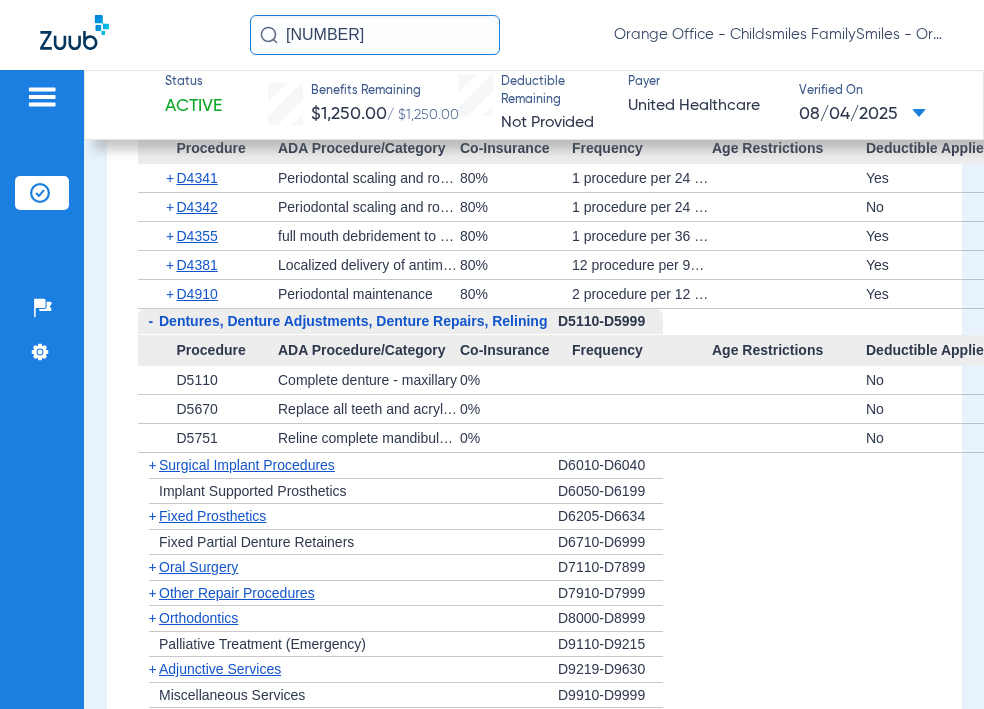 scroll, scrollTop: 4308, scrollLeft: 0, axis: vertical 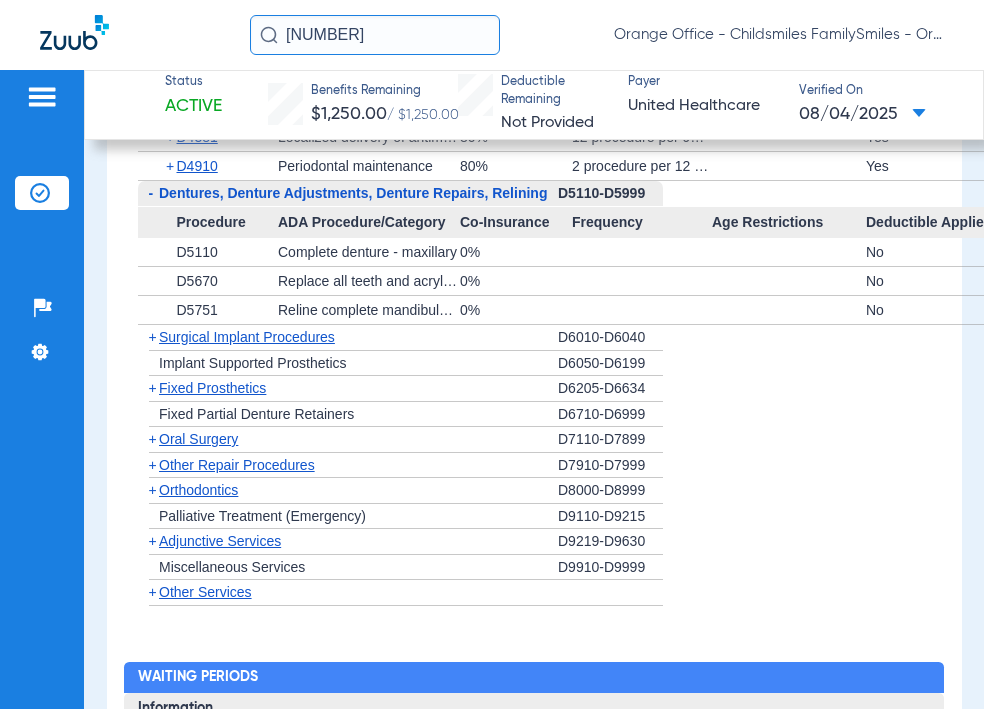 click on "Surgical Implant Procedures" 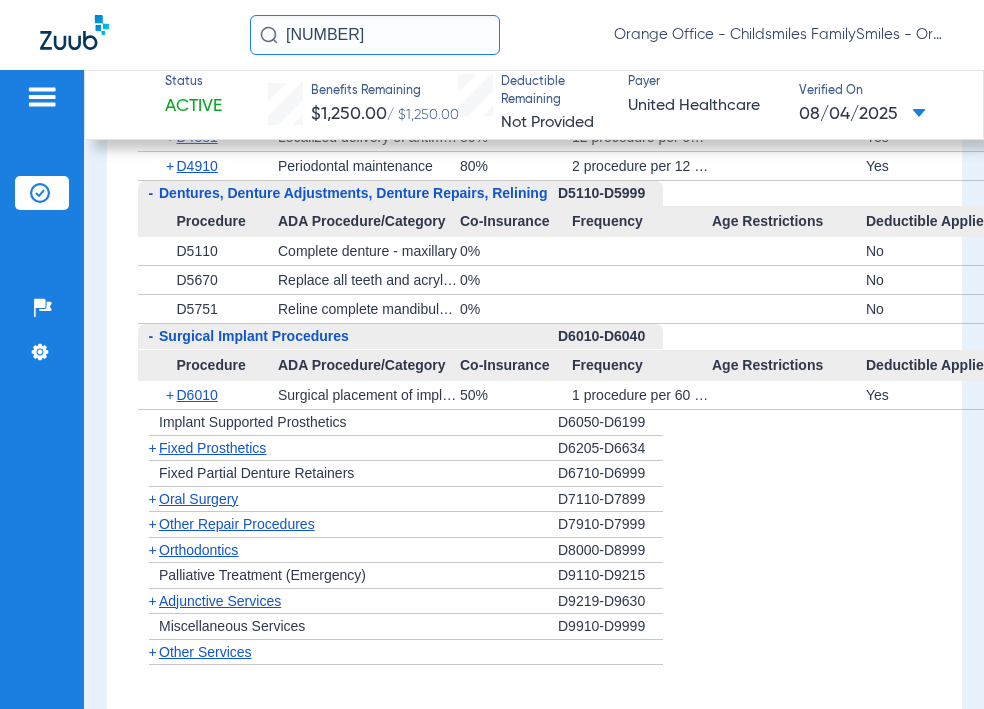 click on "Fixed Prosthetics" 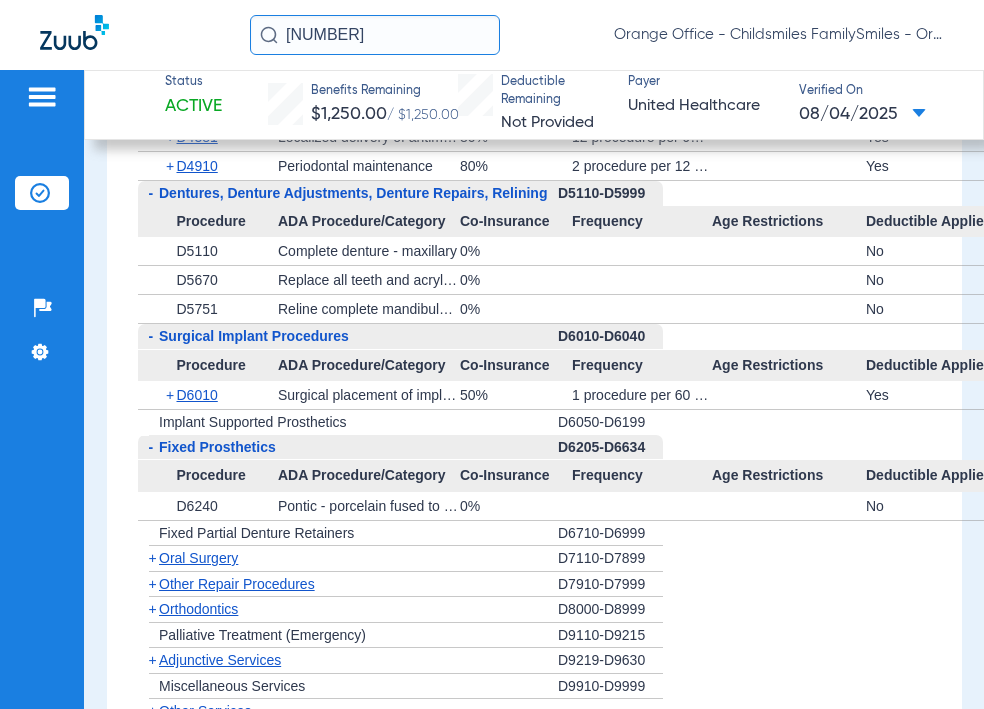 scroll, scrollTop: 4408, scrollLeft: 0, axis: vertical 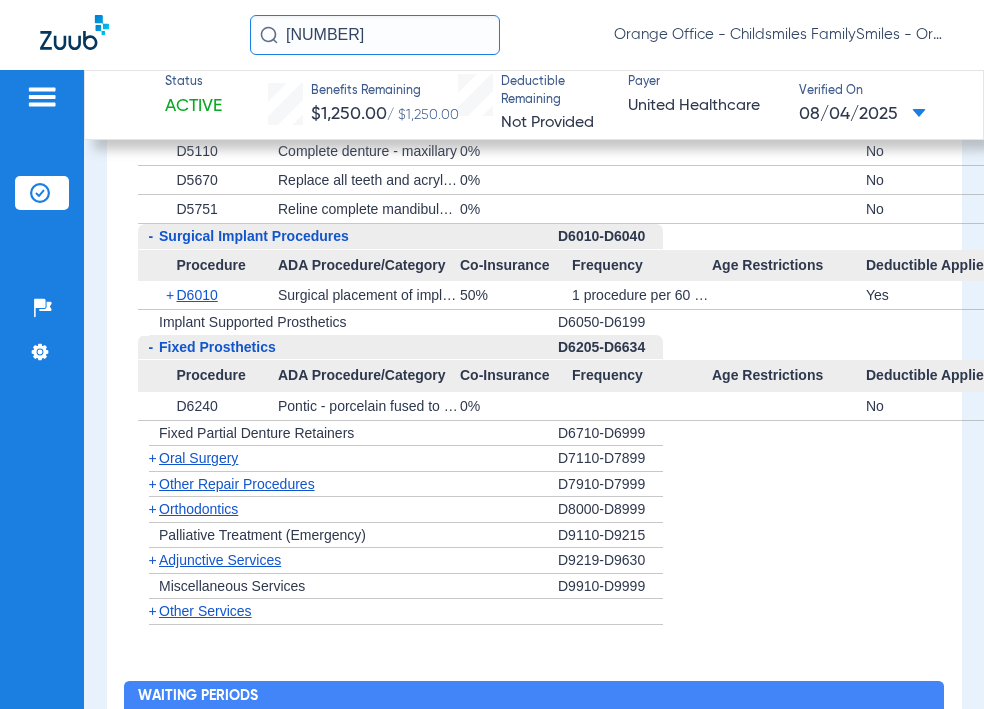 click on "Oral Surgery" 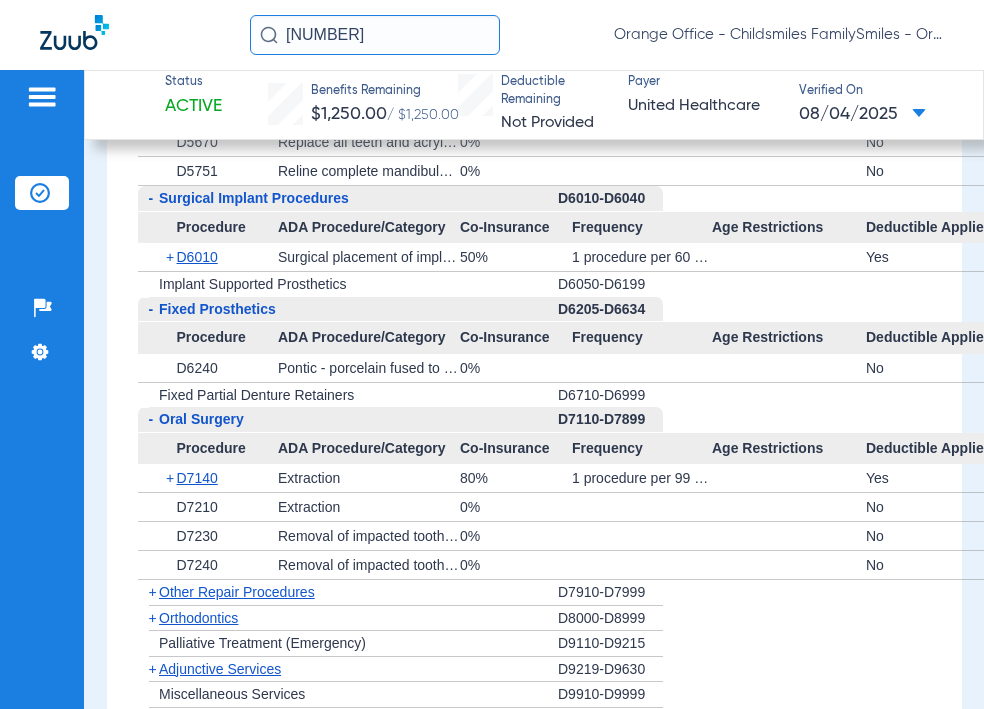 scroll, scrollTop: 4508, scrollLeft: 0, axis: vertical 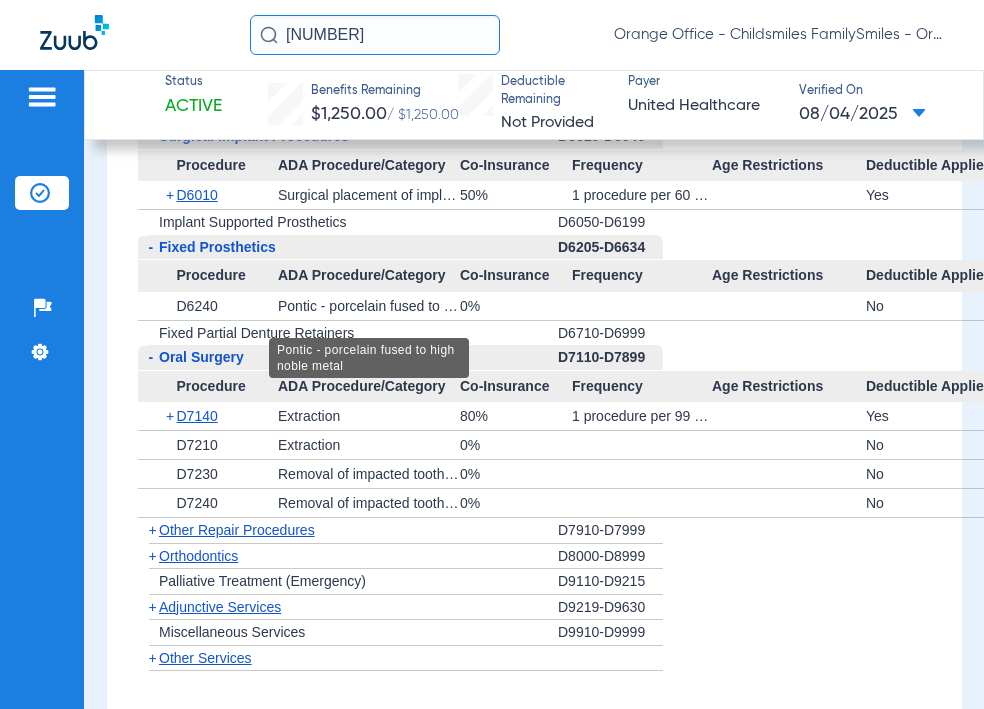drag, startPoint x: 674, startPoint y: 341, endPoint x: 349, endPoint y: 326, distance: 325.34598 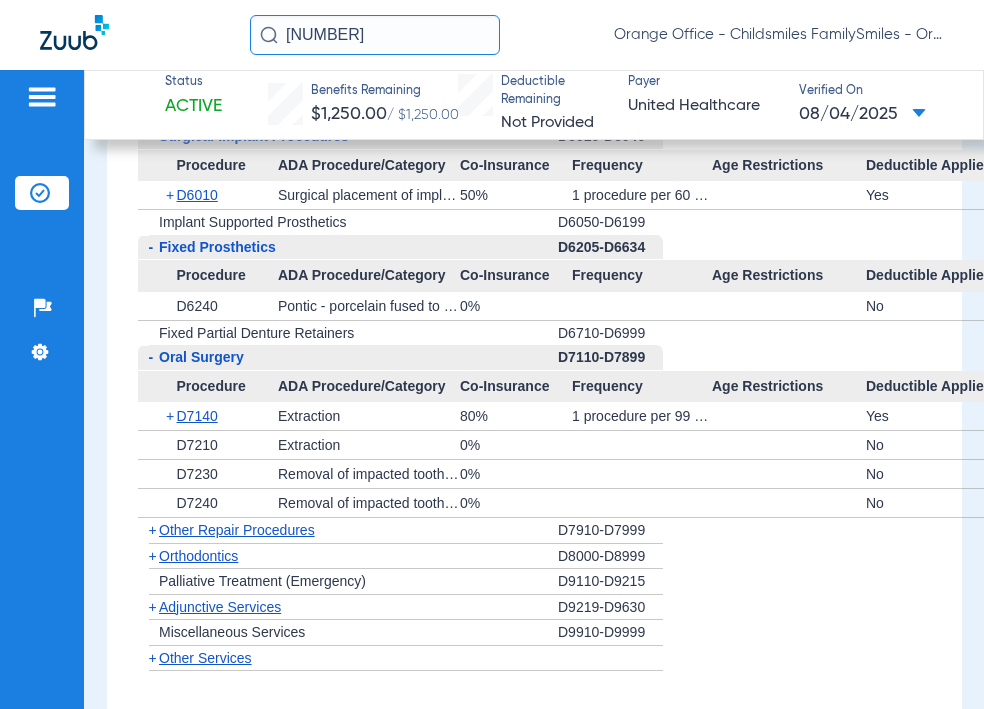 click 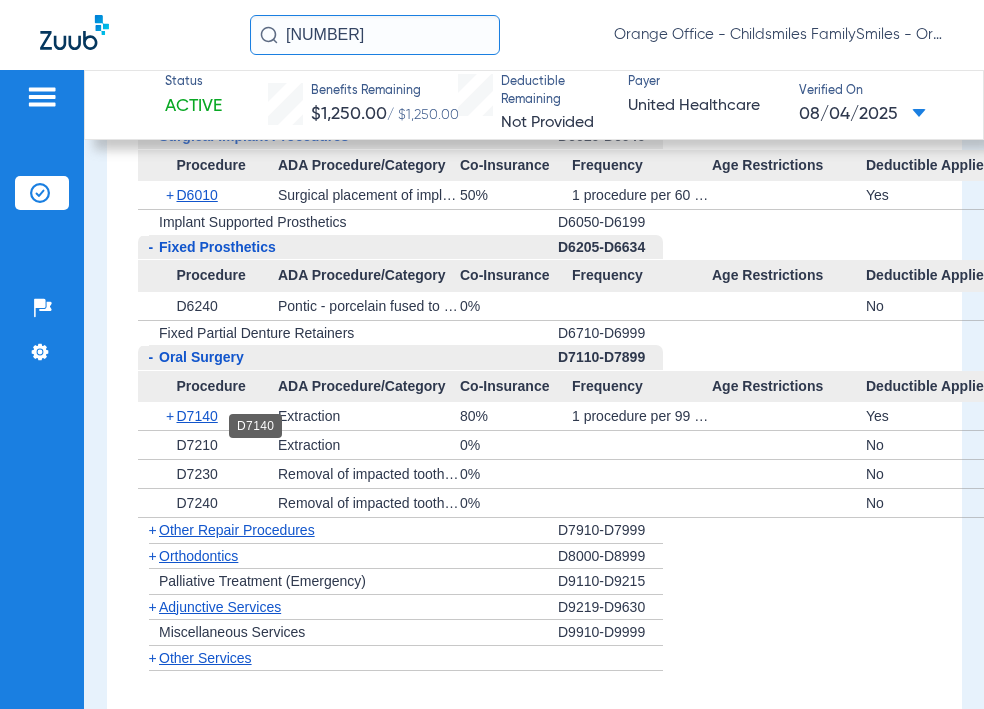 drag, startPoint x: 717, startPoint y: 436, endPoint x: 186, endPoint y: 419, distance: 531.27203 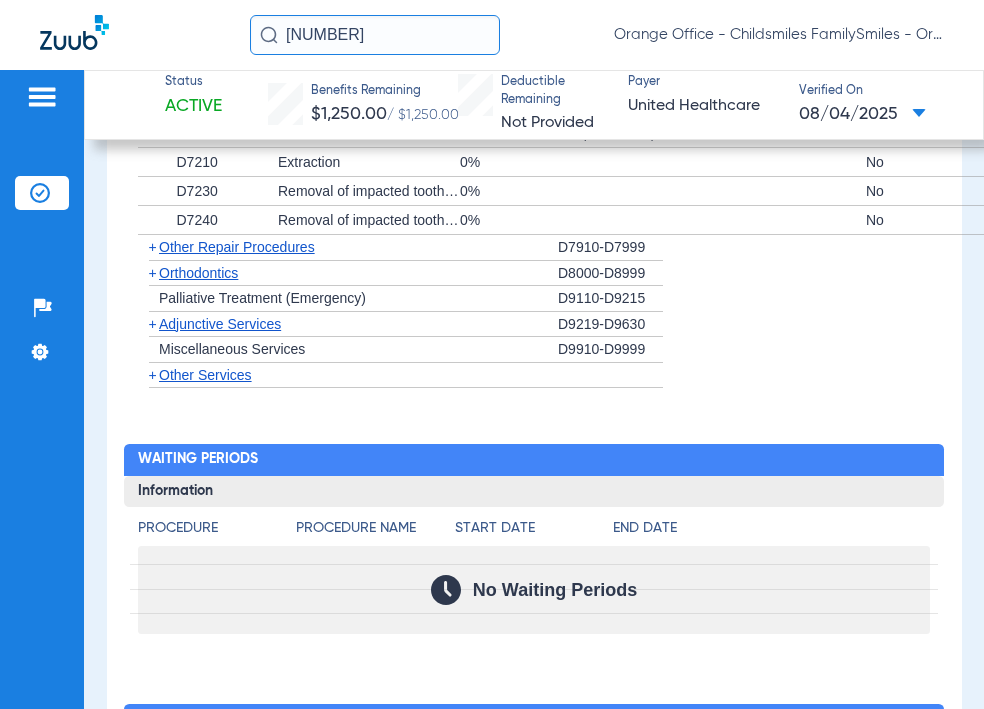scroll, scrollTop: 4808, scrollLeft: 0, axis: vertical 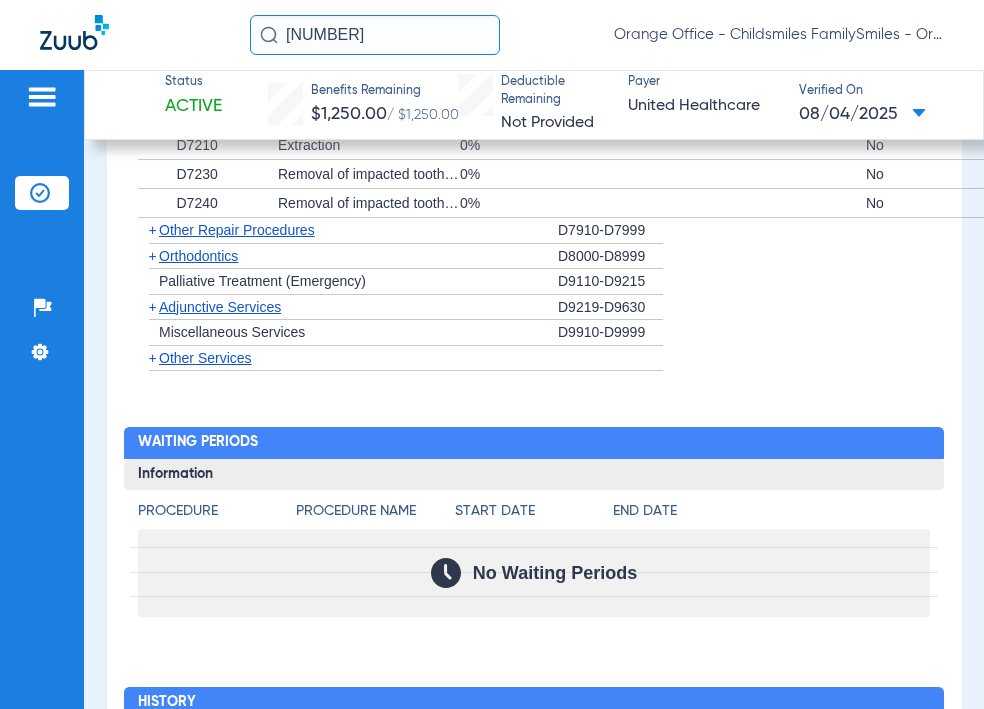 click on "Other Repair Procedures" 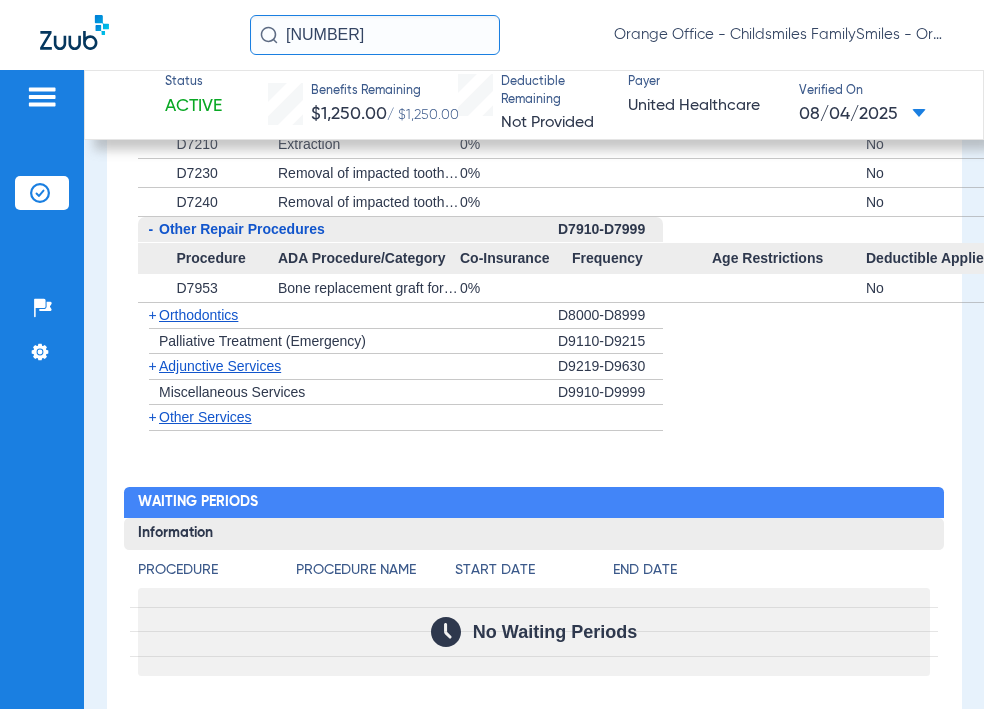 click on "+   Orthodontics" 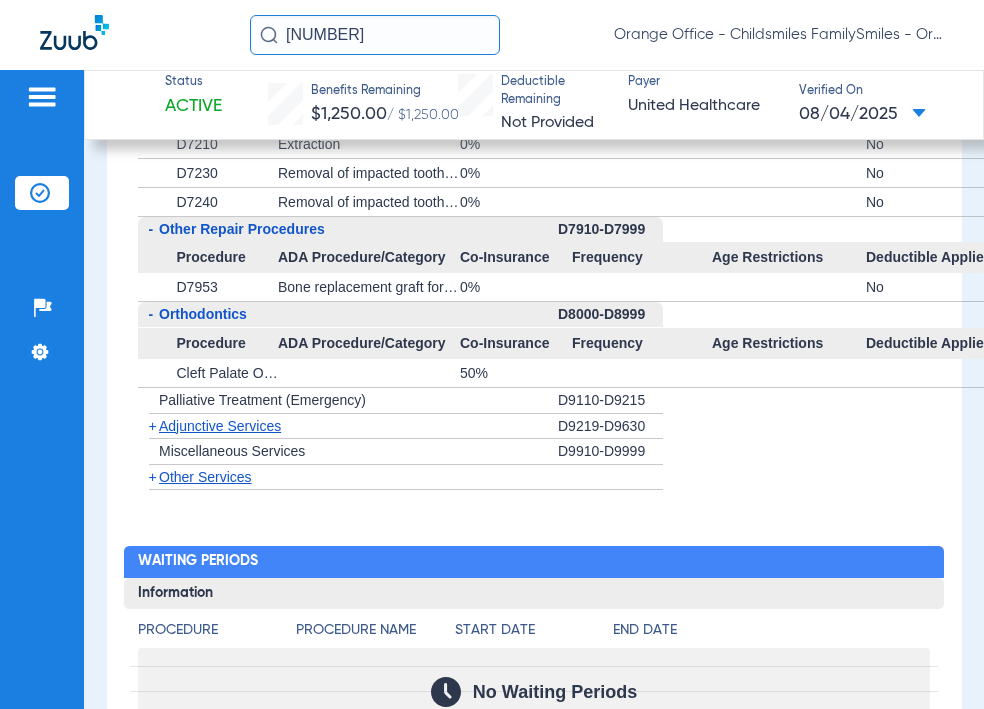 click on "Adjunctive Services" 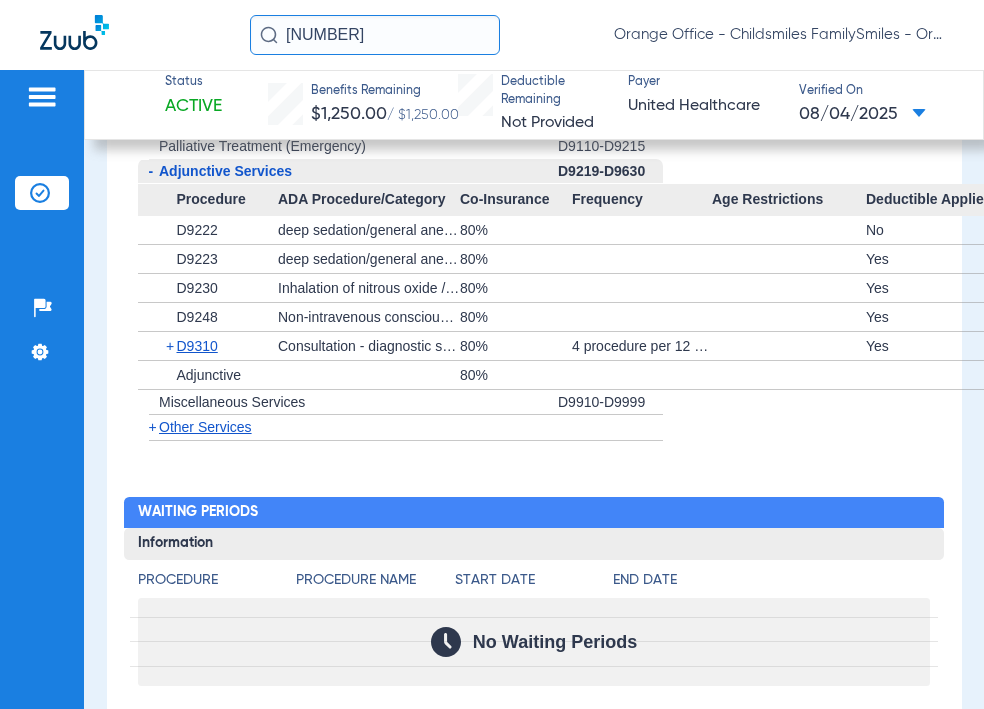 scroll, scrollTop: 5108, scrollLeft: 0, axis: vertical 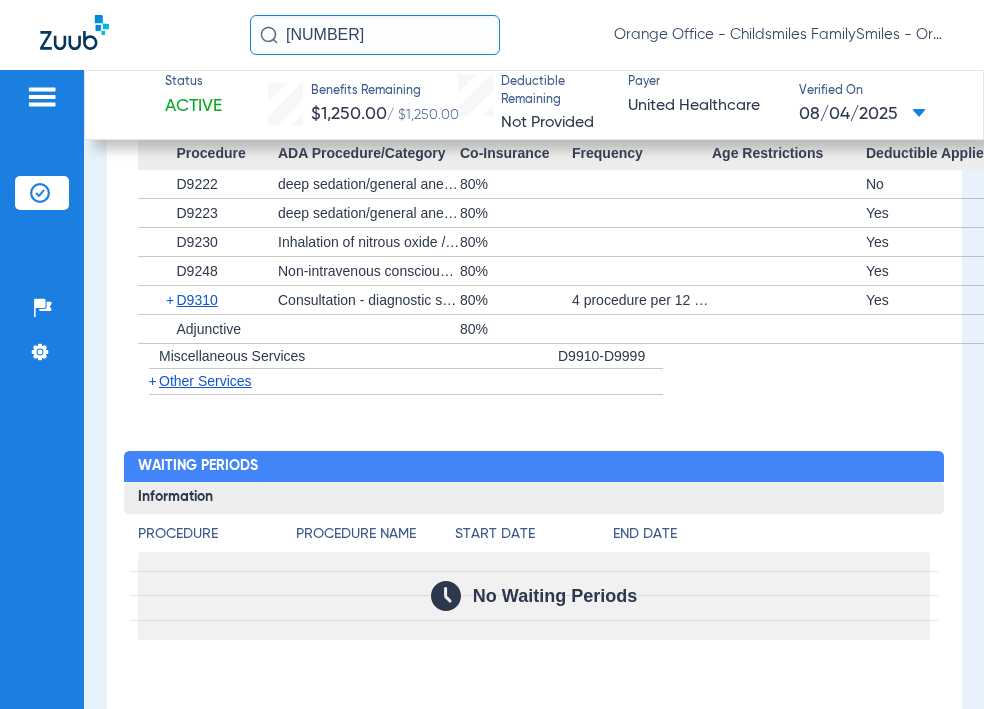 click on "Other Services" 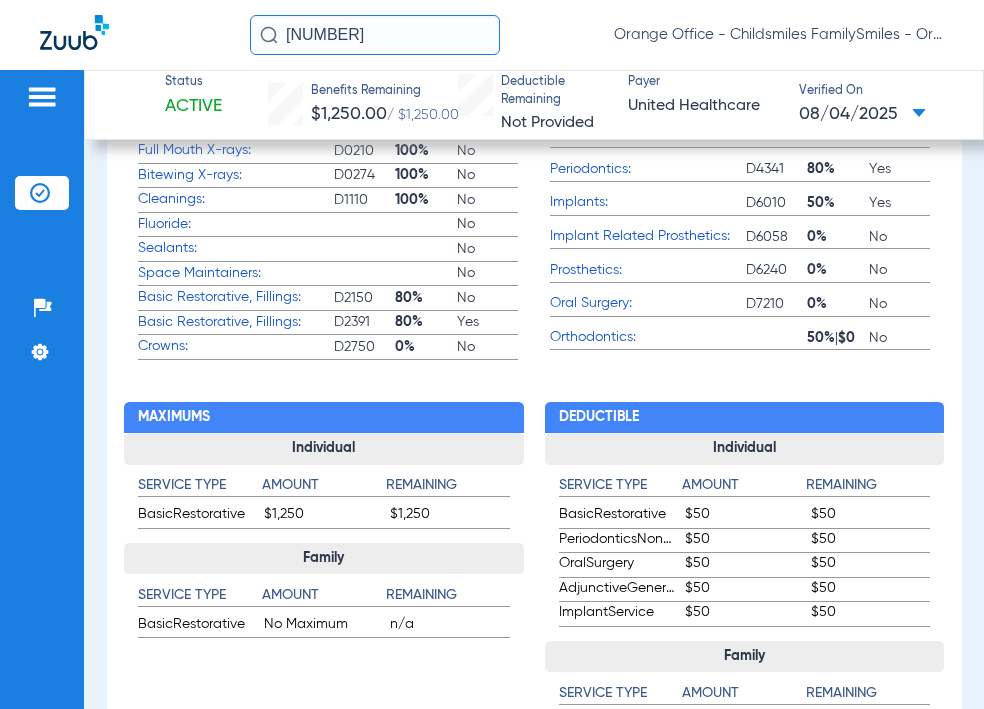 scroll, scrollTop: 1408, scrollLeft: 0, axis: vertical 